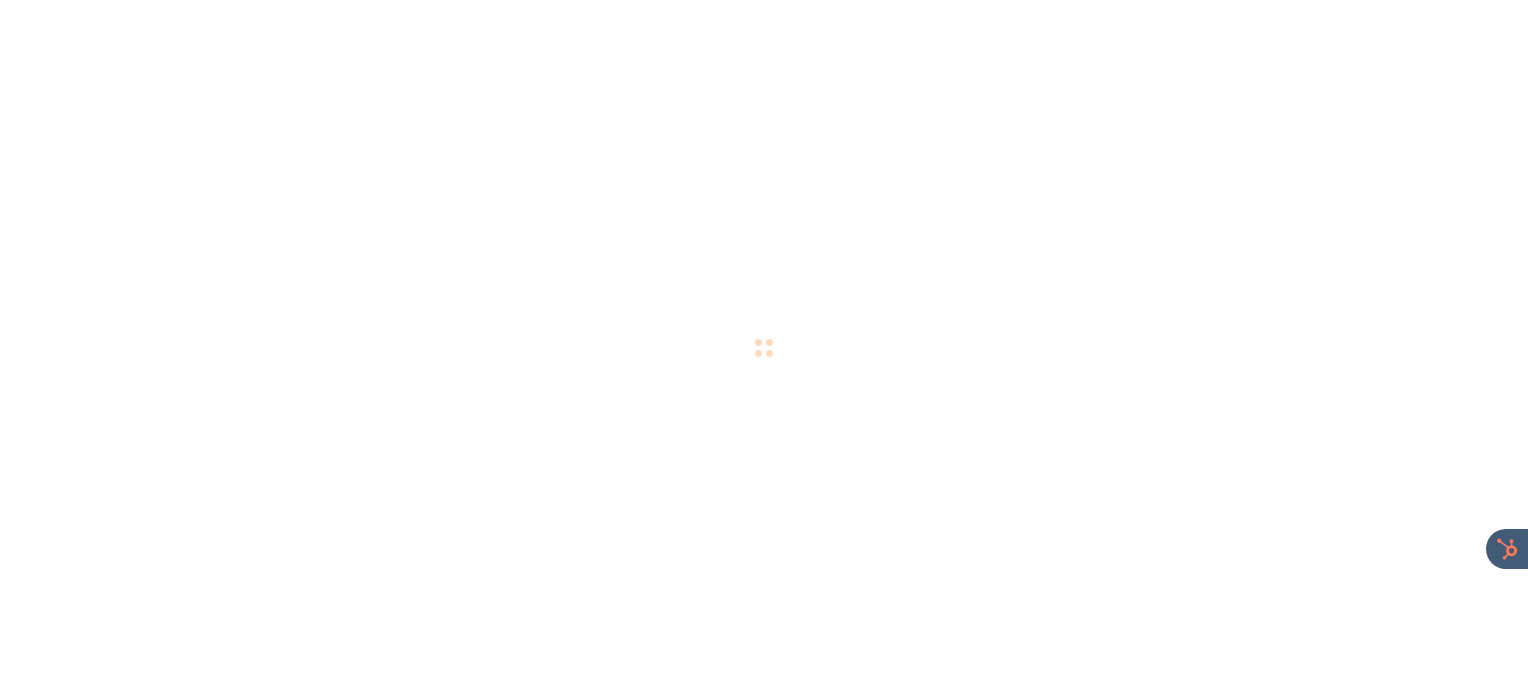 scroll, scrollTop: 0, scrollLeft: 0, axis: both 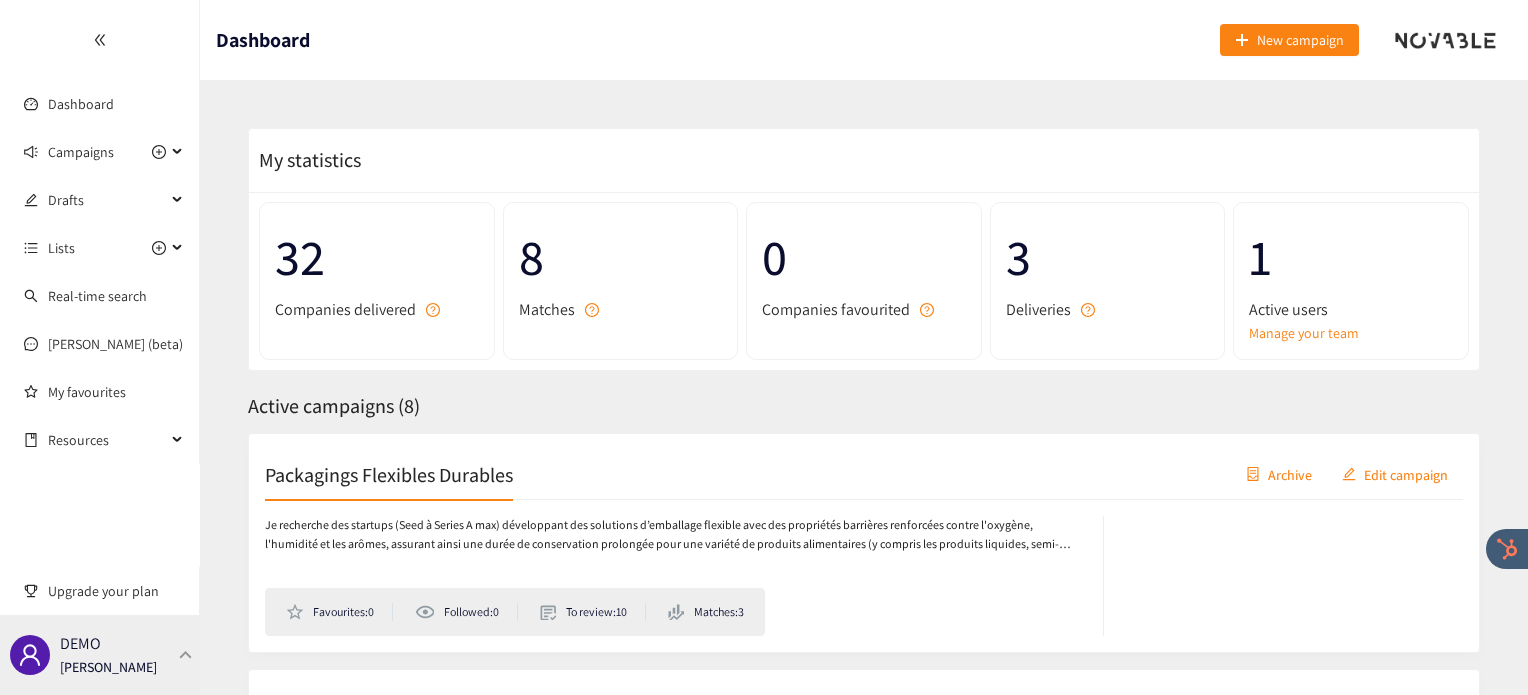 click at bounding box center (186, 654) 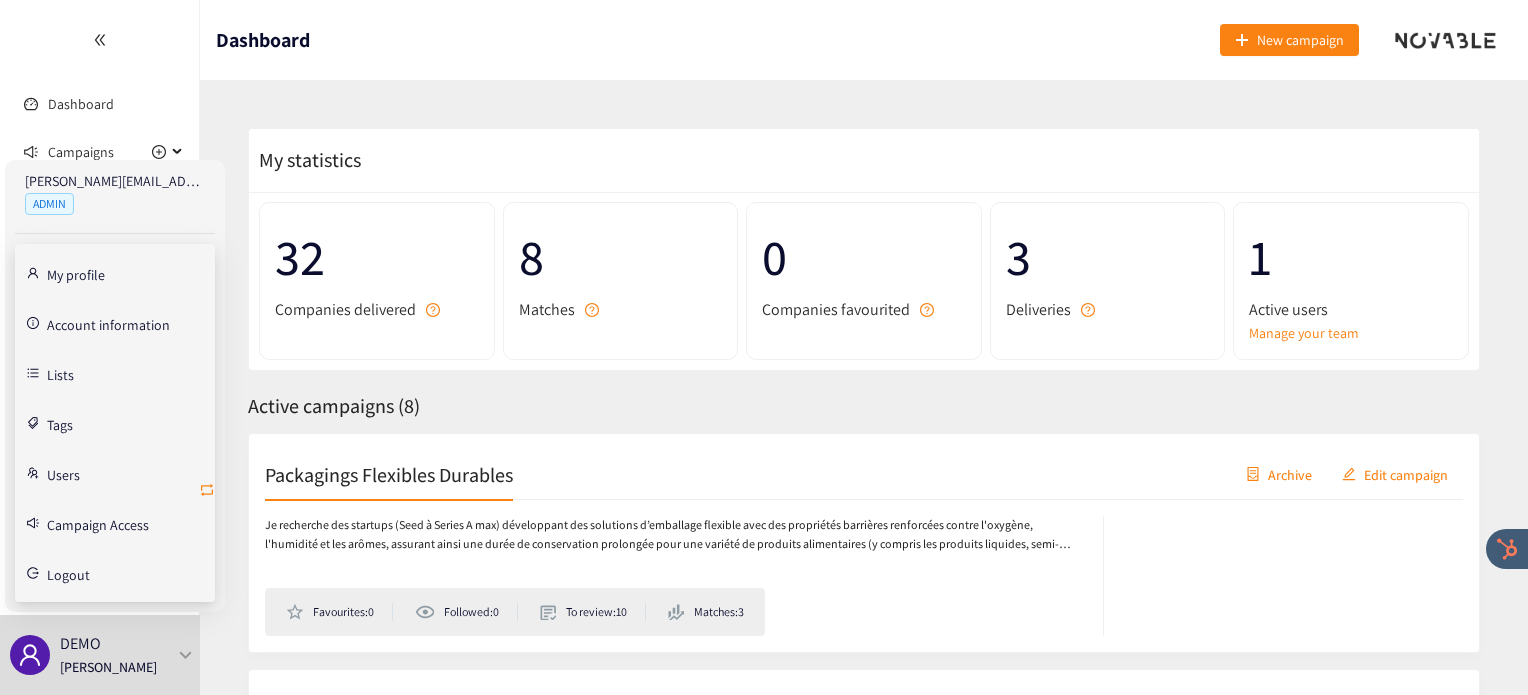 click 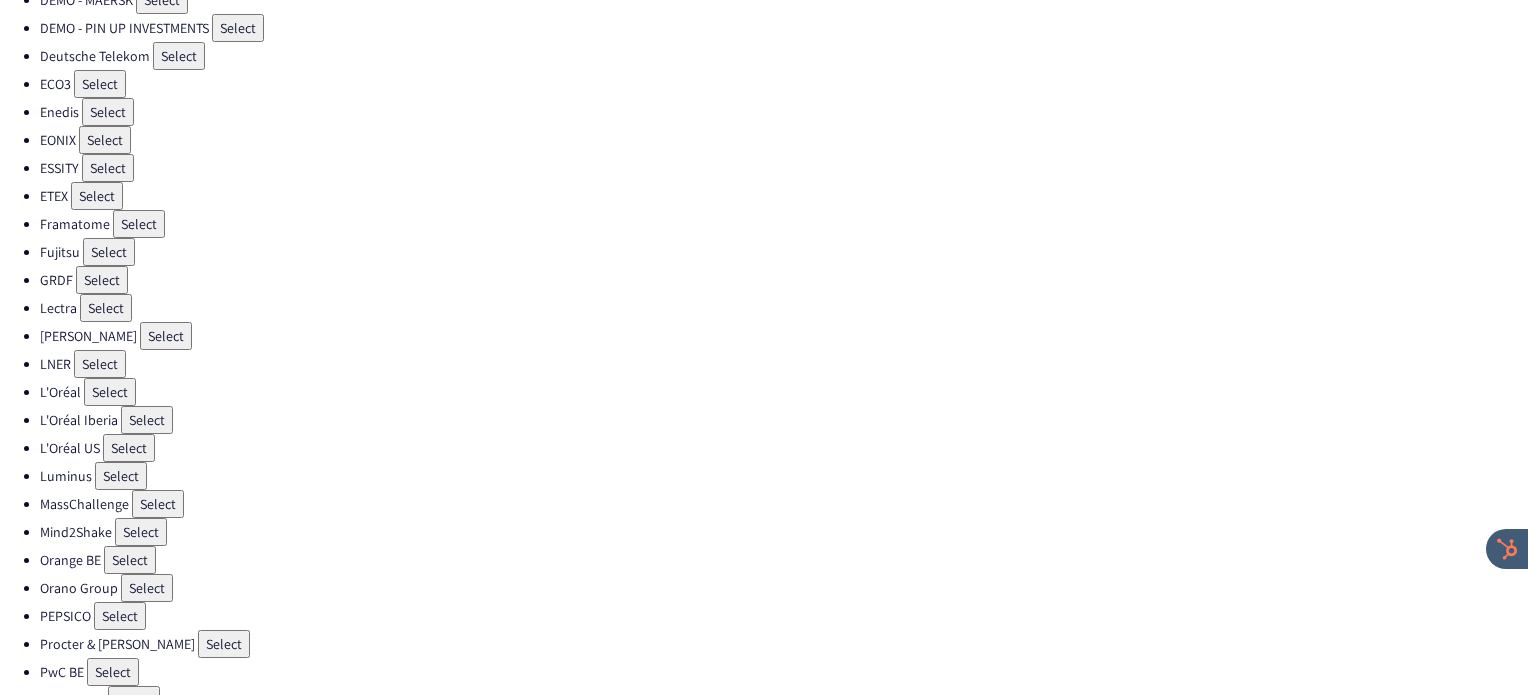 scroll, scrollTop: 511, scrollLeft: 0, axis: vertical 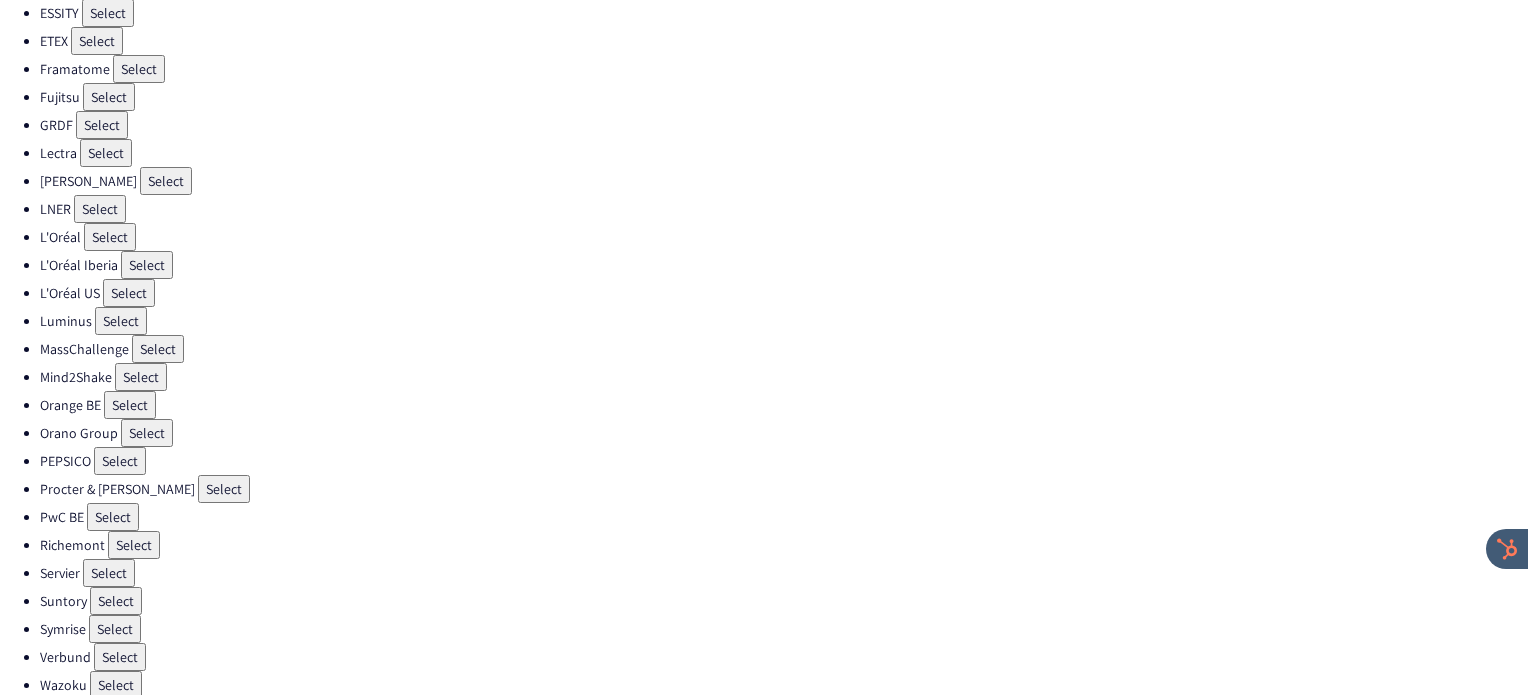 click on "Select" at bounding box center (120, 461) 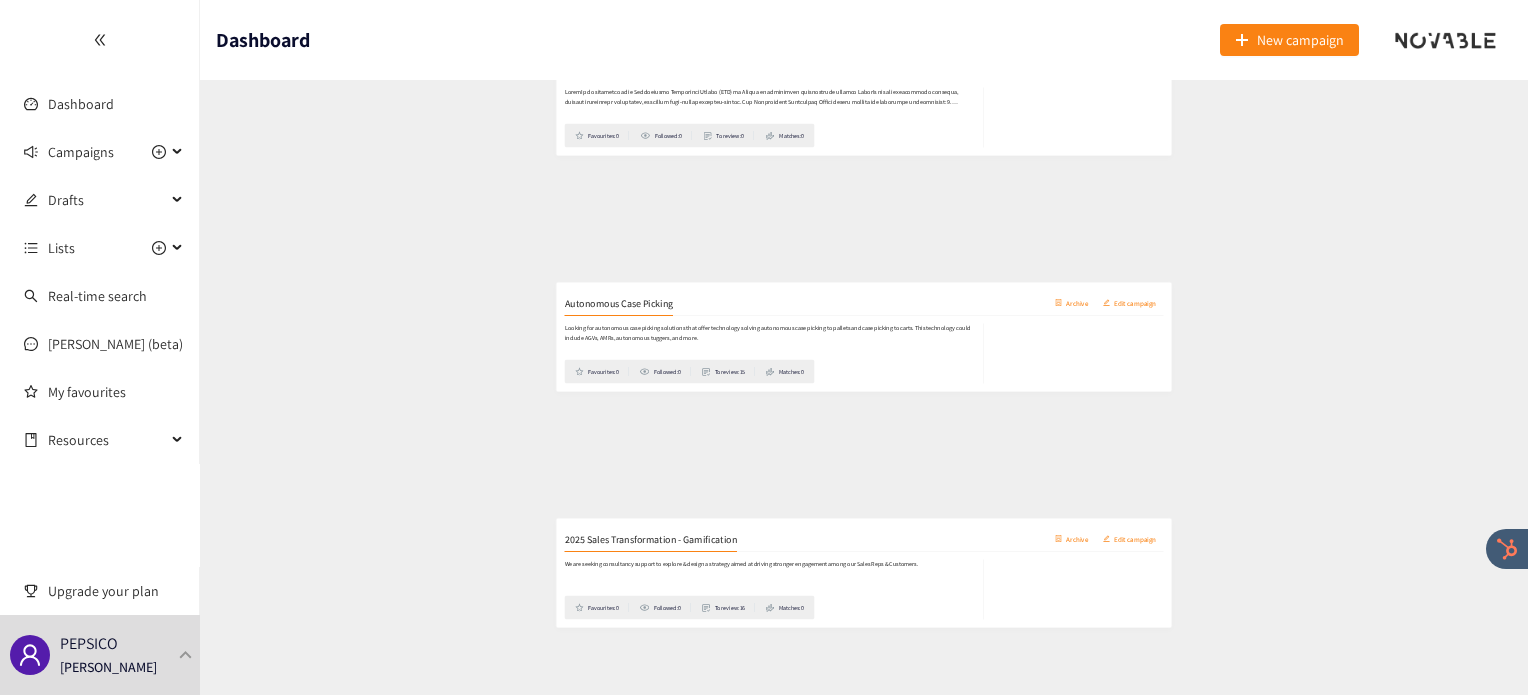 scroll, scrollTop: 446, scrollLeft: 0, axis: vertical 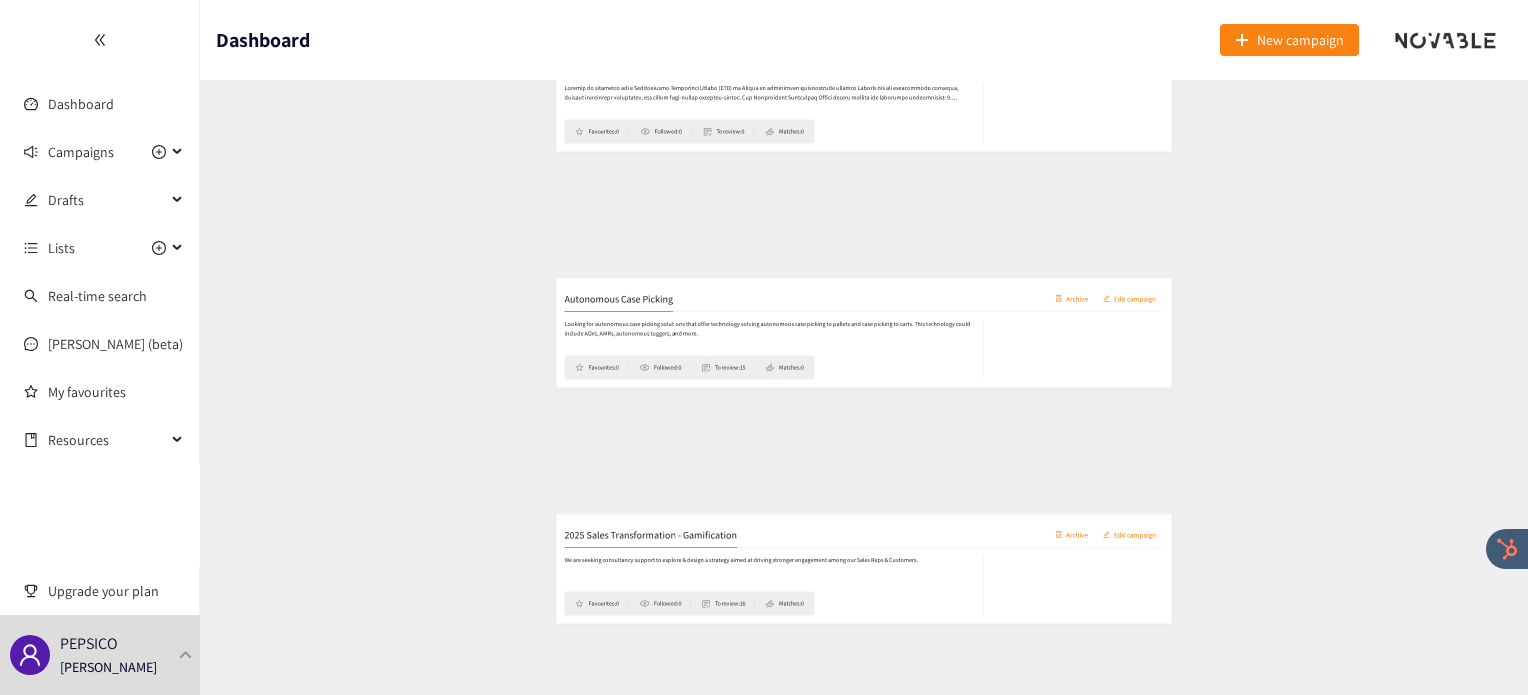 click on "2025 Sales Transformation - Gamification" at bounding box center (437, 500) 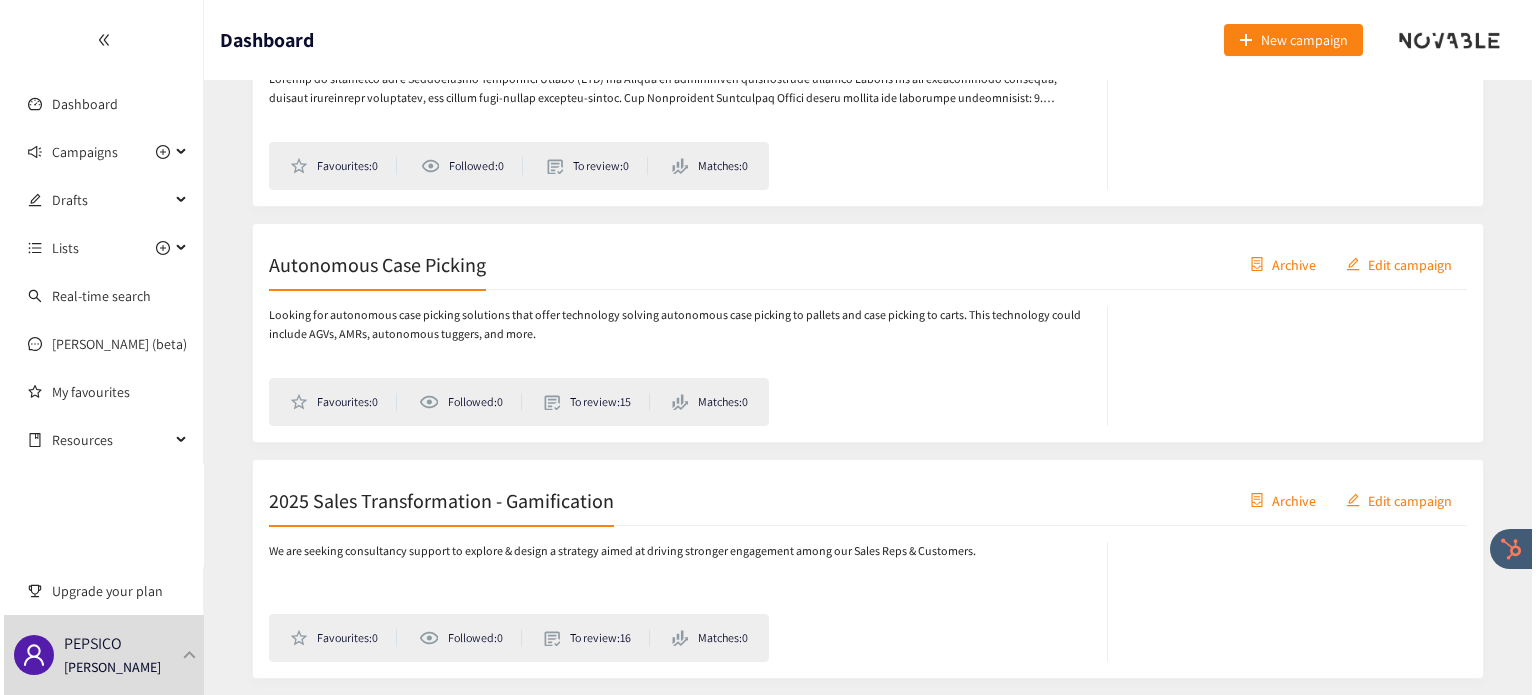 scroll, scrollTop: 0, scrollLeft: 0, axis: both 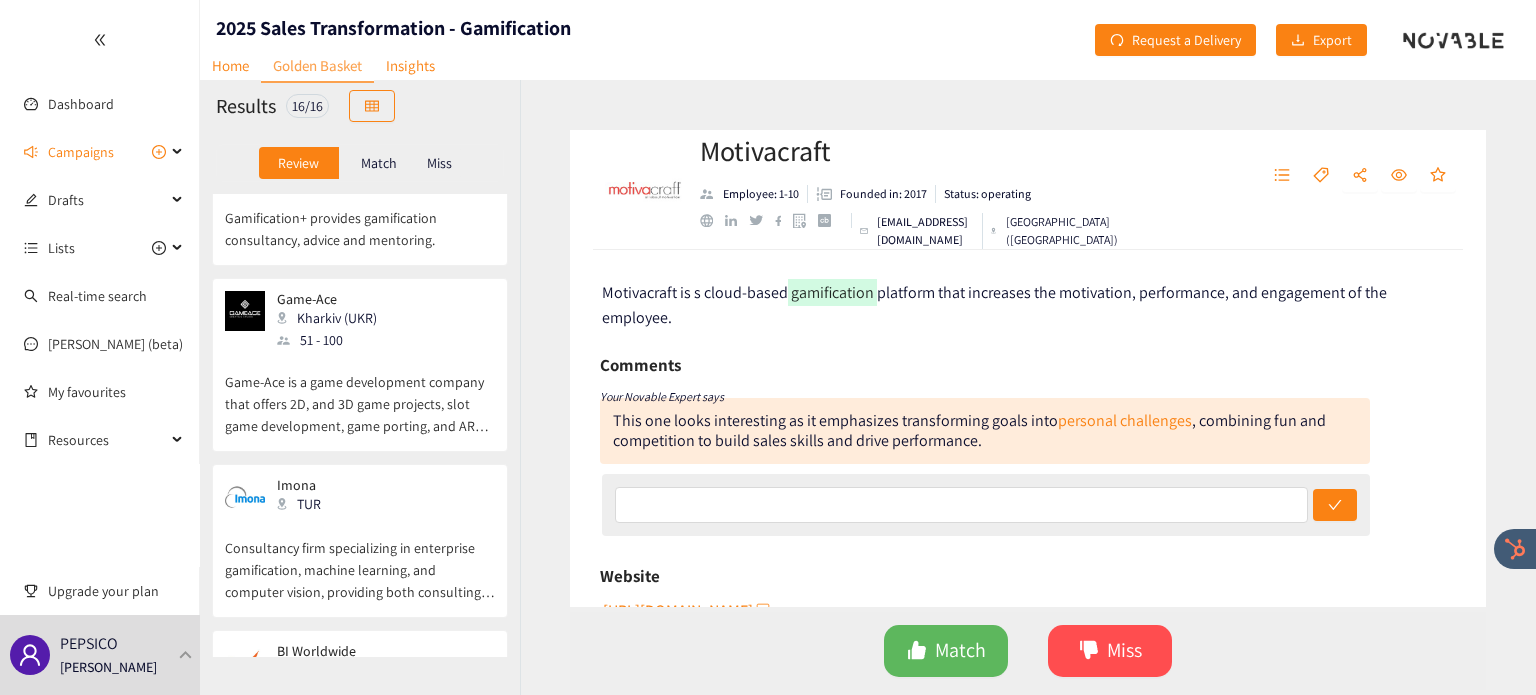 click on "BI WORLDWIDE is a global engagement agency that uses the principles of behavioral economics to produce measurable results." at bounding box center (360, 768) 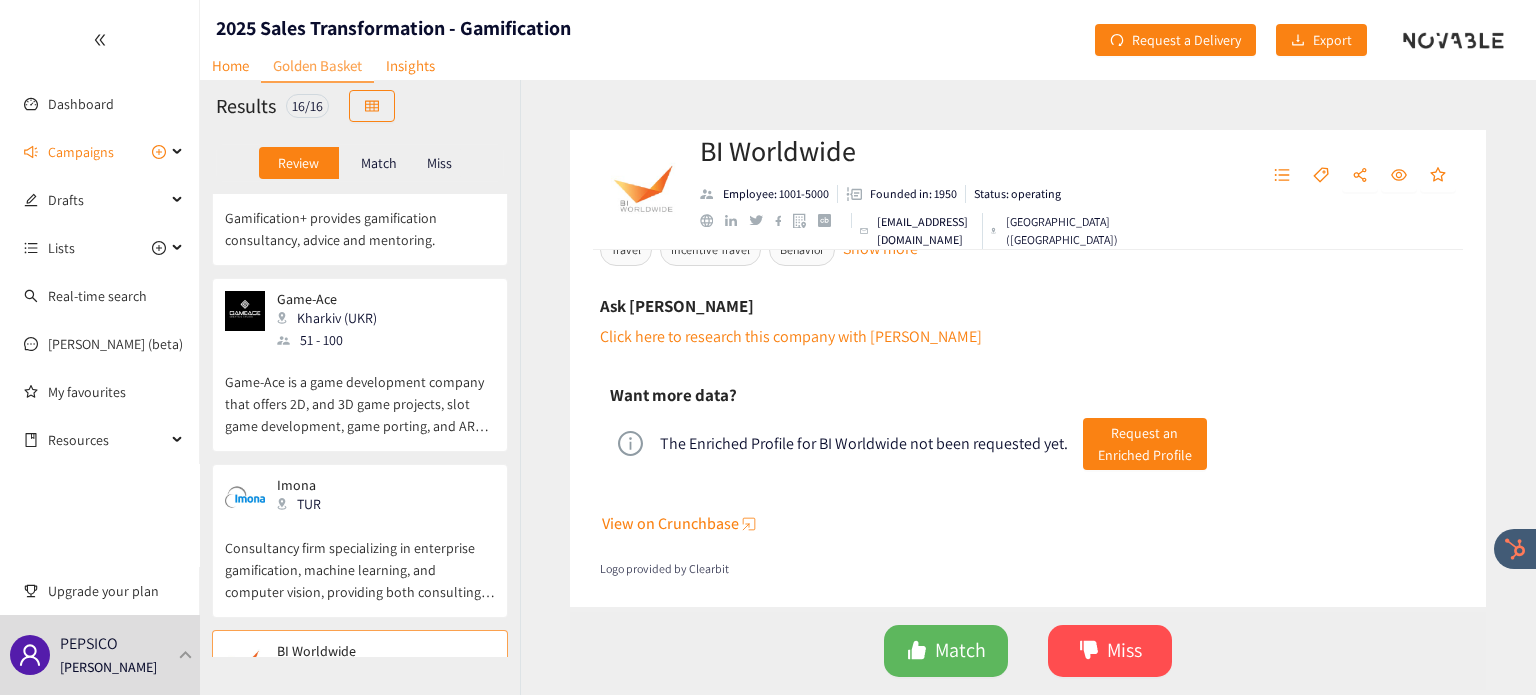 scroll, scrollTop: 0, scrollLeft: 0, axis: both 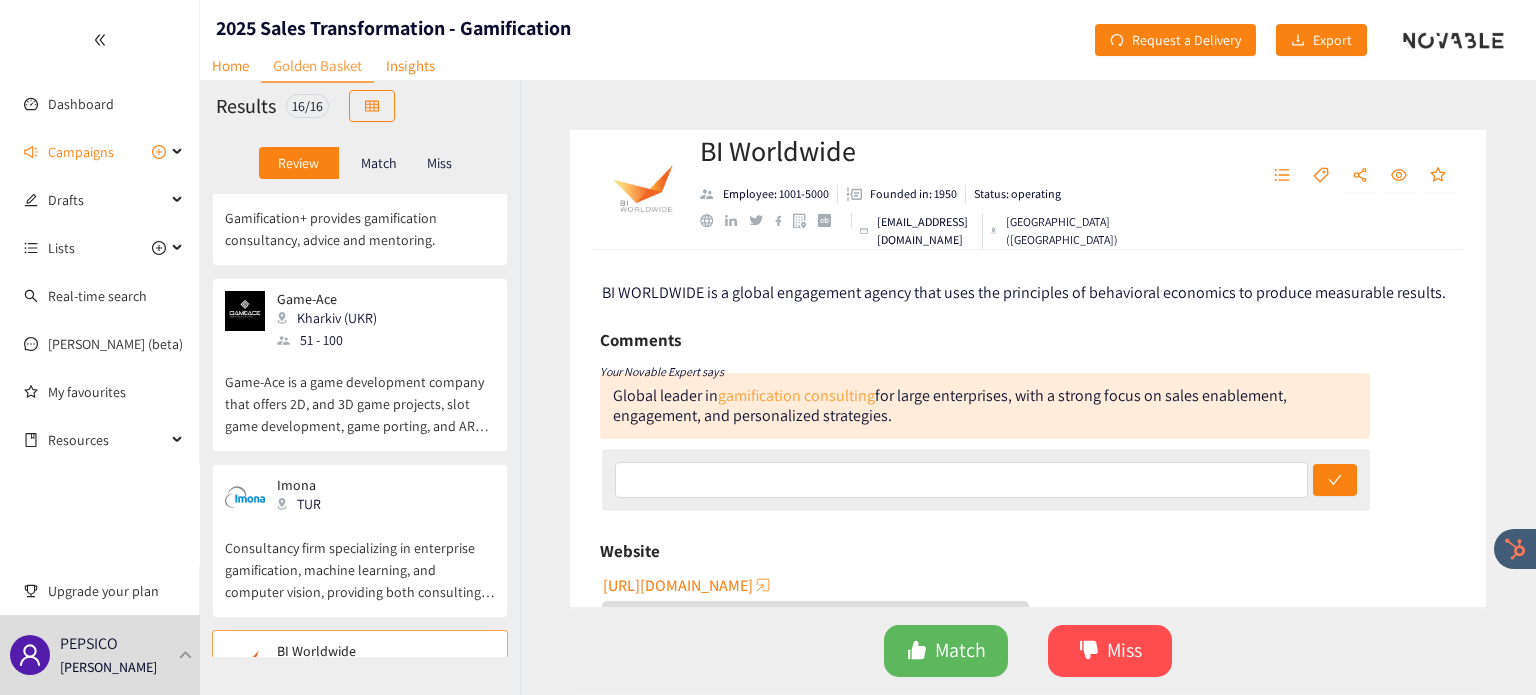 click on "gamification consulting" at bounding box center (796, 395) 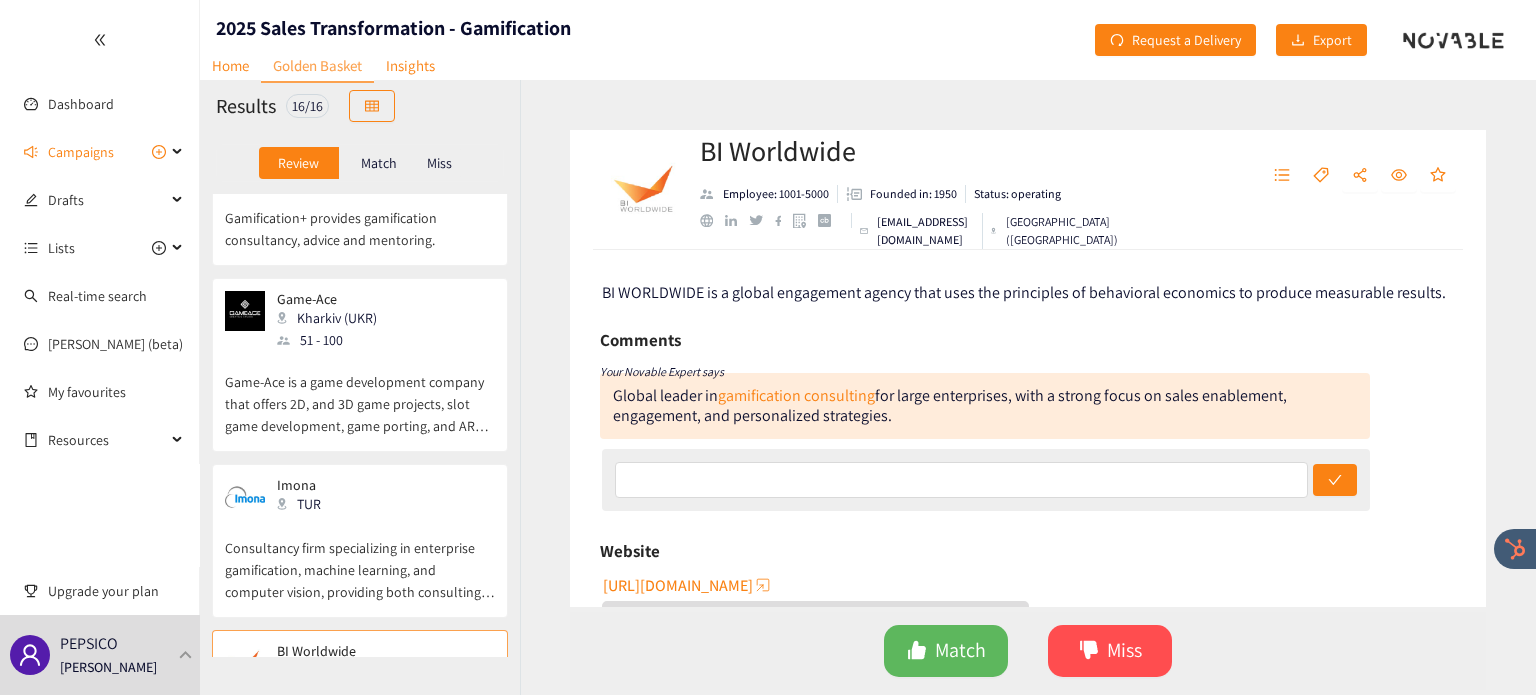 click at bounding box center [706, 220] 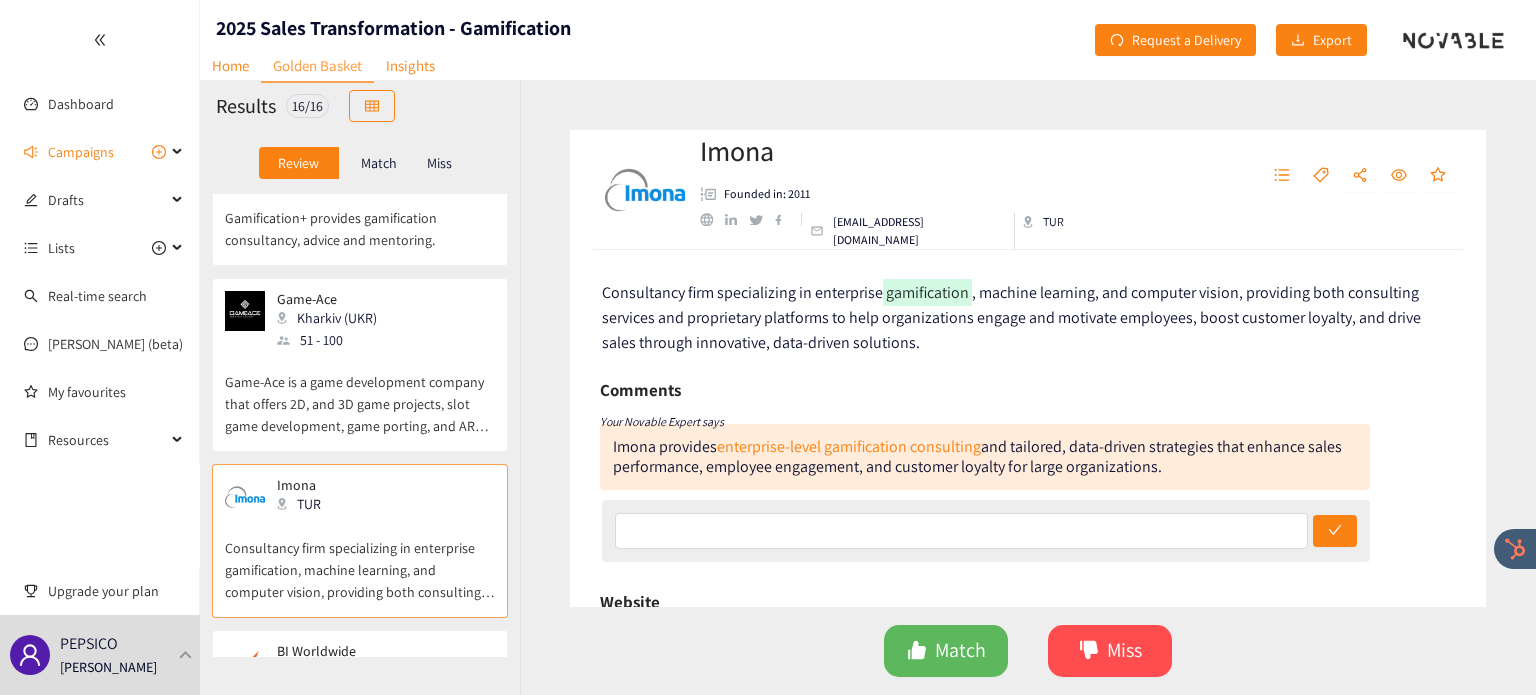 click on "BI Worldwide" at bounding box center [379, 651] 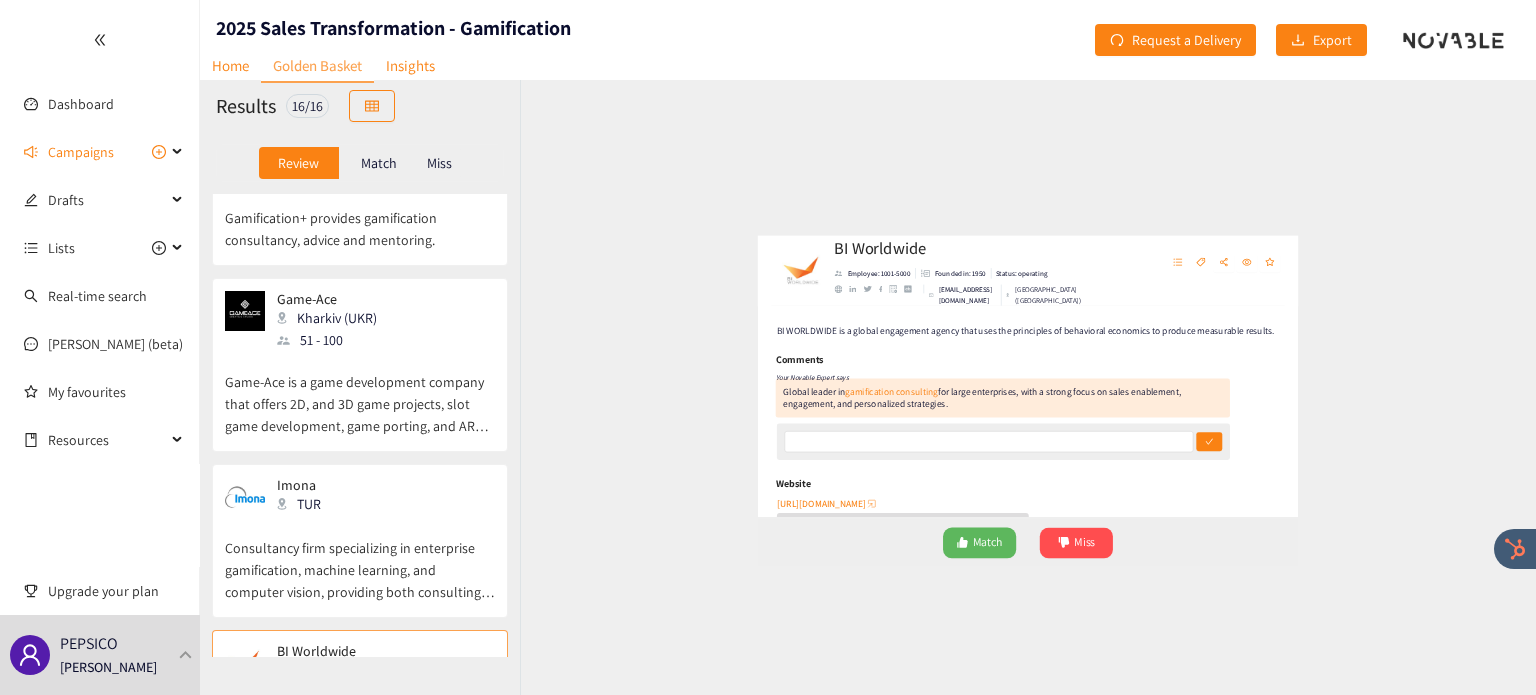 click on "Imona   TUR" at bounding box center (360, 497) 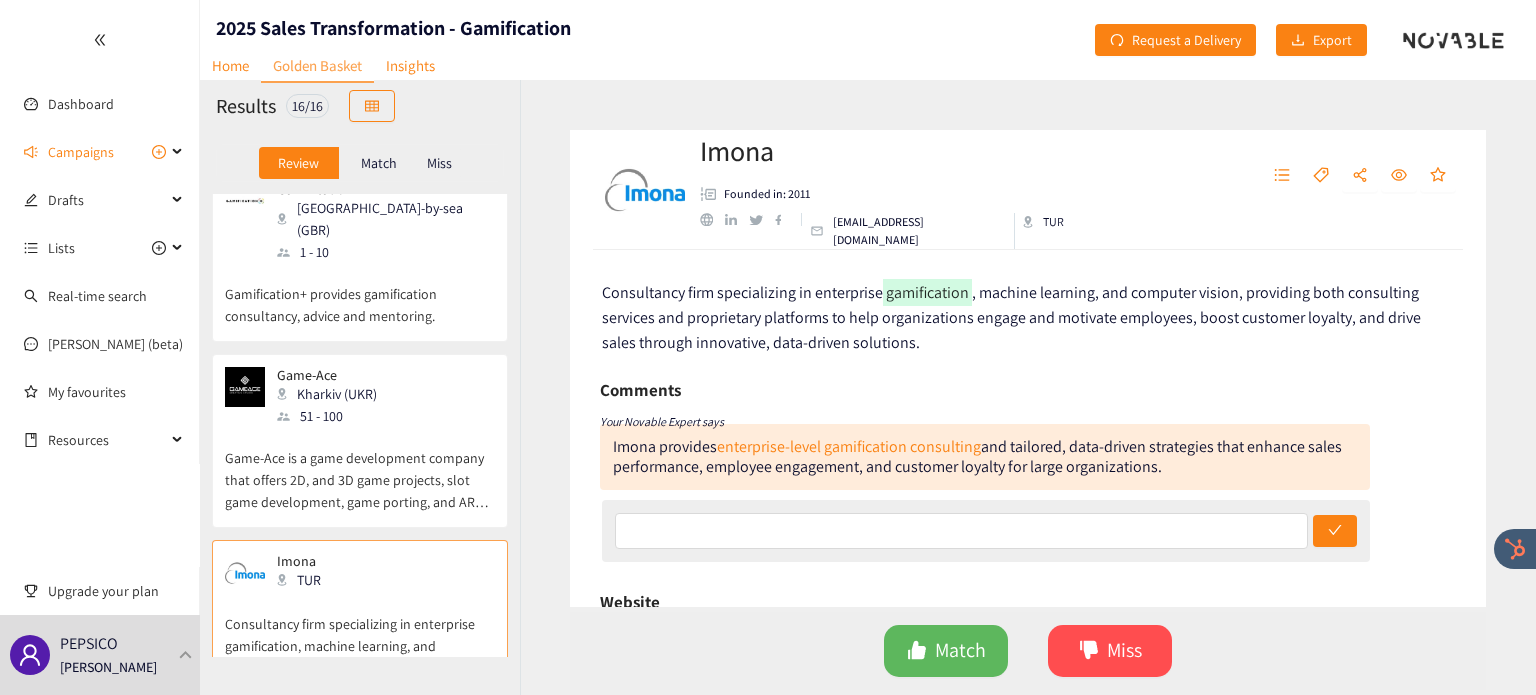 scroll, scrollTop: 2356, scrollLeft: 0, axis: vertical 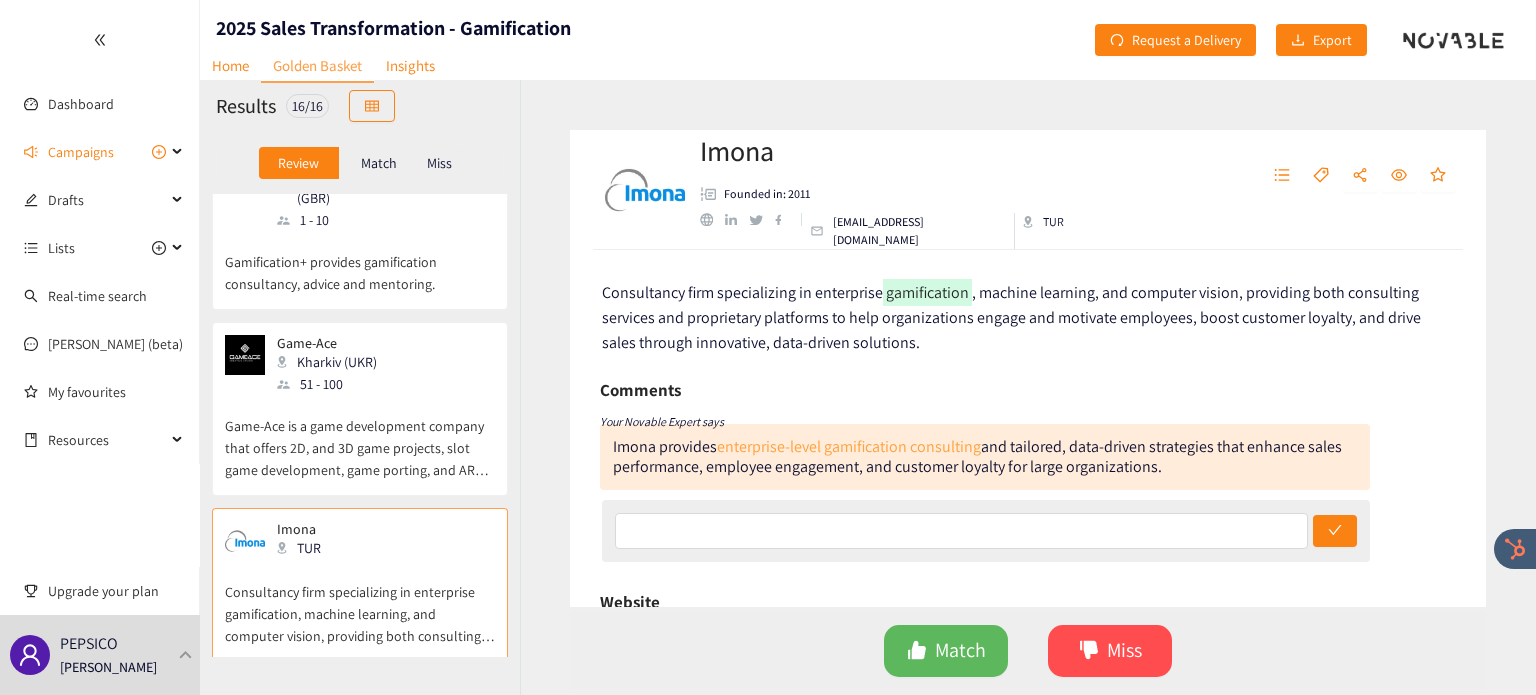 click on "enterprise-level gamification consulting" at bounding box center (849, 446) 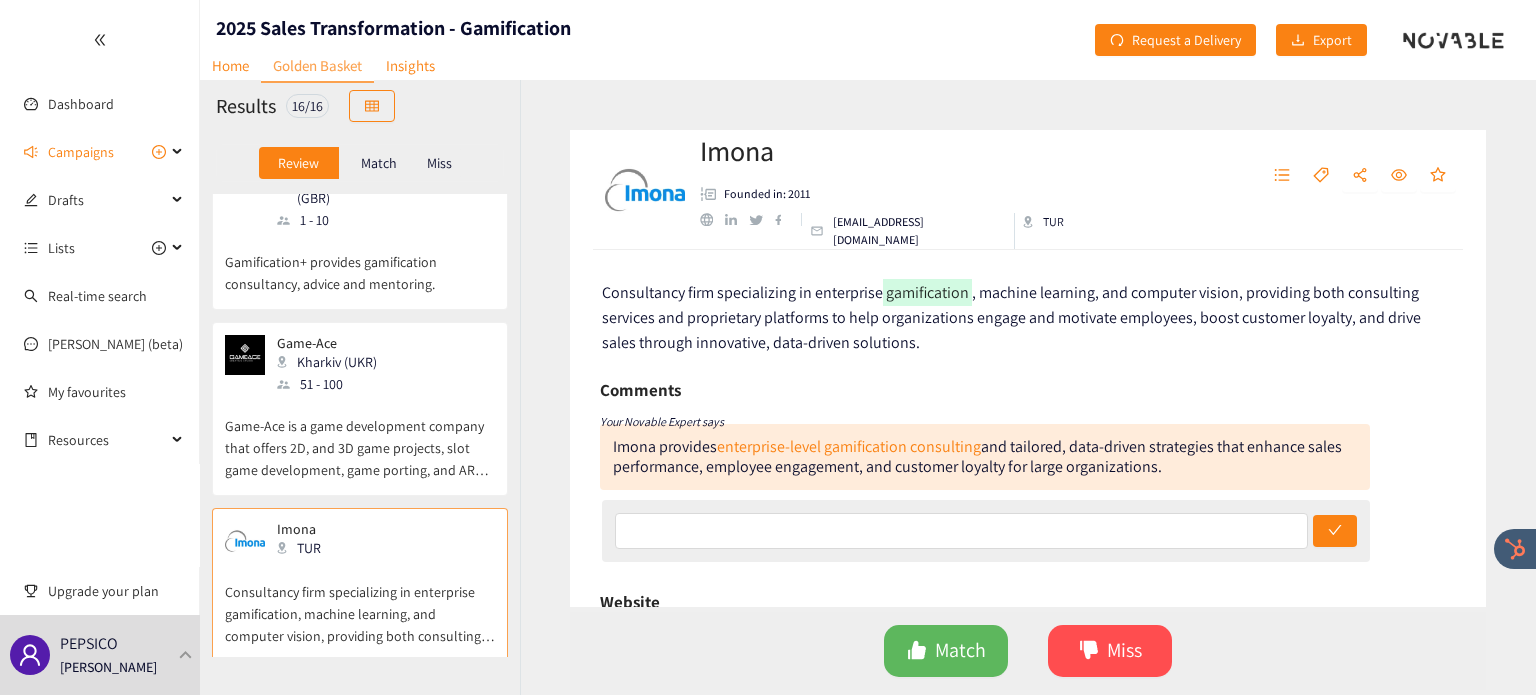 click on "51 - 100" at bounding box center (333, 384) 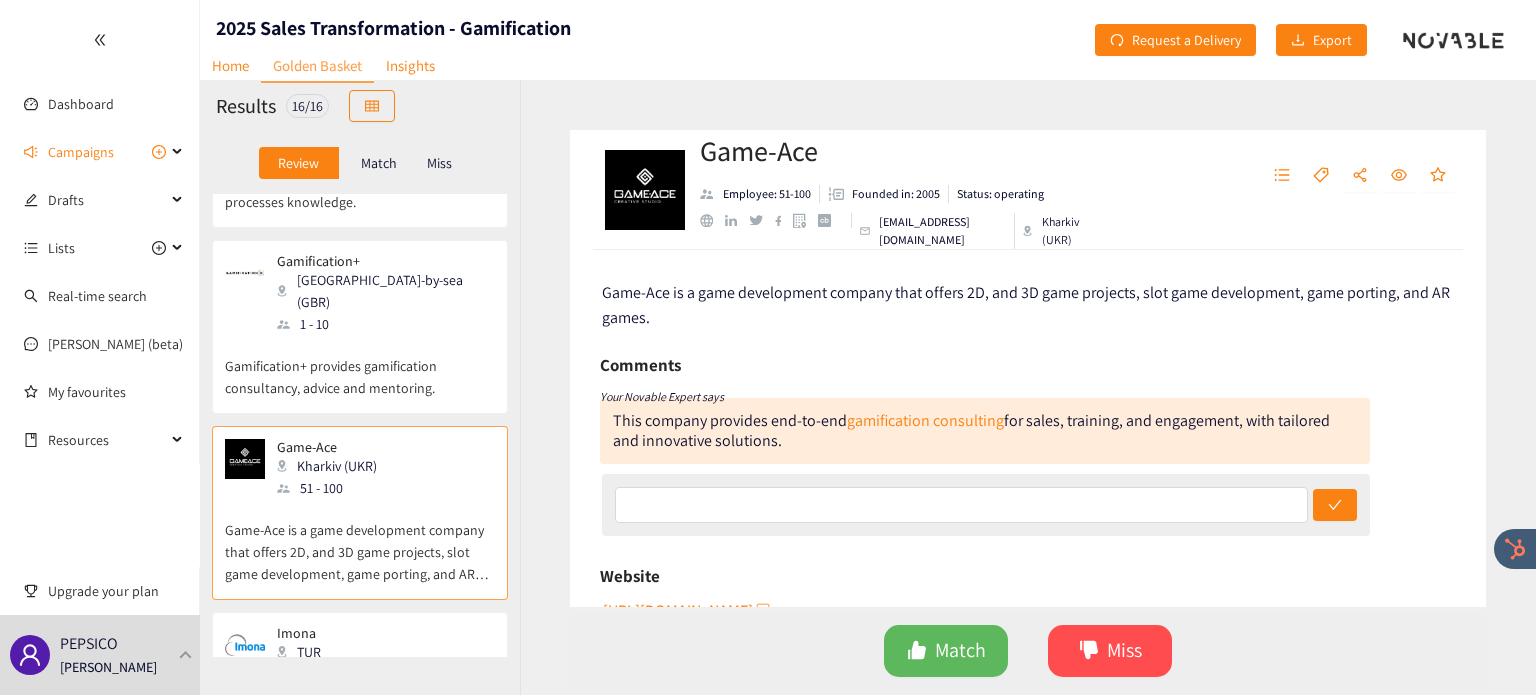 scroll, scrollTop: 2223, scrollLeft: 0, axis: vertical 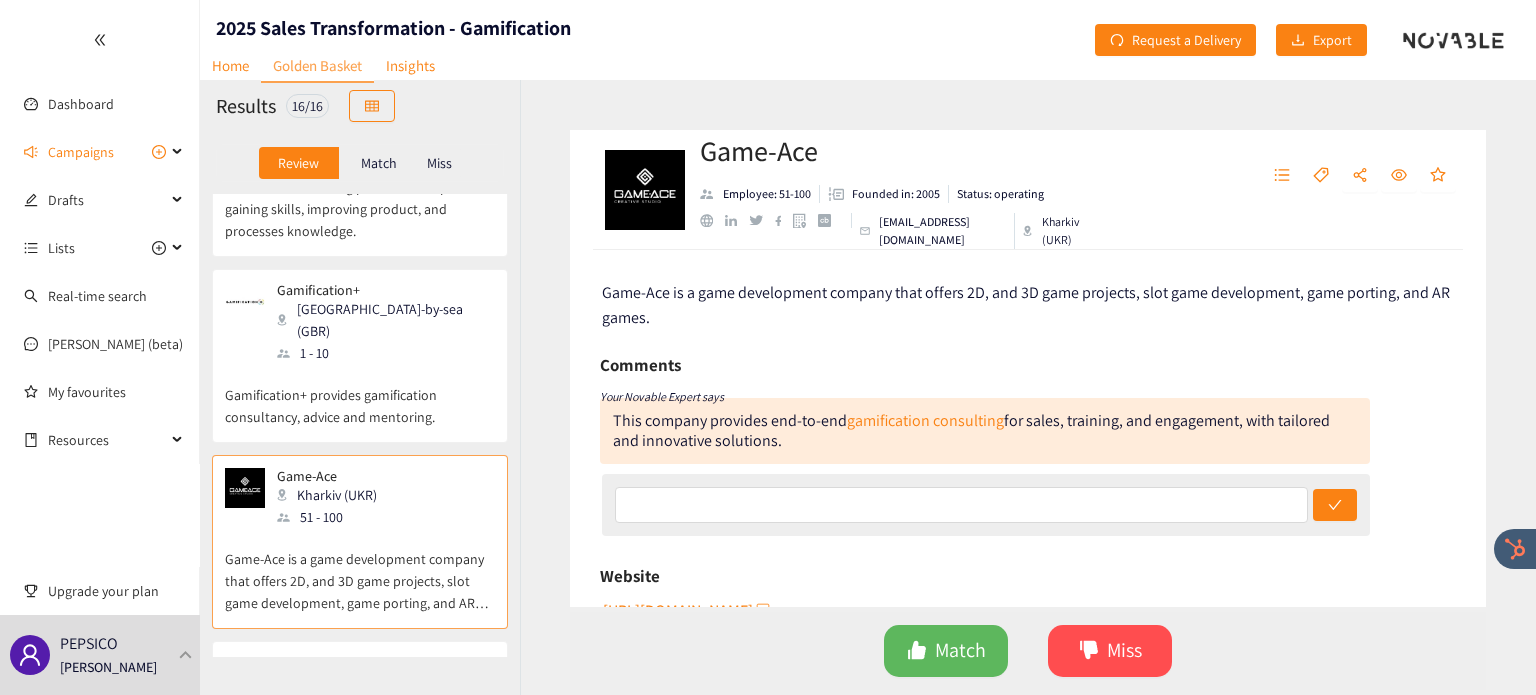 click on "Consultancy firm specializing in enterprise gamification, machine learning, and computer vision, providing both consulting services and proprietary platforms to help organizations engage and motivate employees, boost customer loyalty, and drive sales through innovative, data-driven solutions." at bounding box center [360, 737] 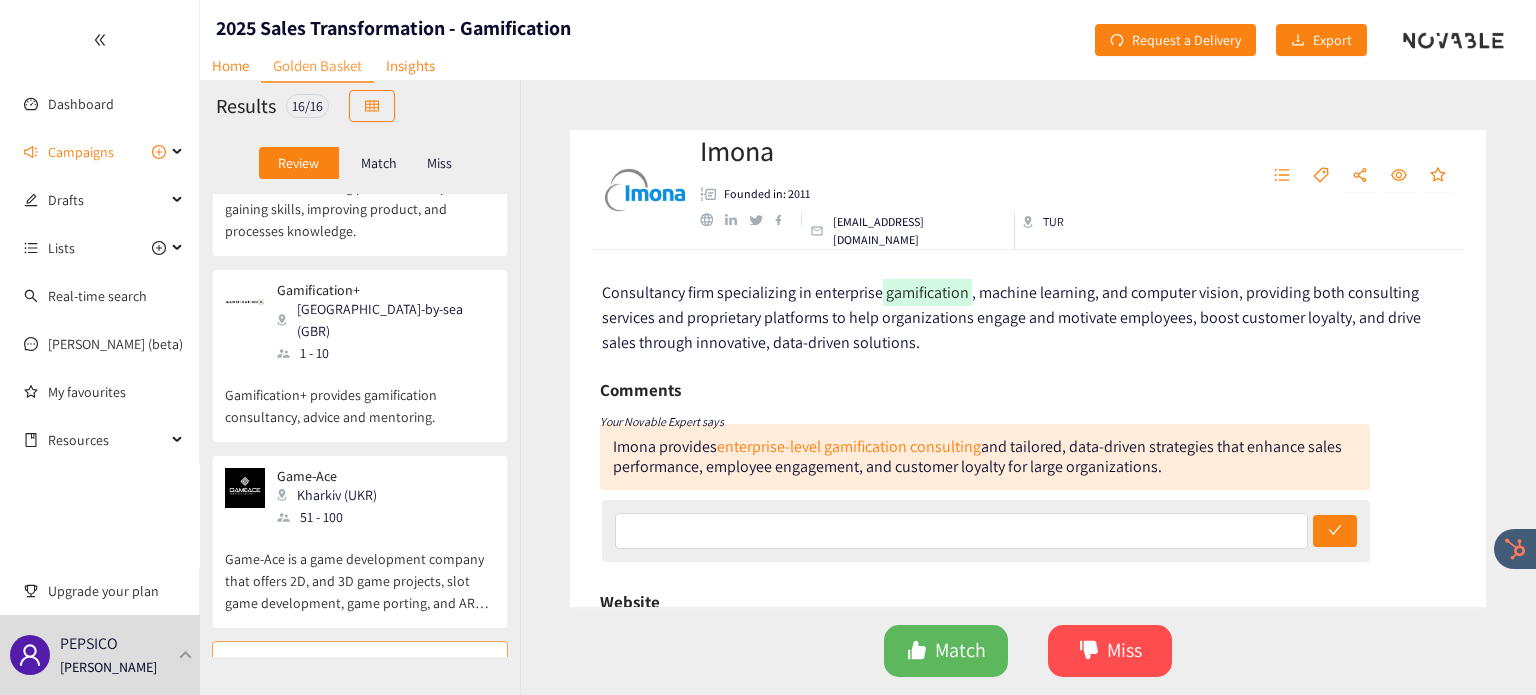 click on "Game-Ace is a game development company that offers 2D, and 3D game projects, slot game development, game porting, and AR games." at bounding box center [360, 571] 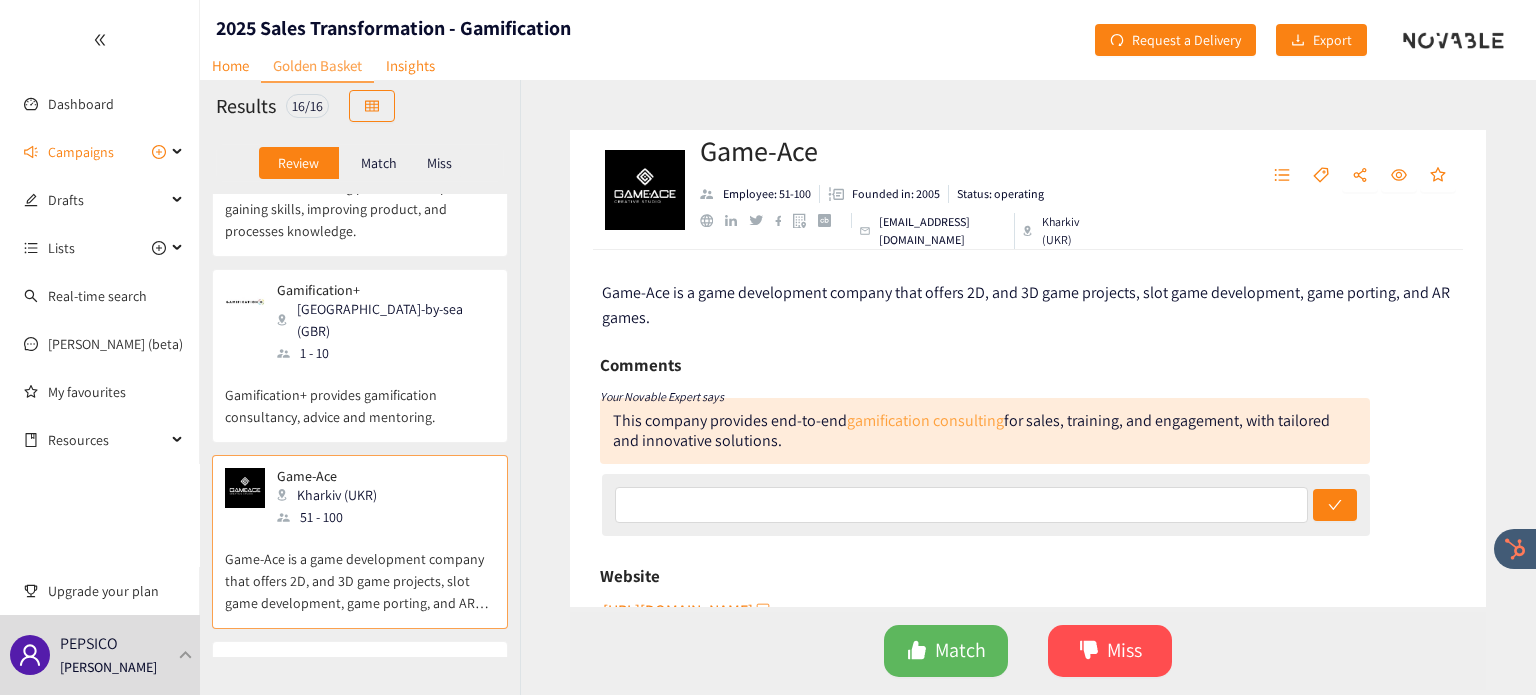 click on "gamification consulting" at bounding box center [925, 420] 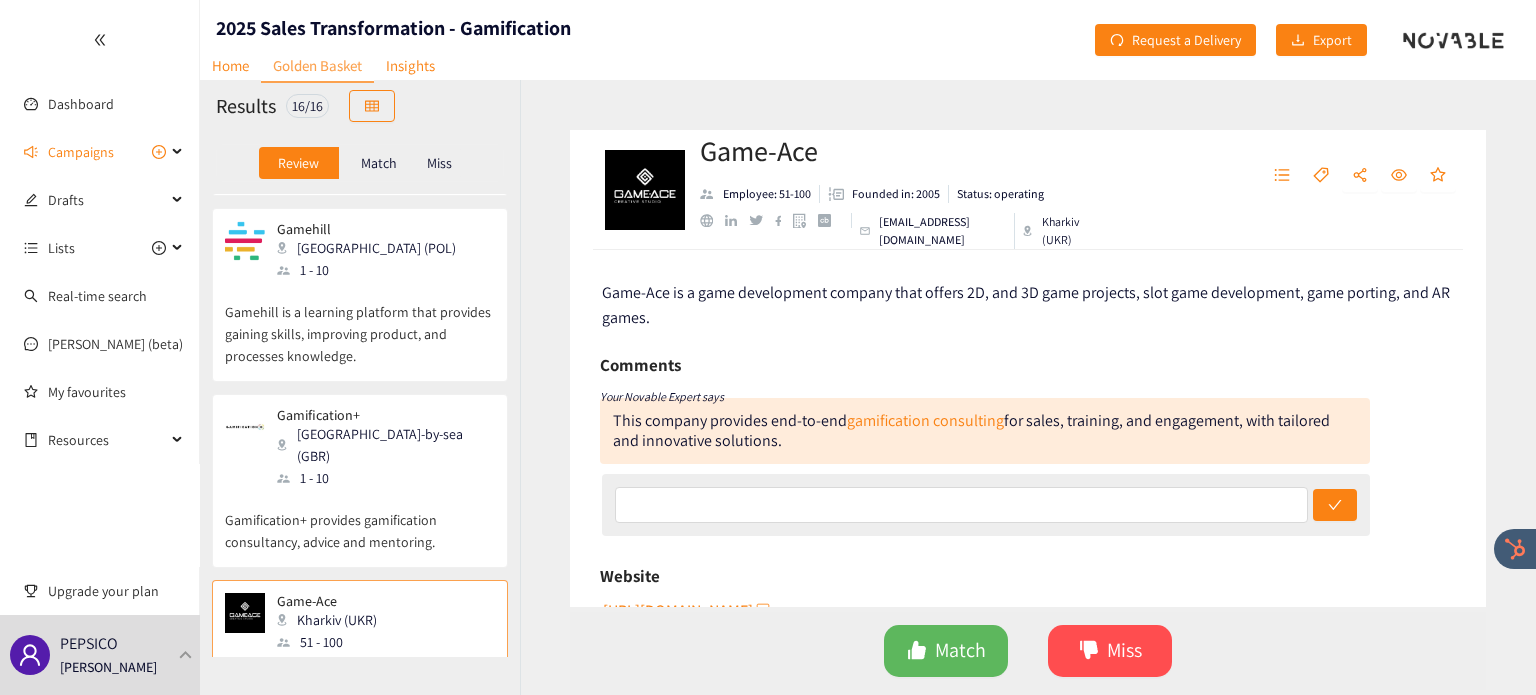 scroll, scrollTop: 2099, scrollLeft: 0, axis: vertical 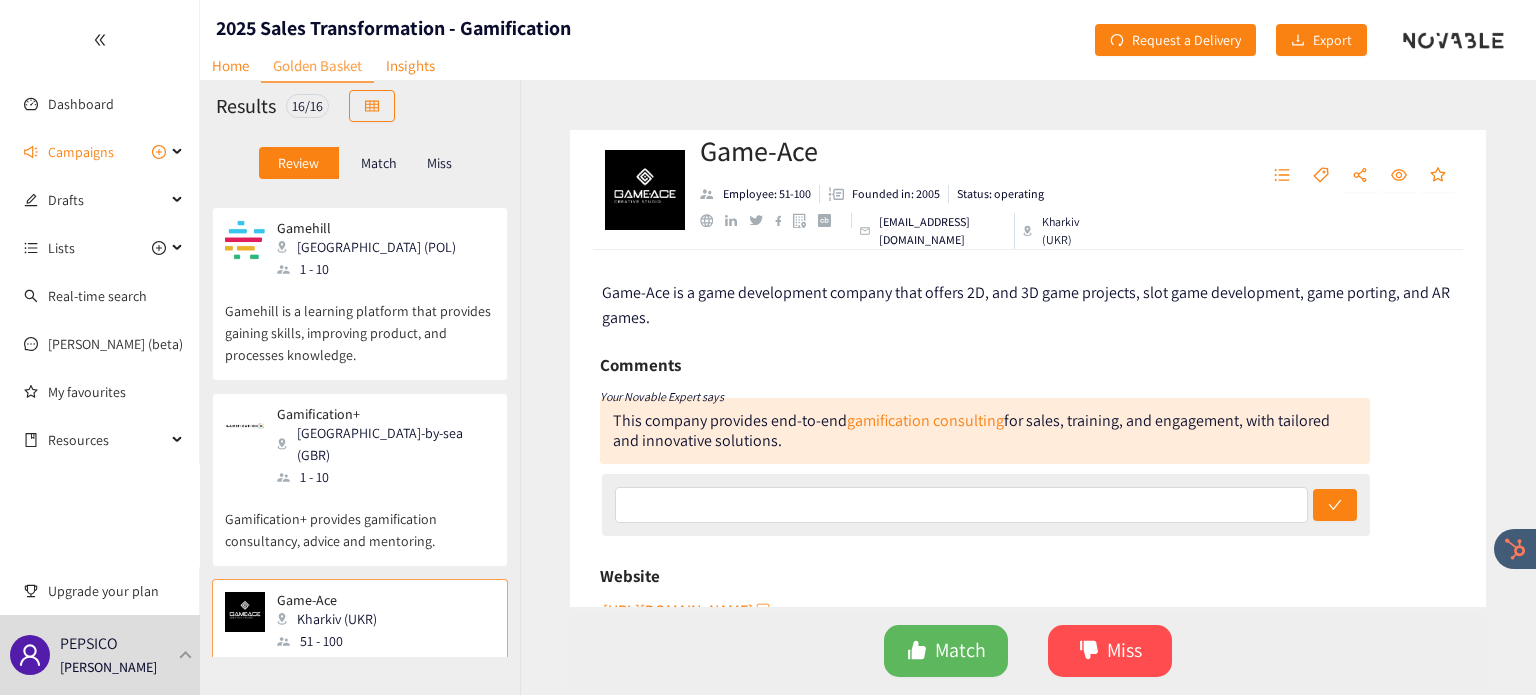 click on "1 - 10" at bounding box center [385, 477] 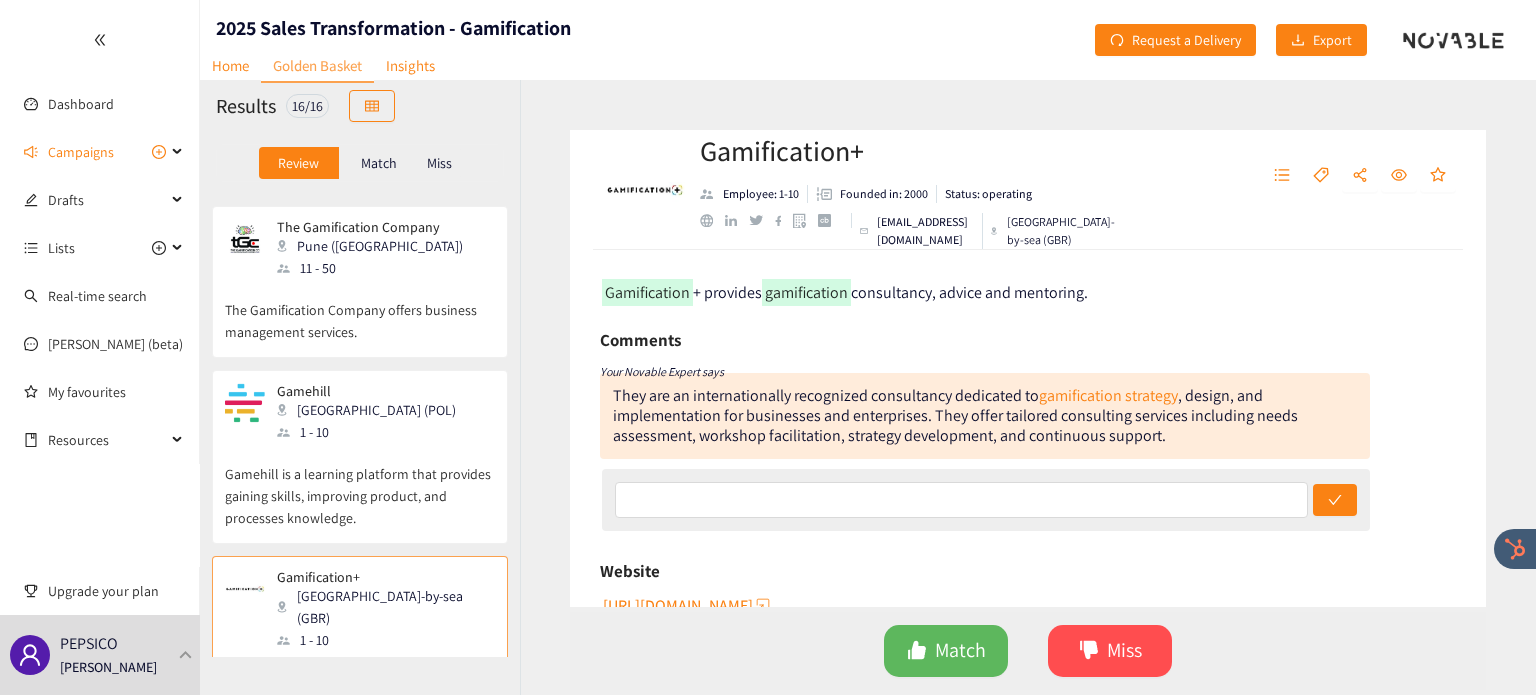 scroll, scrollTop: 1932, scrollLeft: 0, axis: vertical 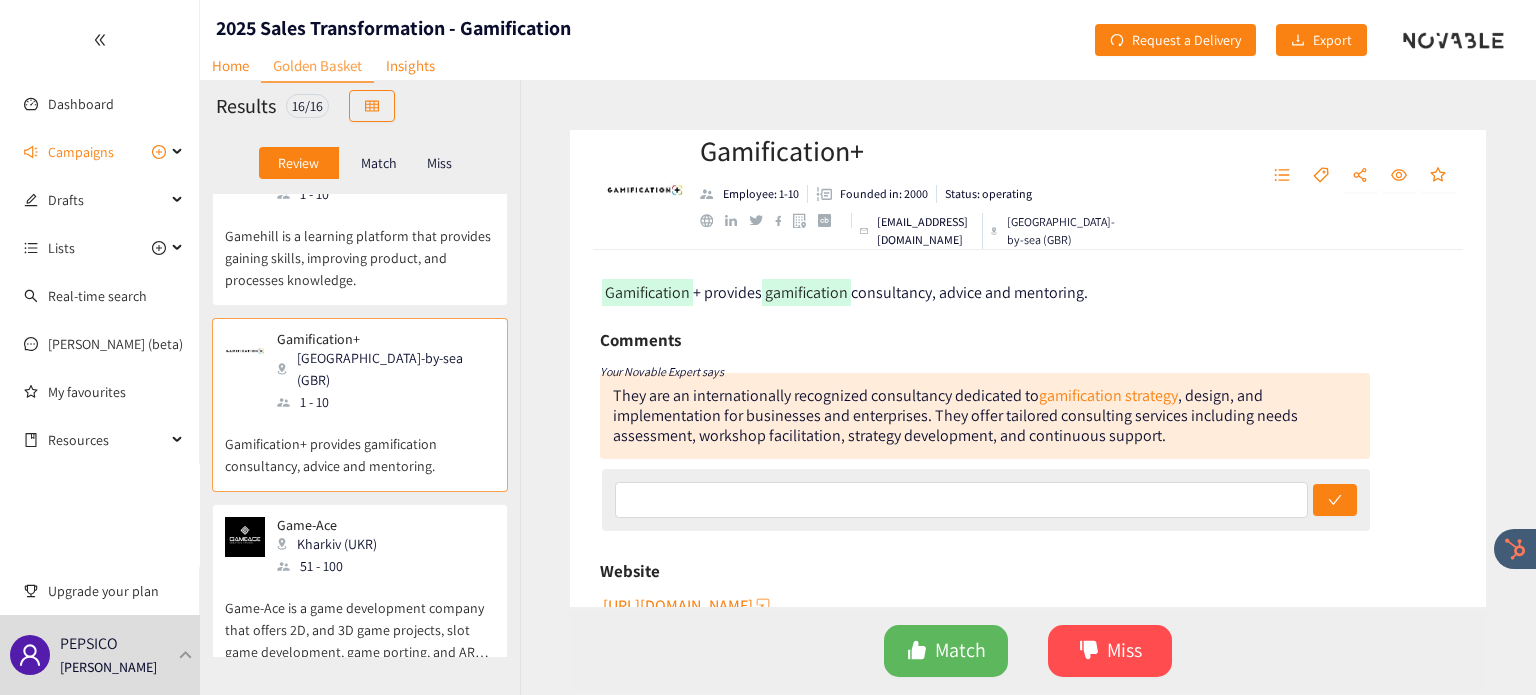 click on "Game-Ace   Kharkiv (UKR)     51 - 100" at bounding box center [360, 547] 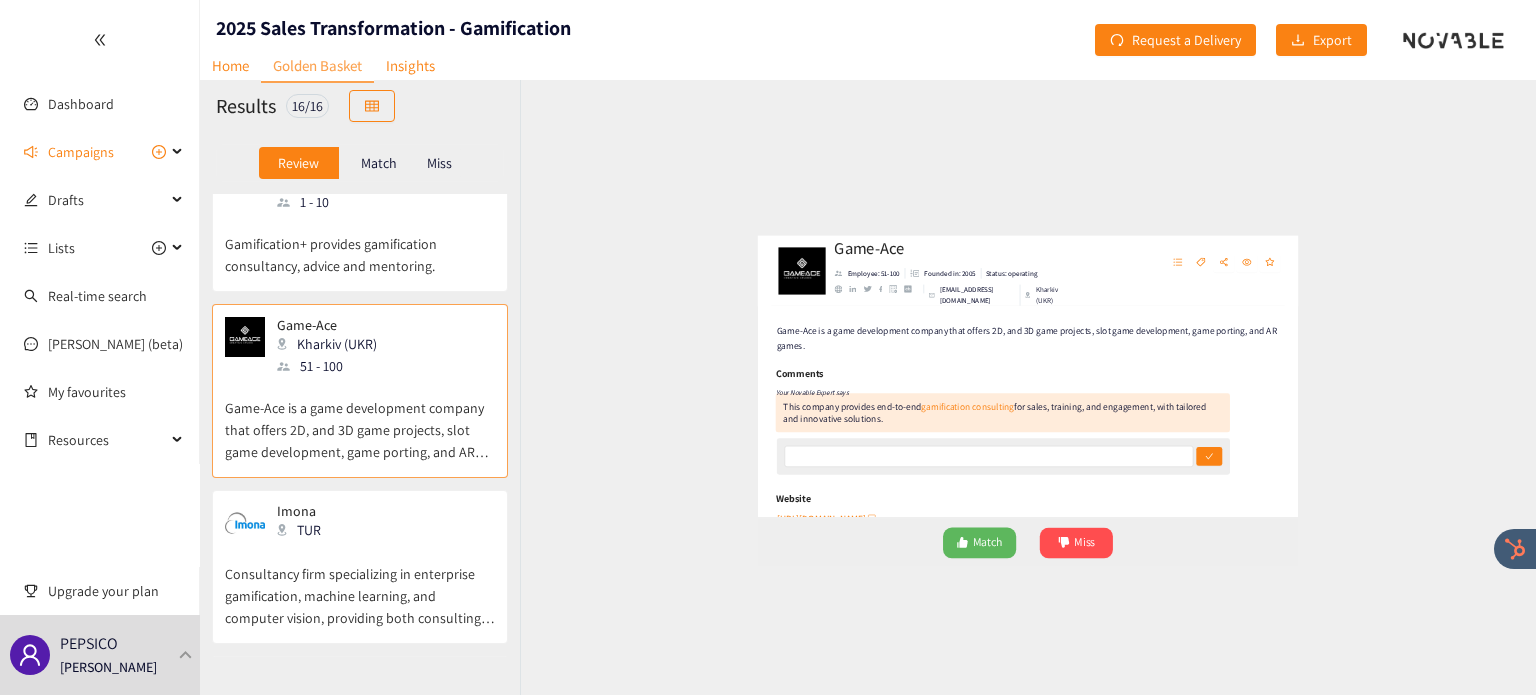 click on "Imona   TUR" at bounding box center (360, 523) 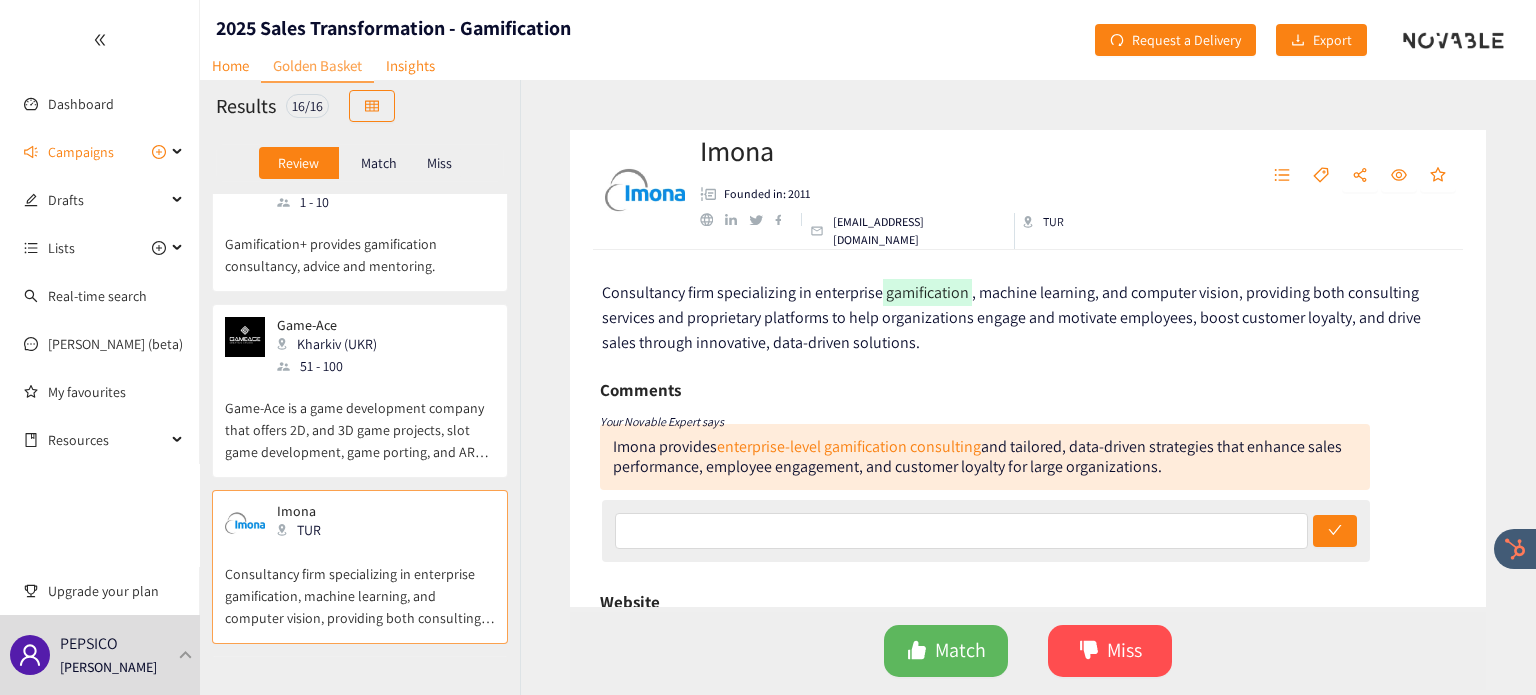 scroll, scrollTop: 2400, scrollLeft: 0, axis: vertical 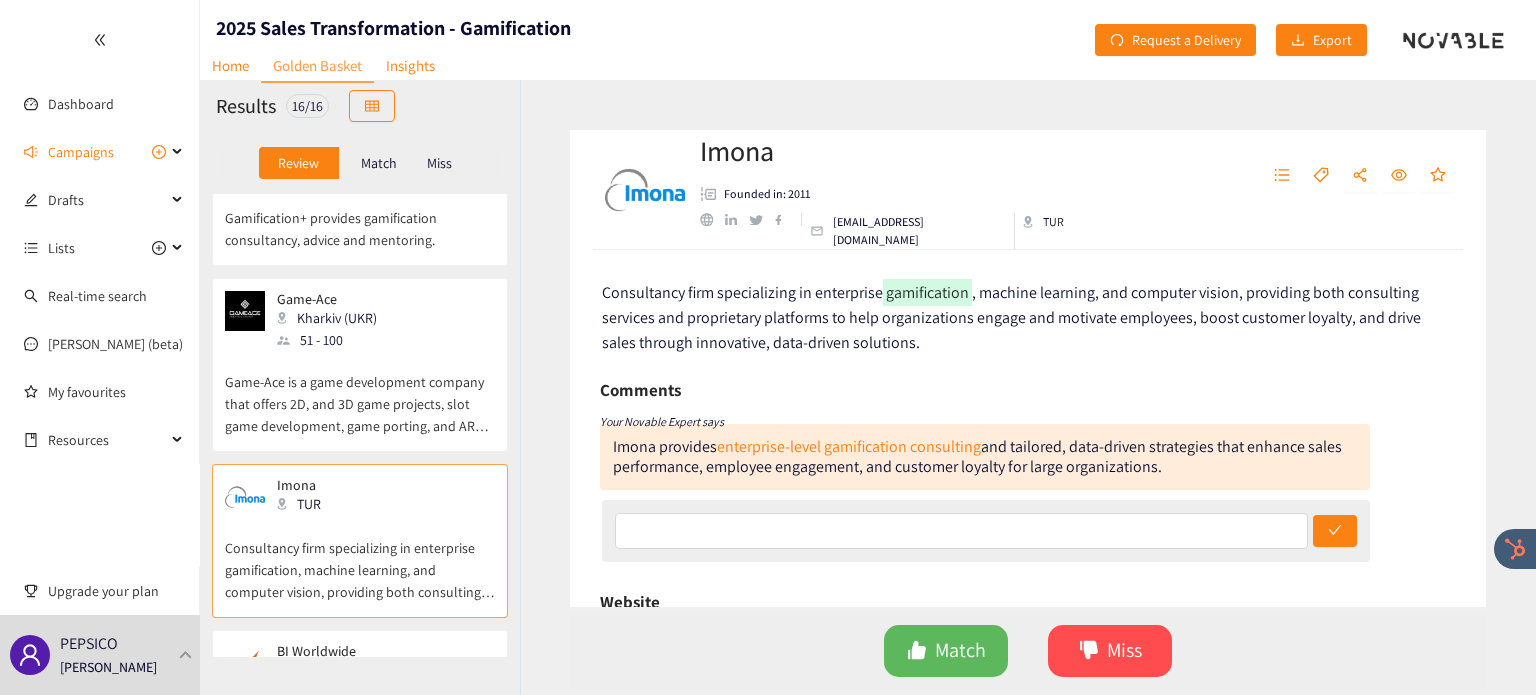 click on "BI WORLDWIDE is a global engagement agency that uses the principles of behavioral economics to produce measurable results." at bounding box center (360, 768) 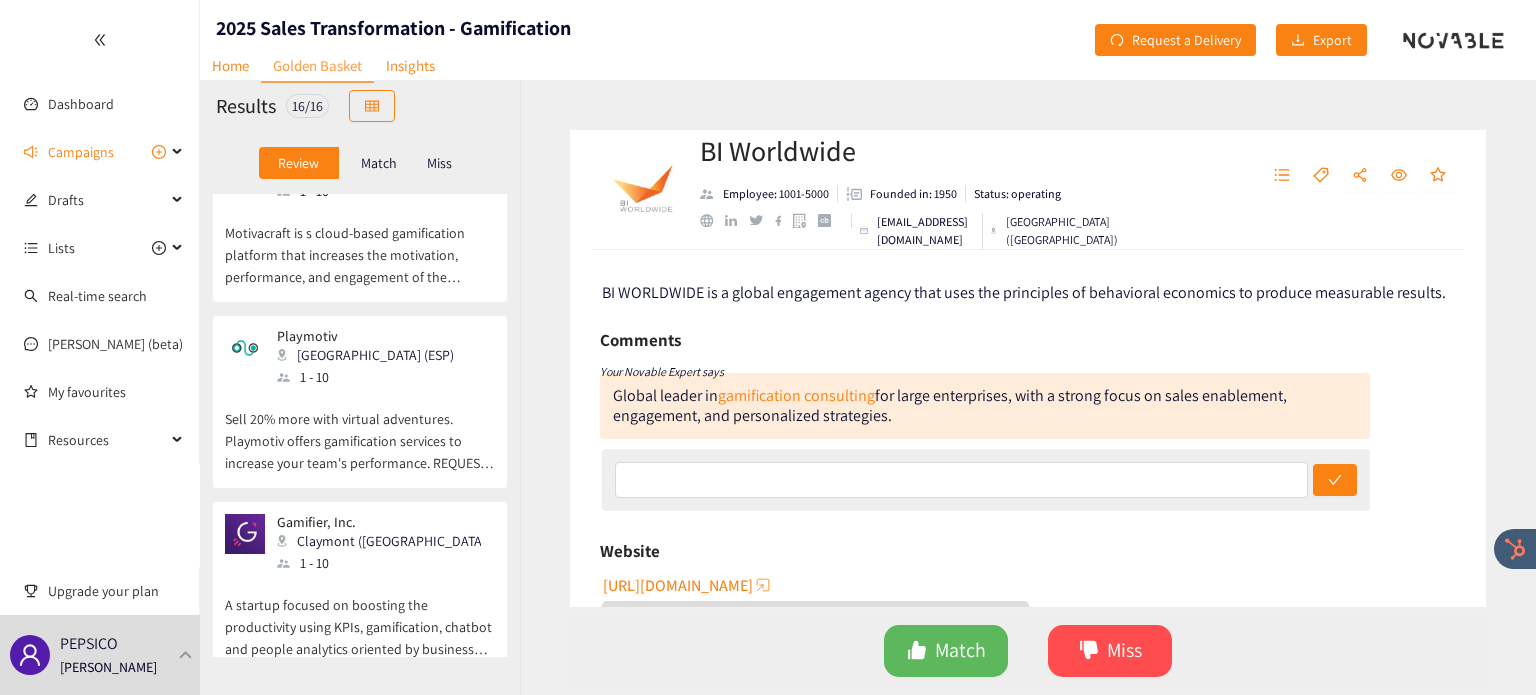 scroll, scrollTop: 0, scrollLeft: 0, axis: both 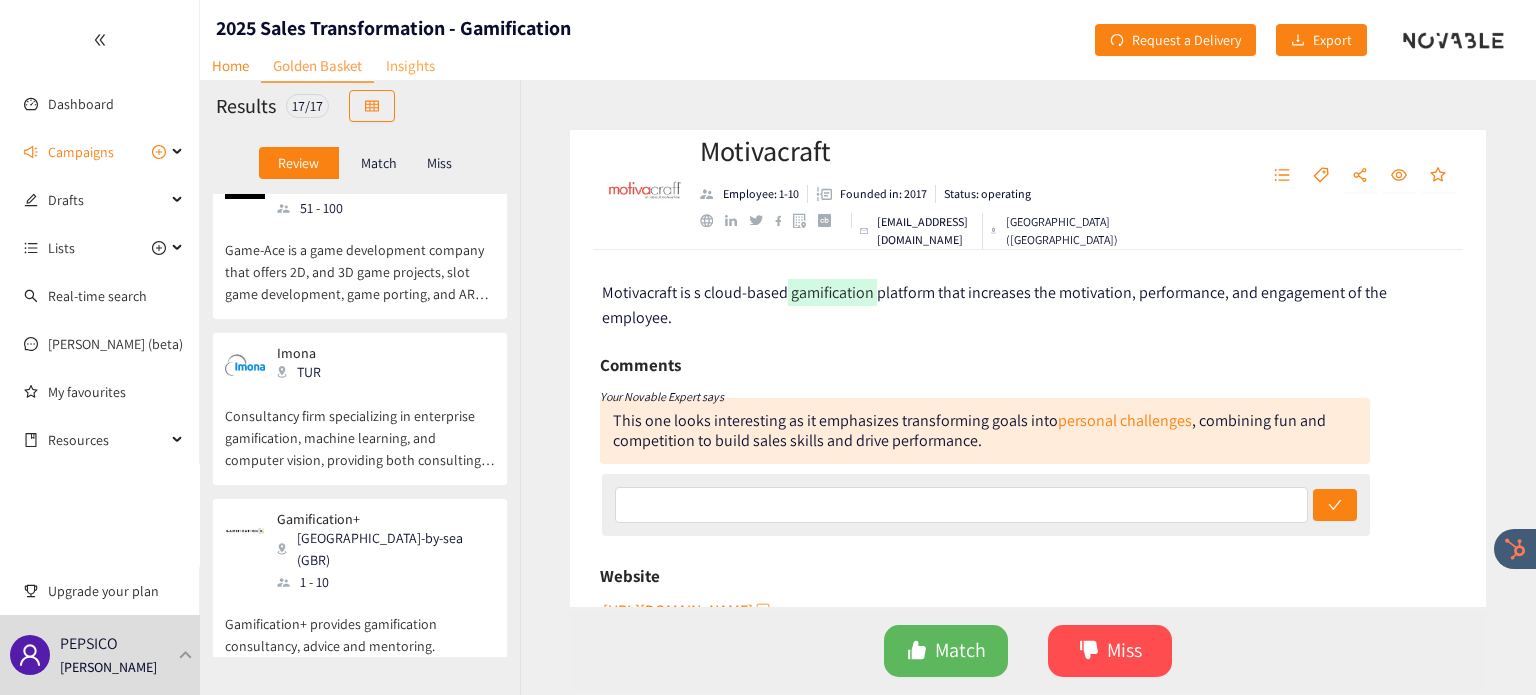 click on "Insights" at bounding box center [410, 65] 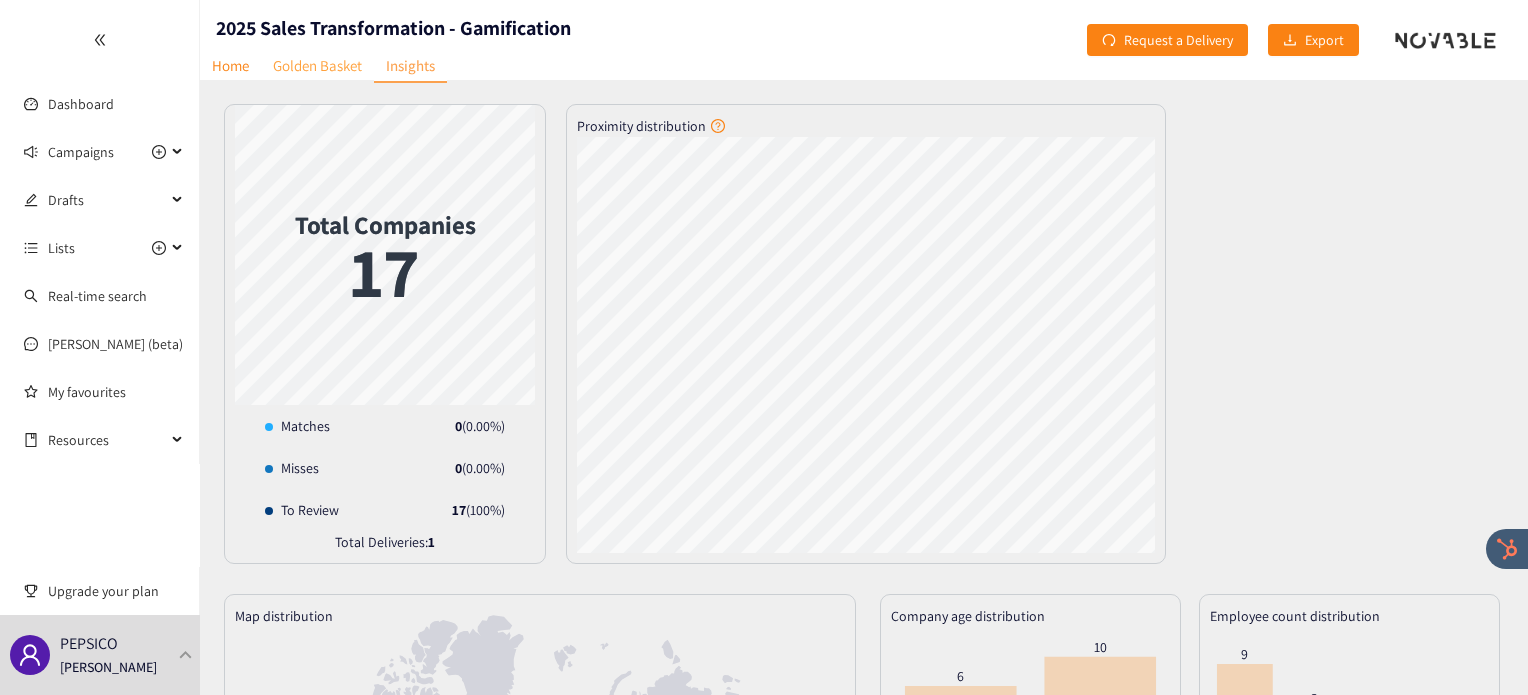 click on "Golden Basket" at bounding box center [317, 65] 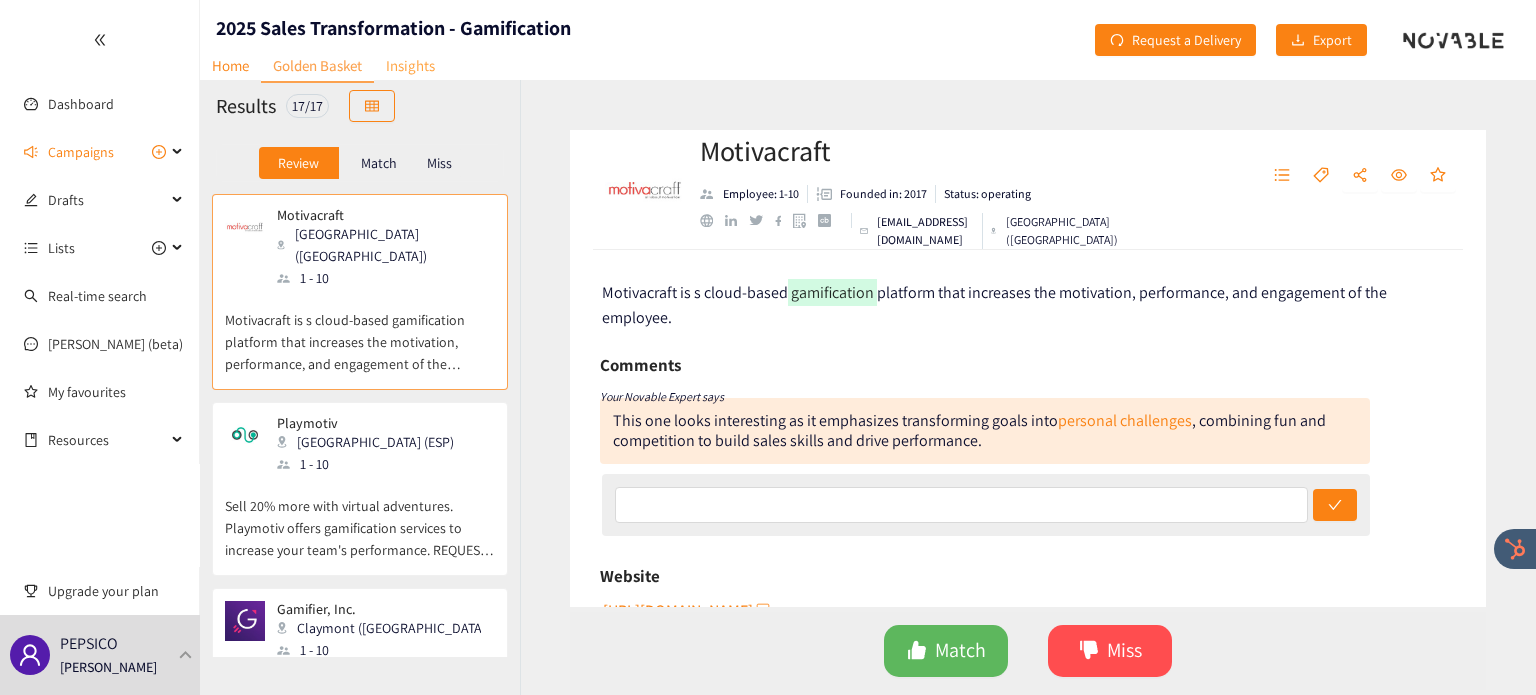 click on "Insights" at bounding box center [410, 65] 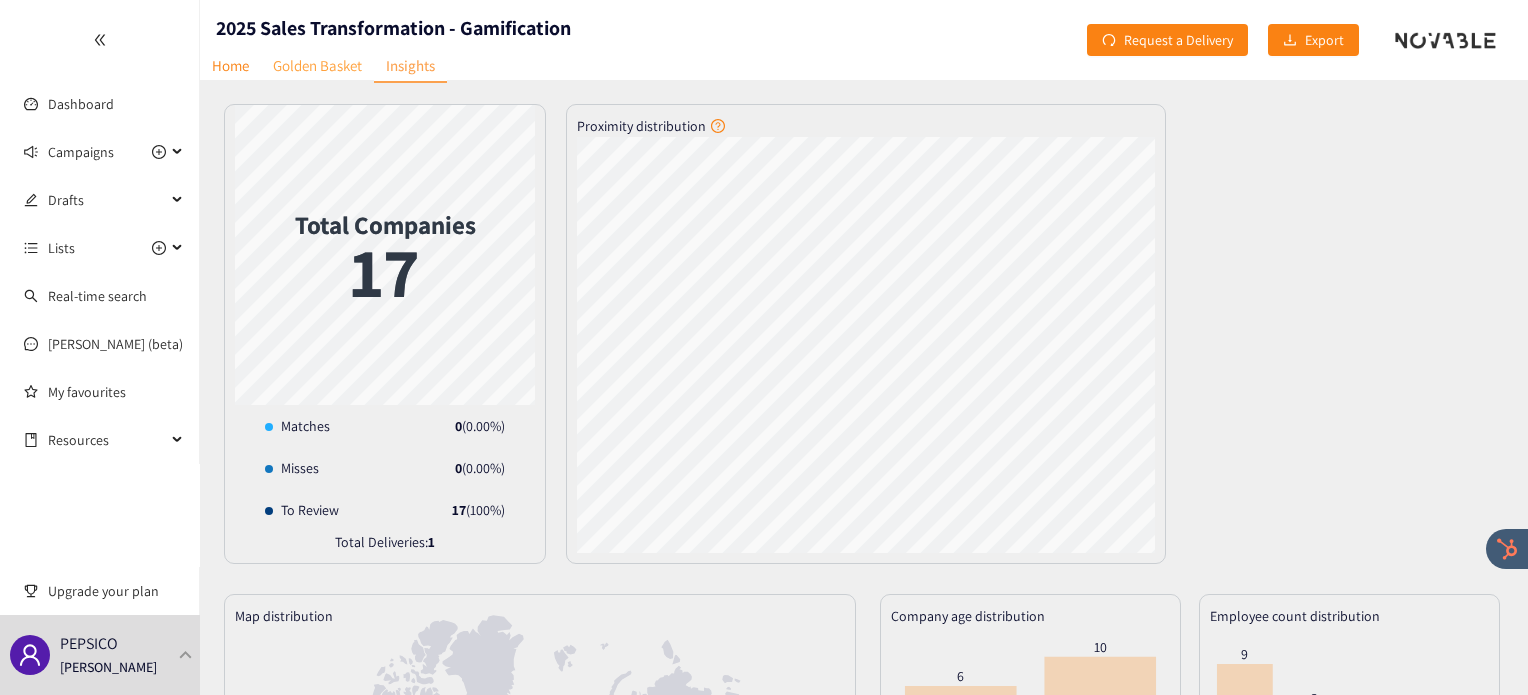 click on "Golden Basket" at bounding box center [317, 65] 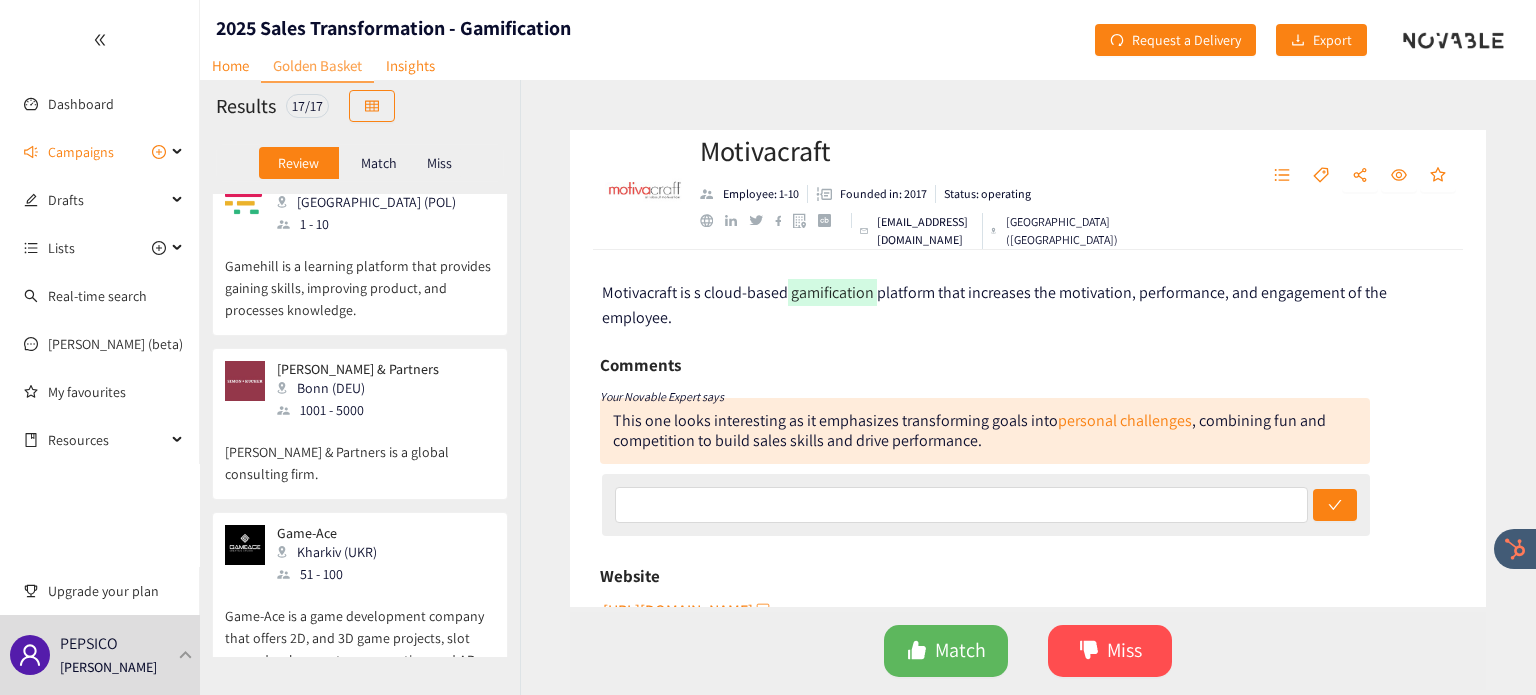 scroll, scrollTop: 2144, scrollLeft: 0, axis: vertical 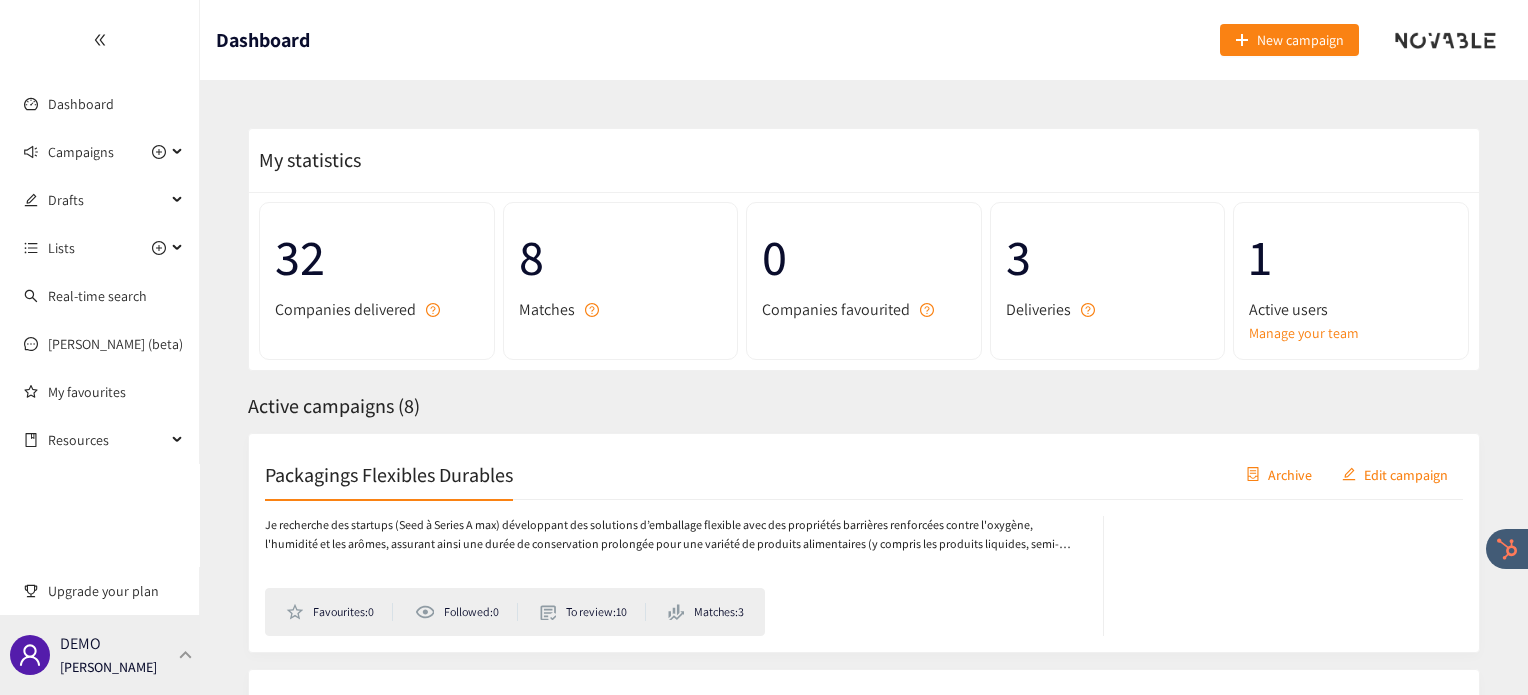 click at bounding box center (186, 654) 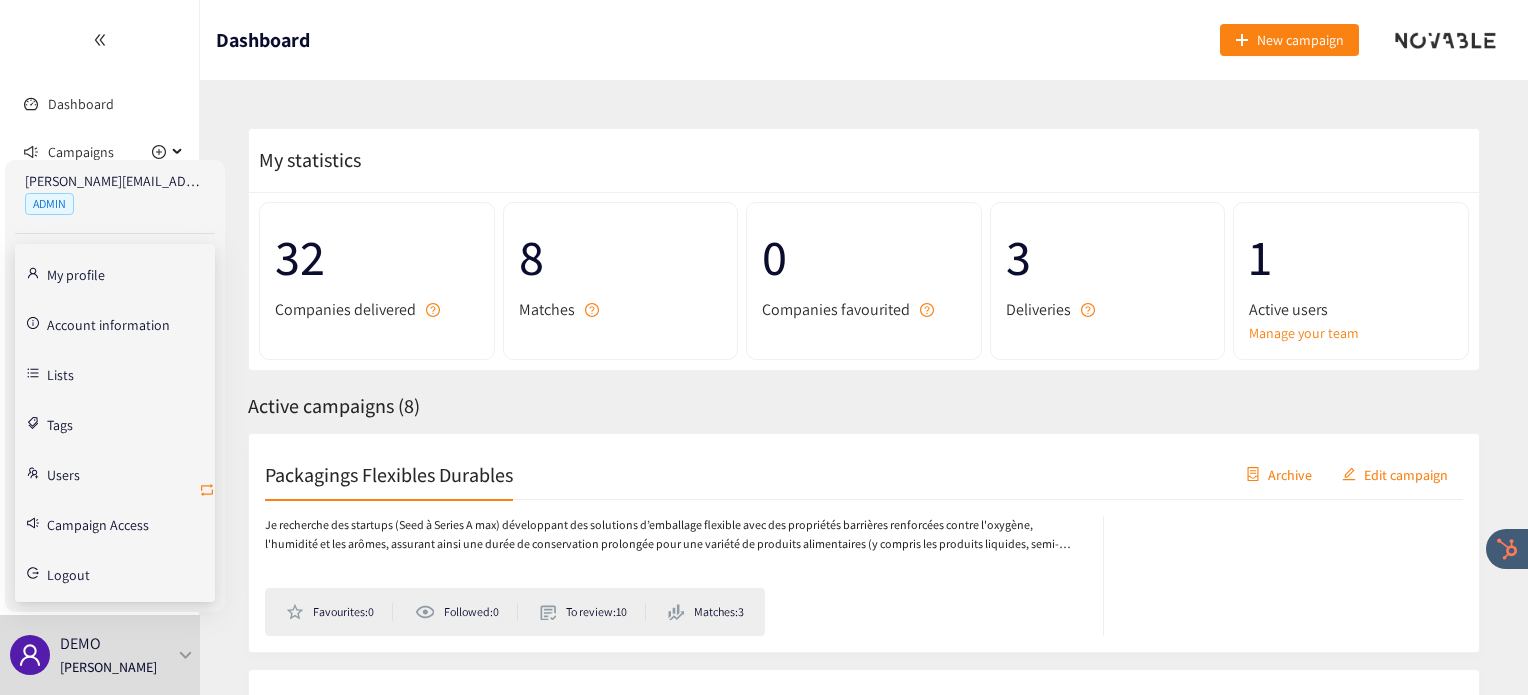 click 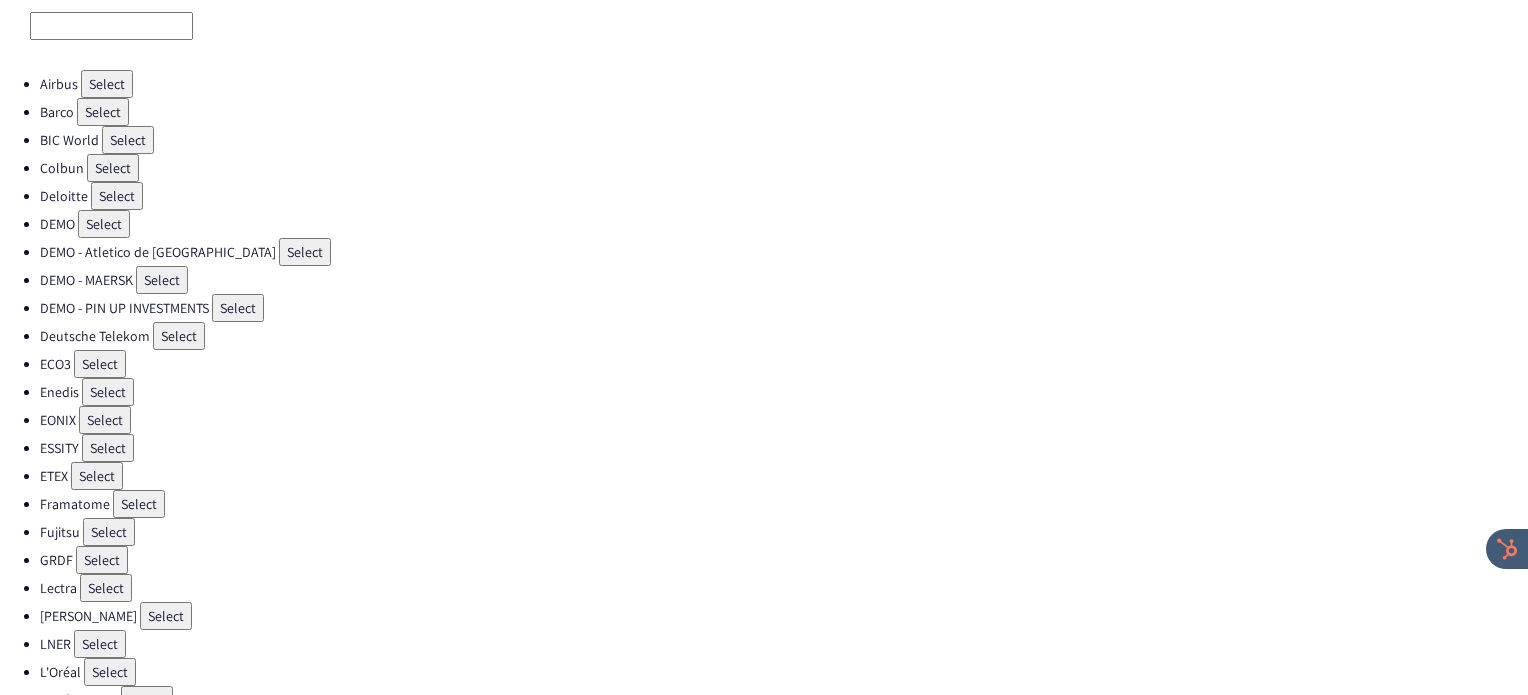 scroll, scrollTop: 196, scrollLeft: 0, axis: vertical 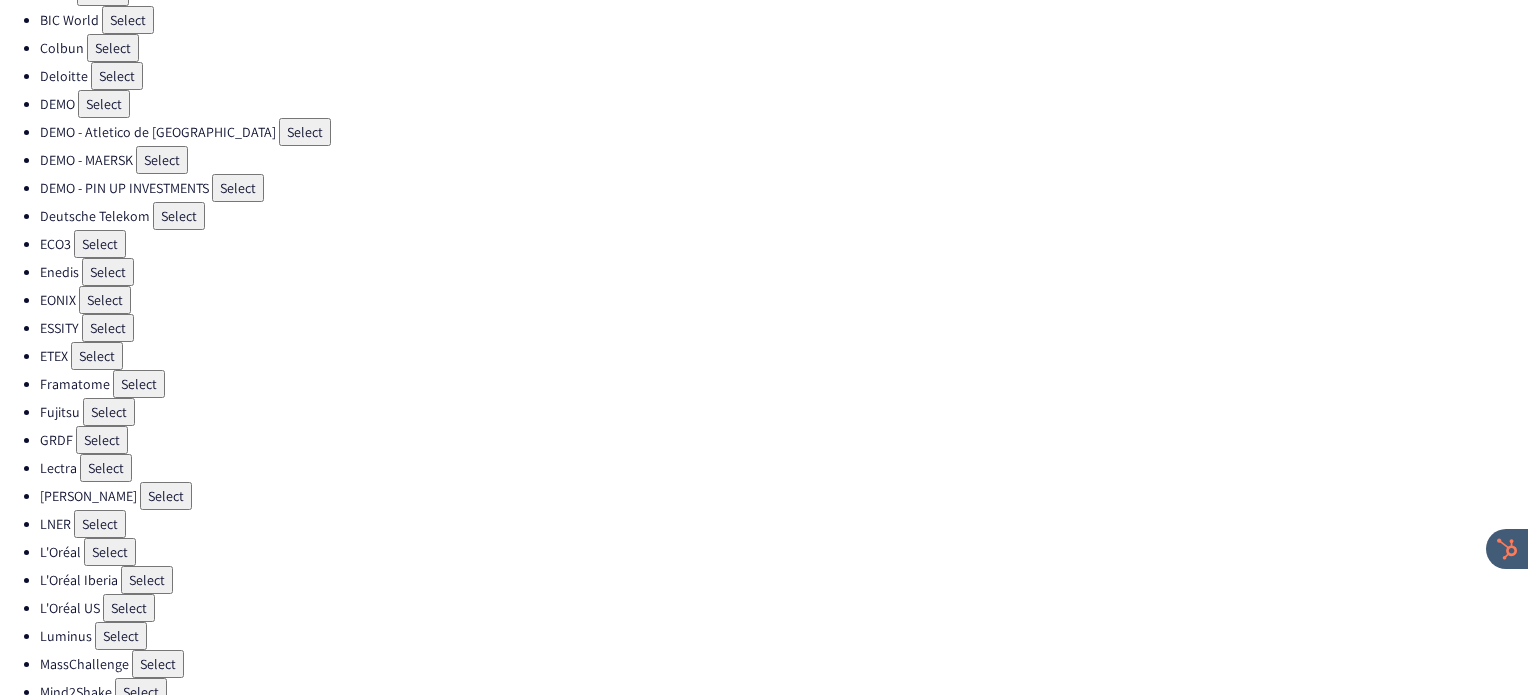 click on "Select" at bounding box center (121, 636) 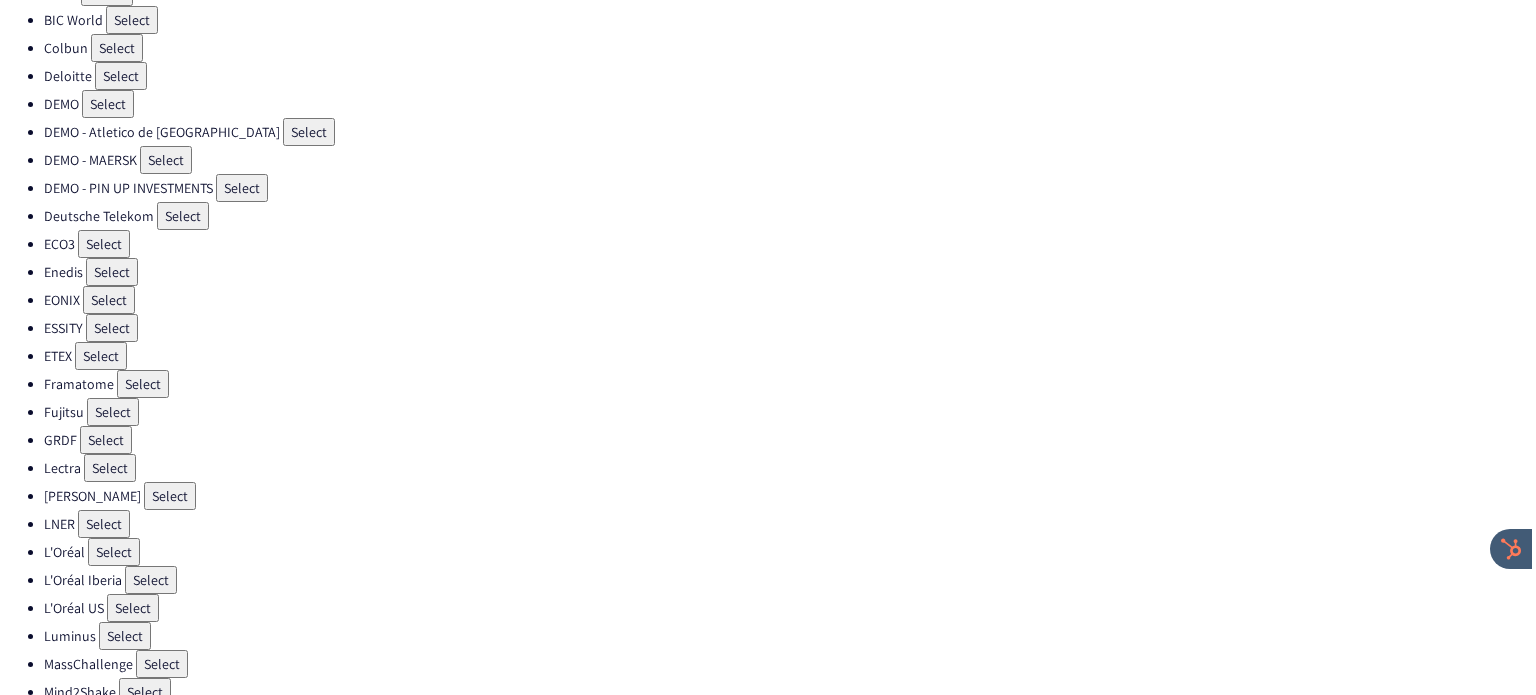 scroll, scrollTop: 0, scrollLeft: 0, axis: both 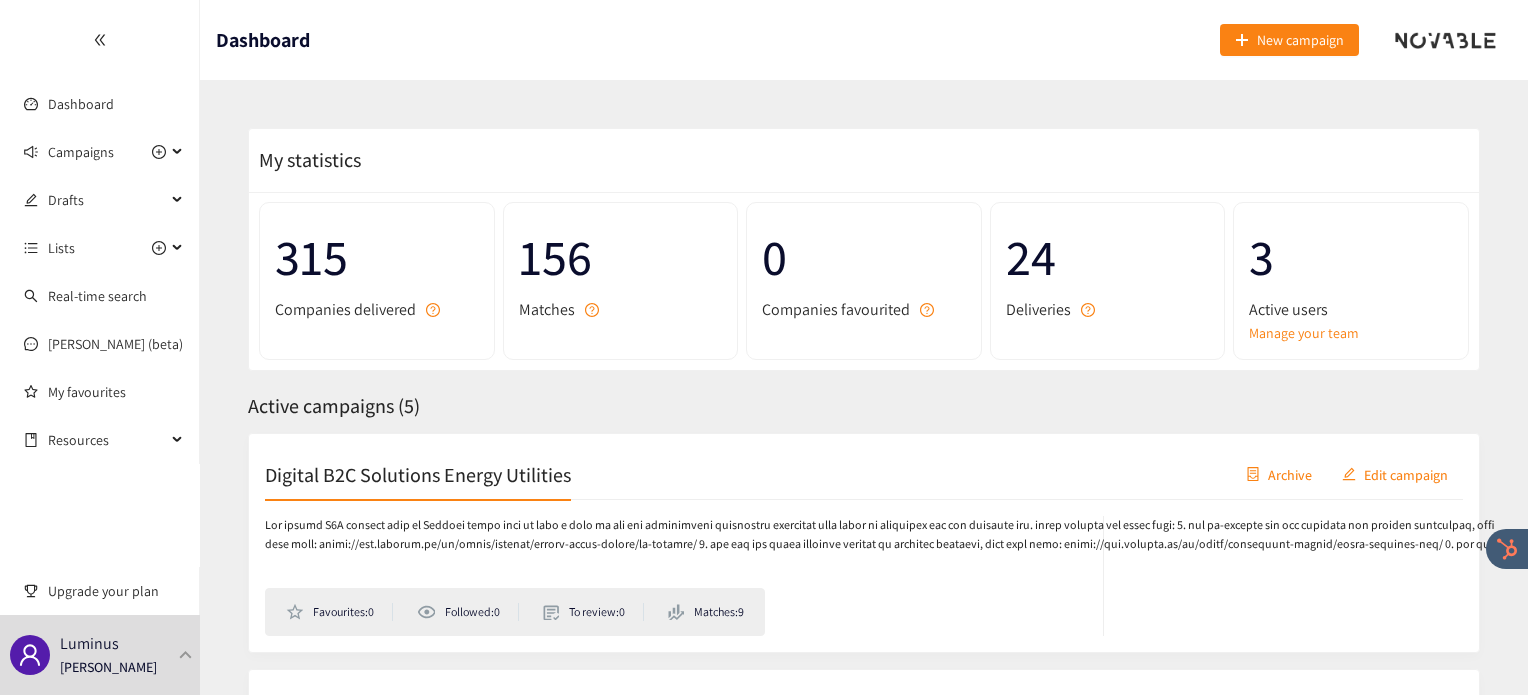 click on "Digital B2C Solutions Energy Utilities" at bounding box center (418, 474) 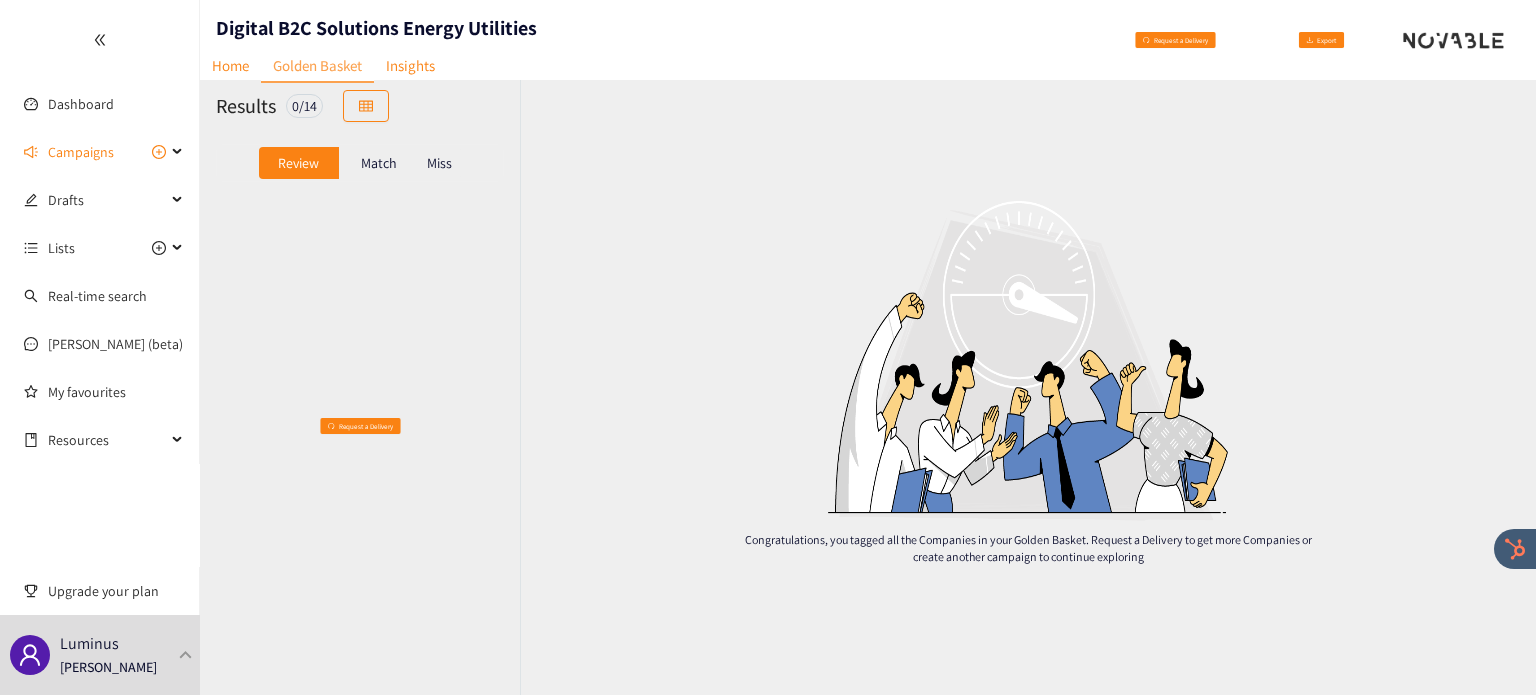 click on "Match" at bounding box center (379, 163) 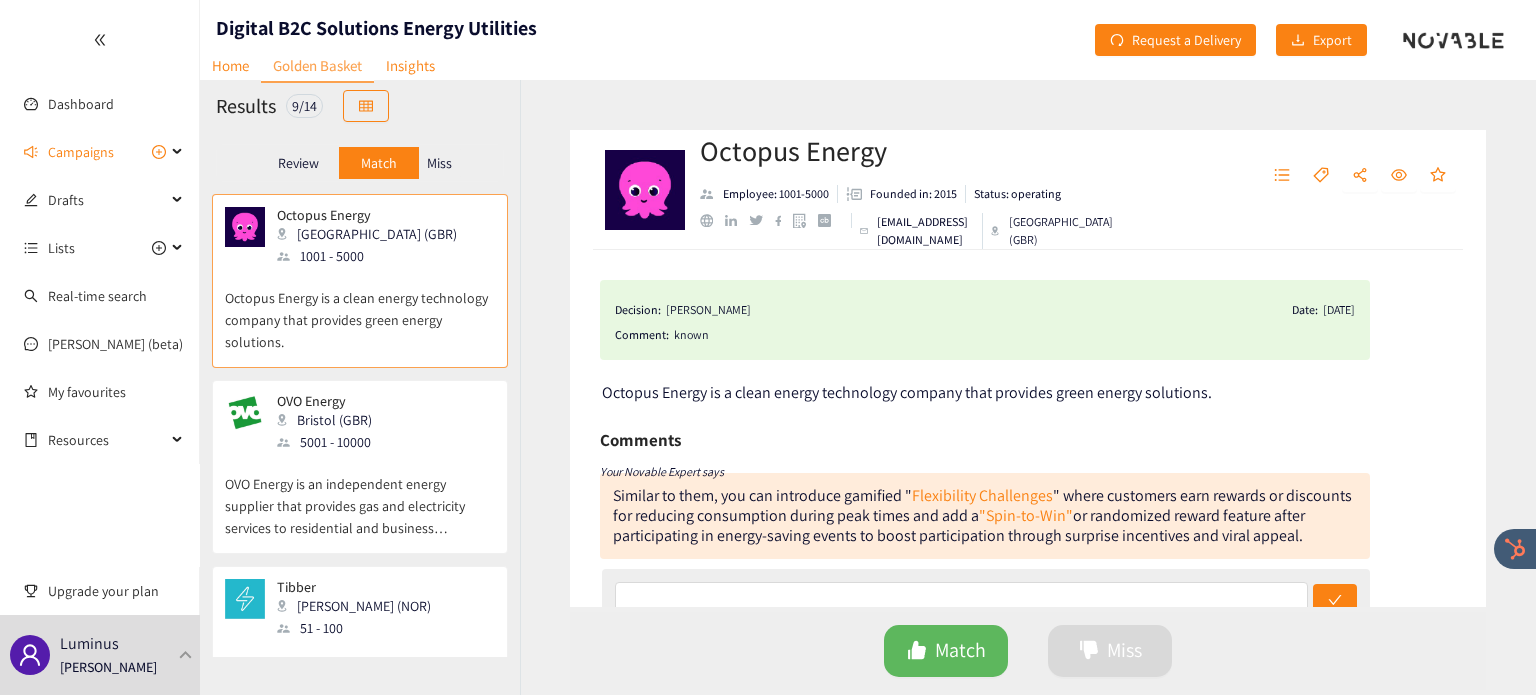 click on "OVO Energy   Bristol (GBR)     5001 - 10000 OVO Energy is an independent energy supplier that provides gas and electricity services to residential and business customers." at bounding box center (360, 467) 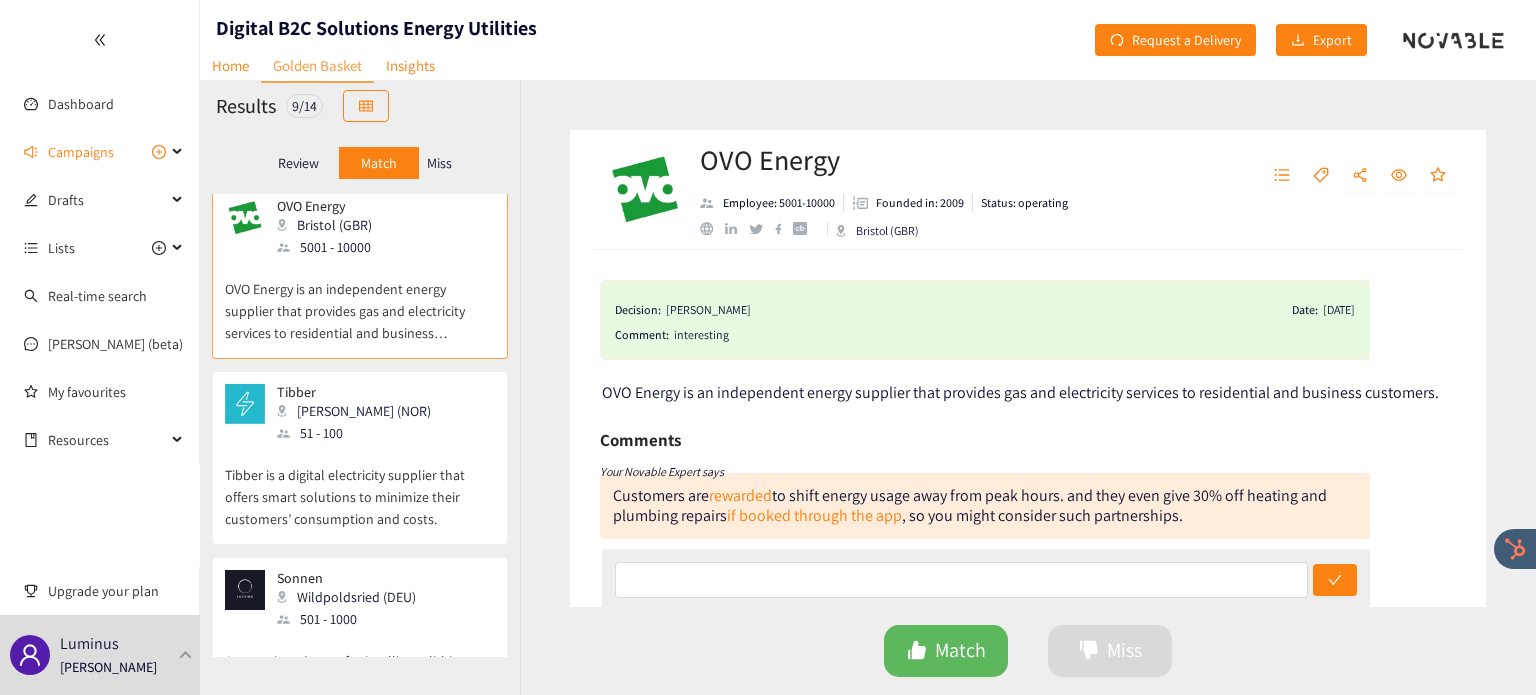 scroll, scrollTop: 196, scrollLeft: 0, axis: vertical 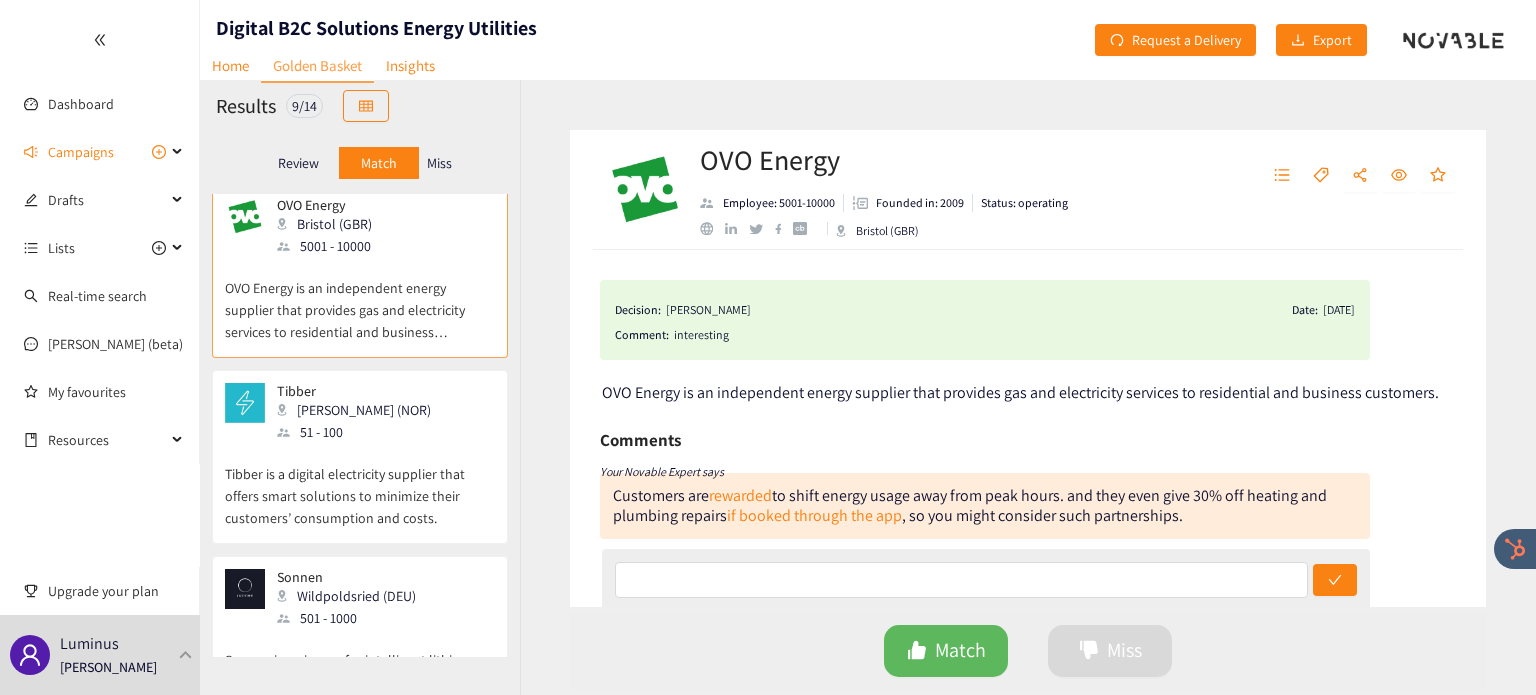 click on "Tibber   Førde (NOR)     51 - 100" at bounding box center [360, 413] 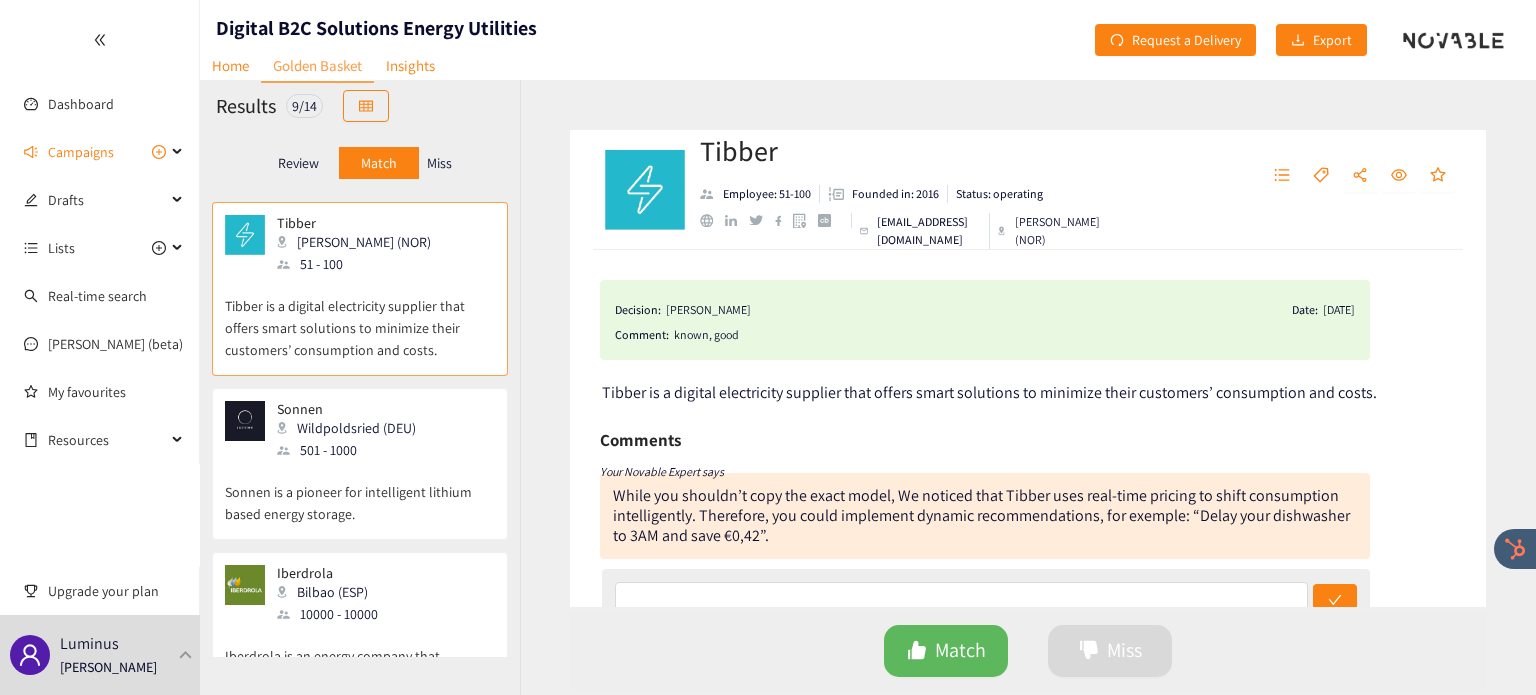 scroll, scrollTop: 364, scrollLeft: 0, axis: vertical 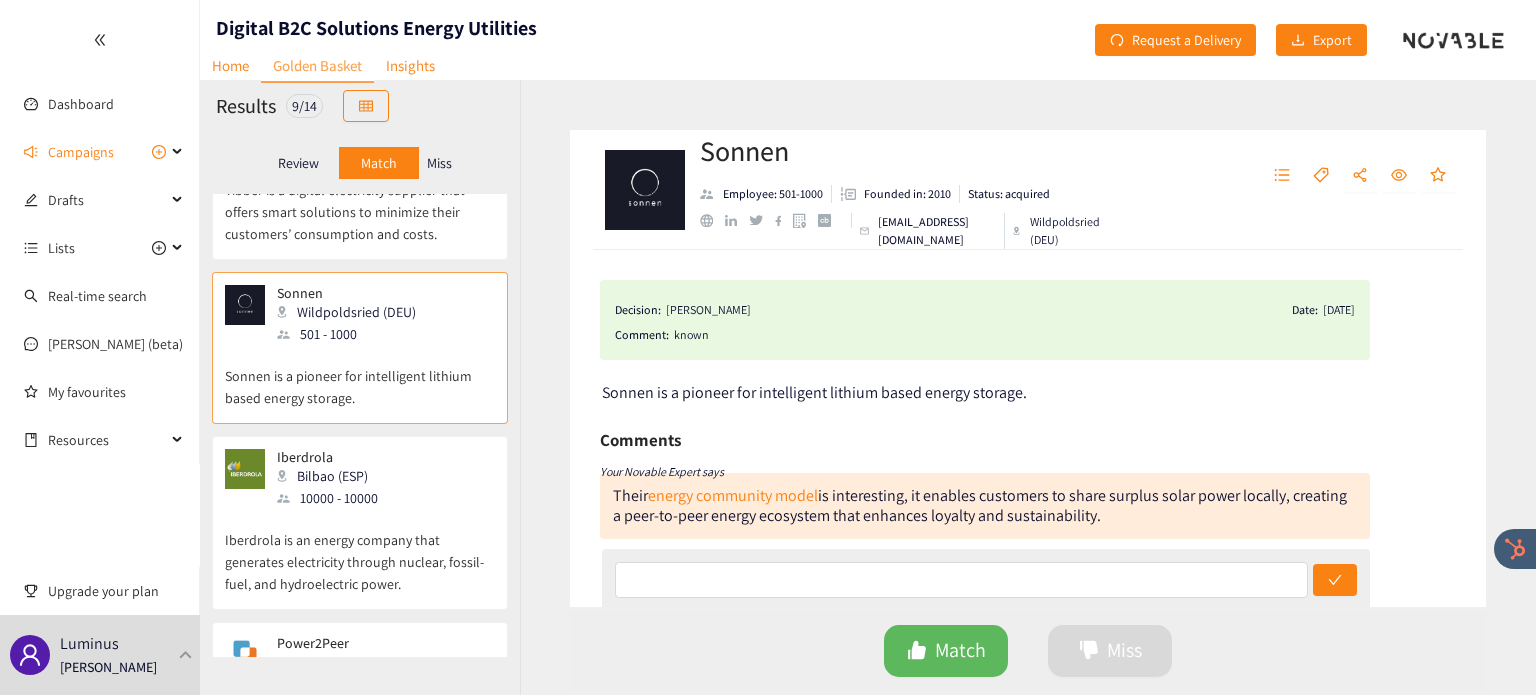 click on "Iberdrola   Bilbao (ESP)     10000 - 10000" at bounding box center (360, 479) 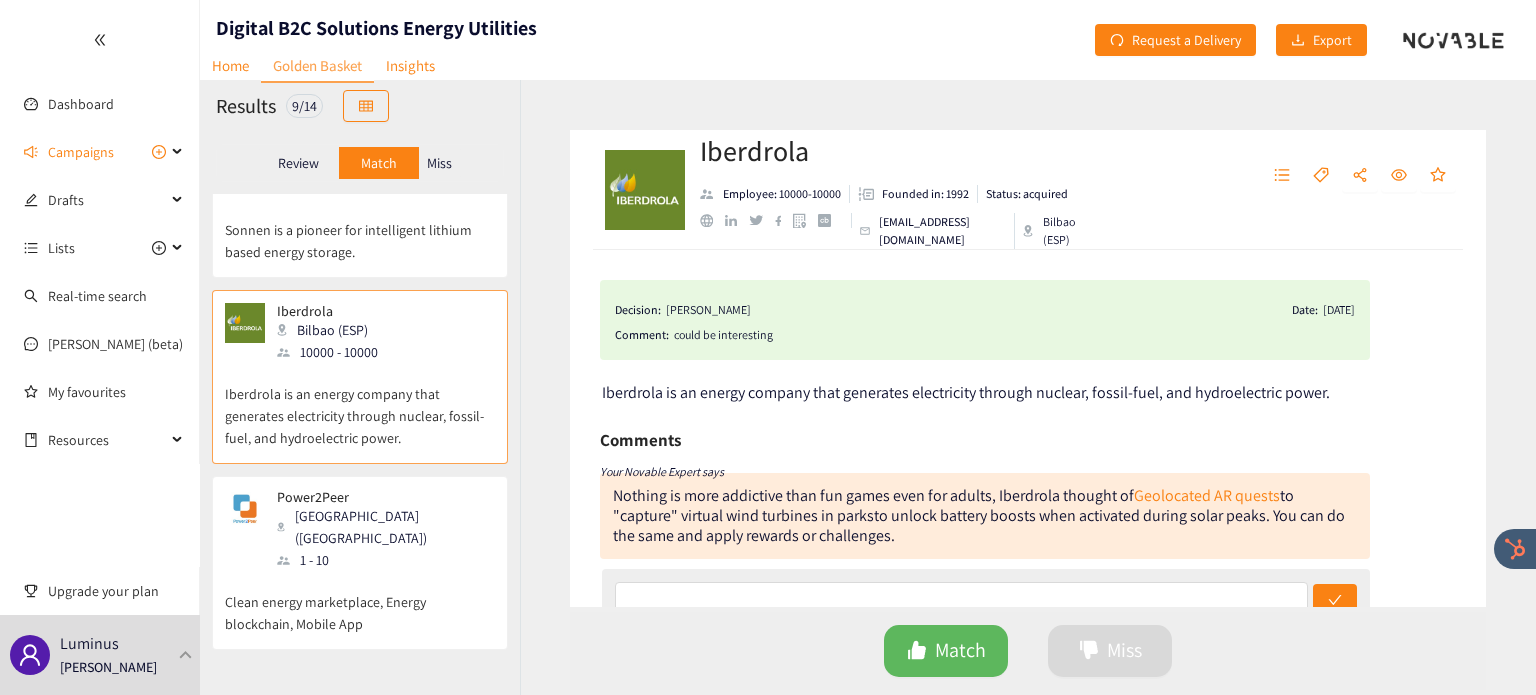 scroll, scrollTop: 664, scrollLeft: 0, axis: vertical 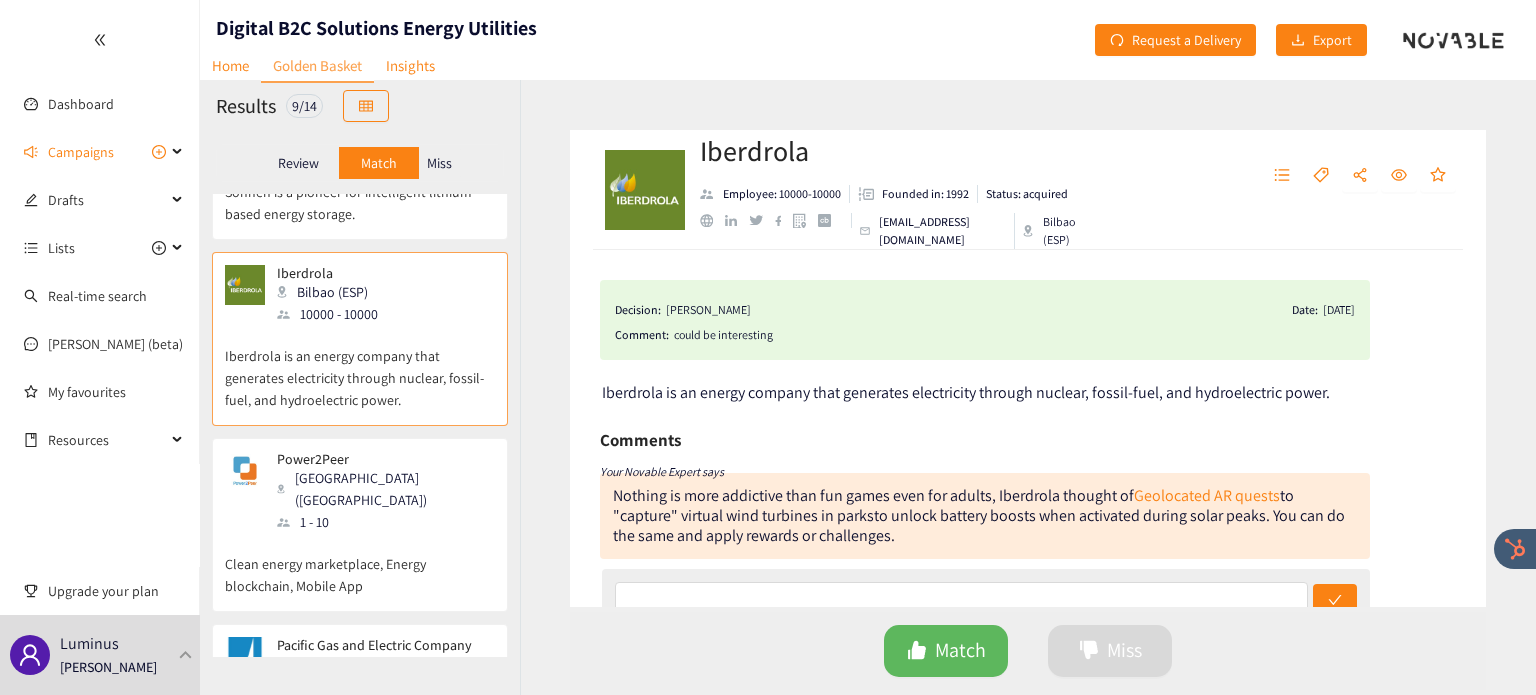 click on "Power2Peer   Boston (USA)     1 - 10" at bounding box center [360, 492] 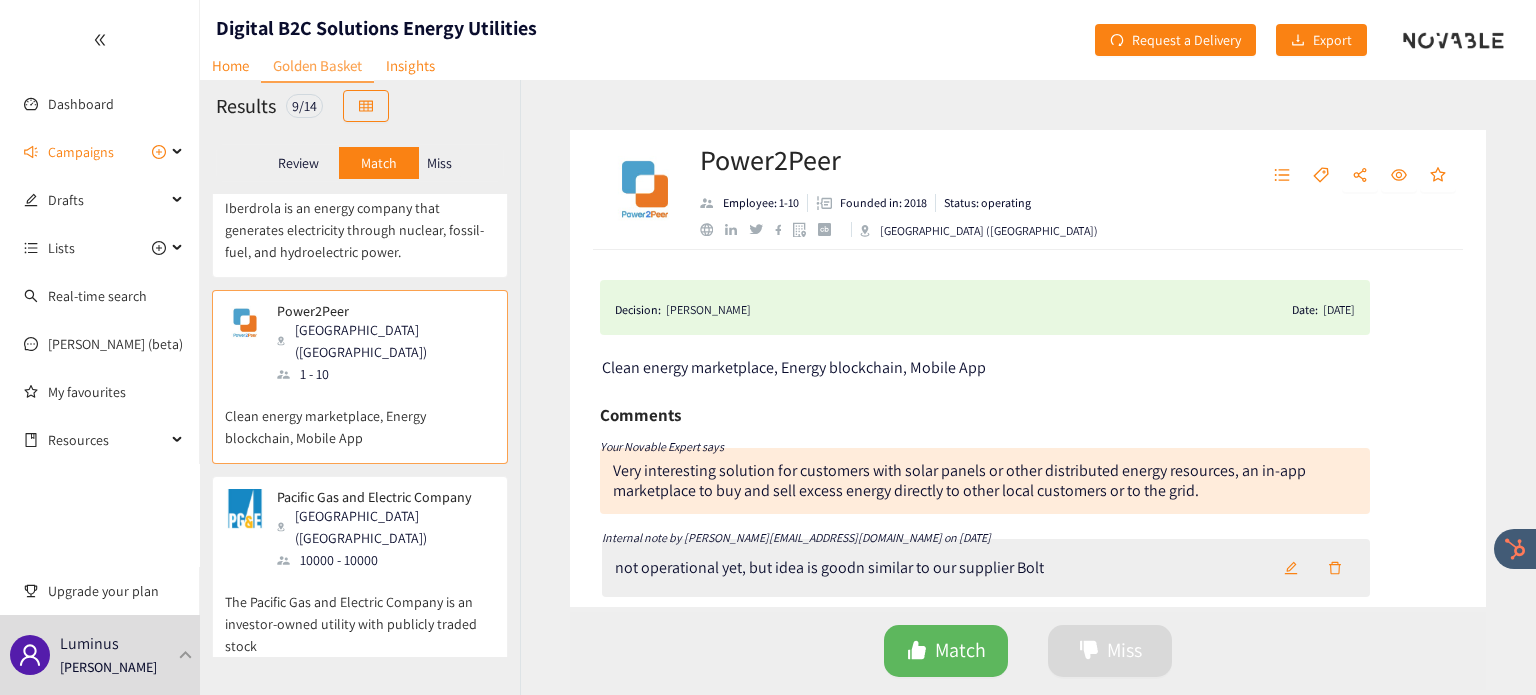 scroll, scrollTop: 824, scrollLeft: 0, axis: vertical 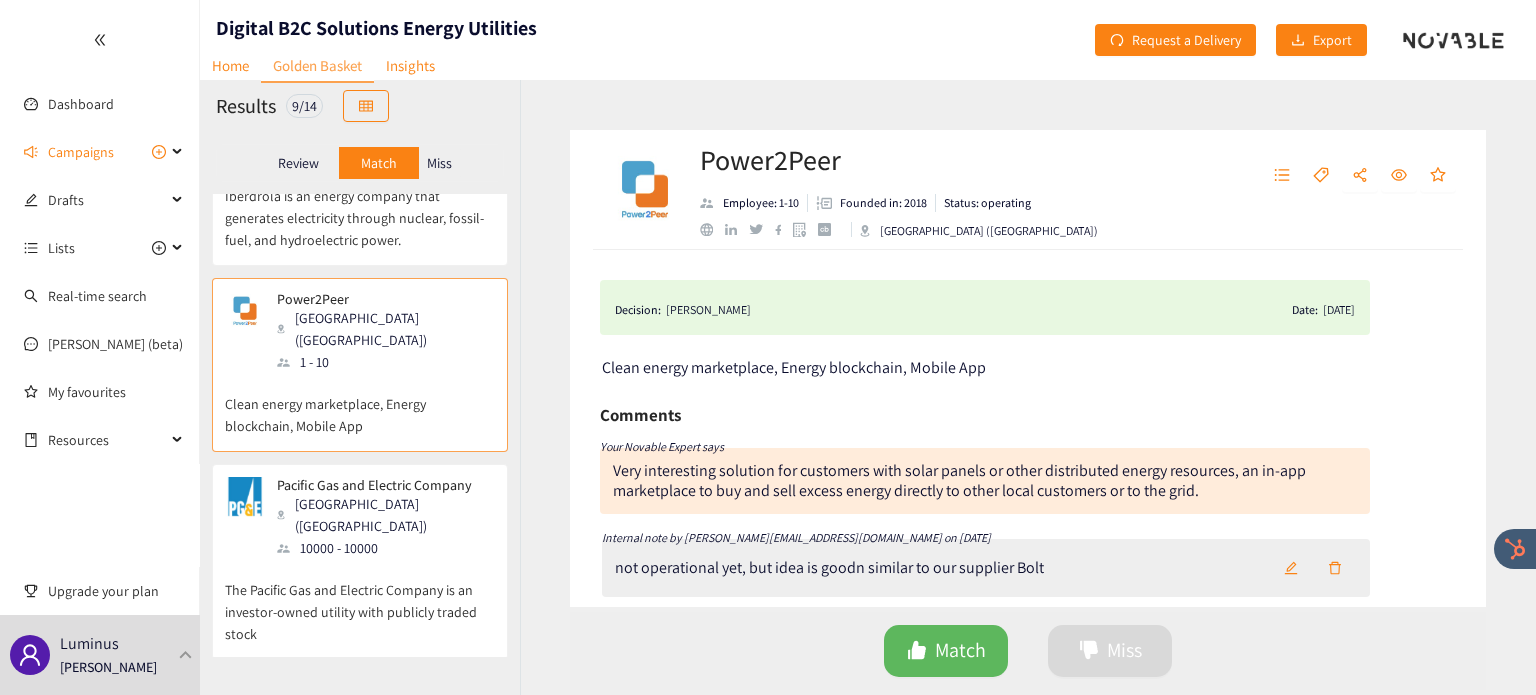 click on "San Francisco (USA)" at bounding box center [385, 515] 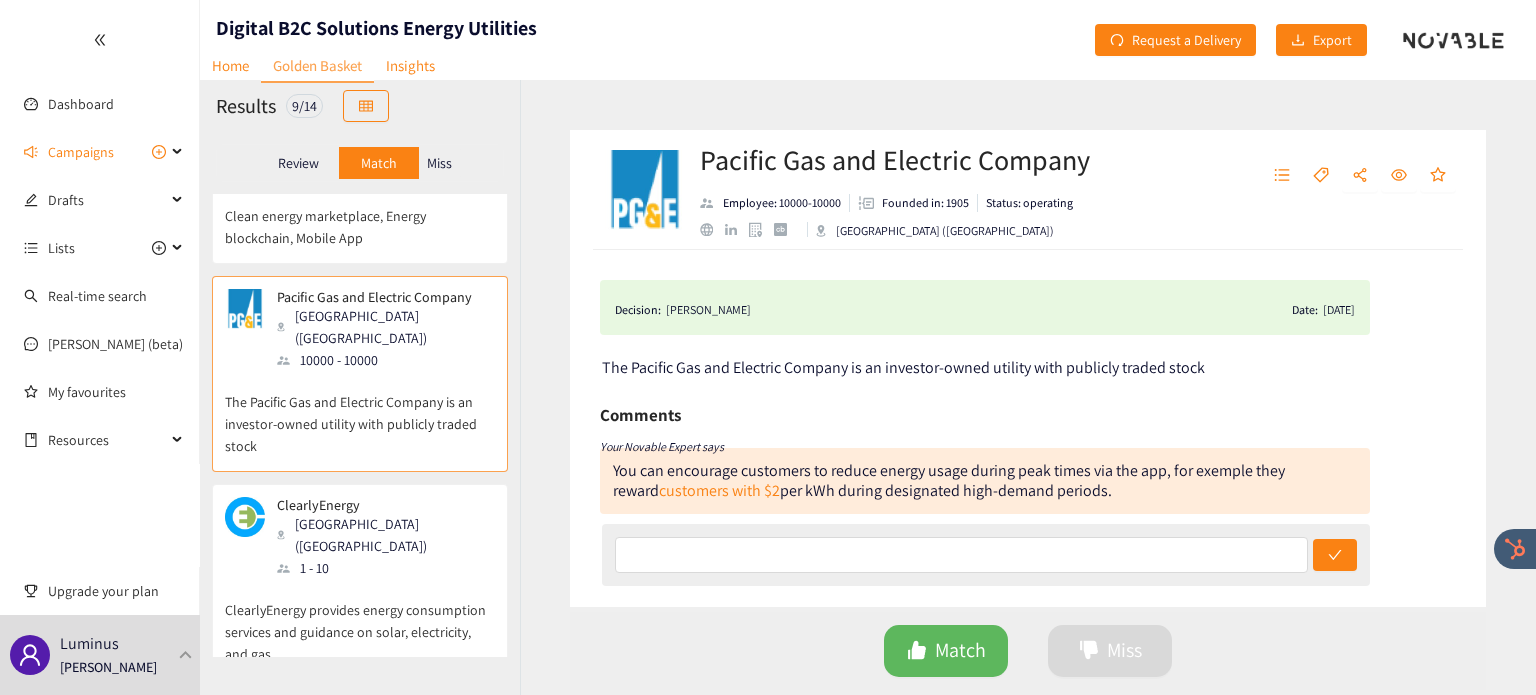 scroll, scrollTop: 1012, scrollLeft: 0, axis: vertical 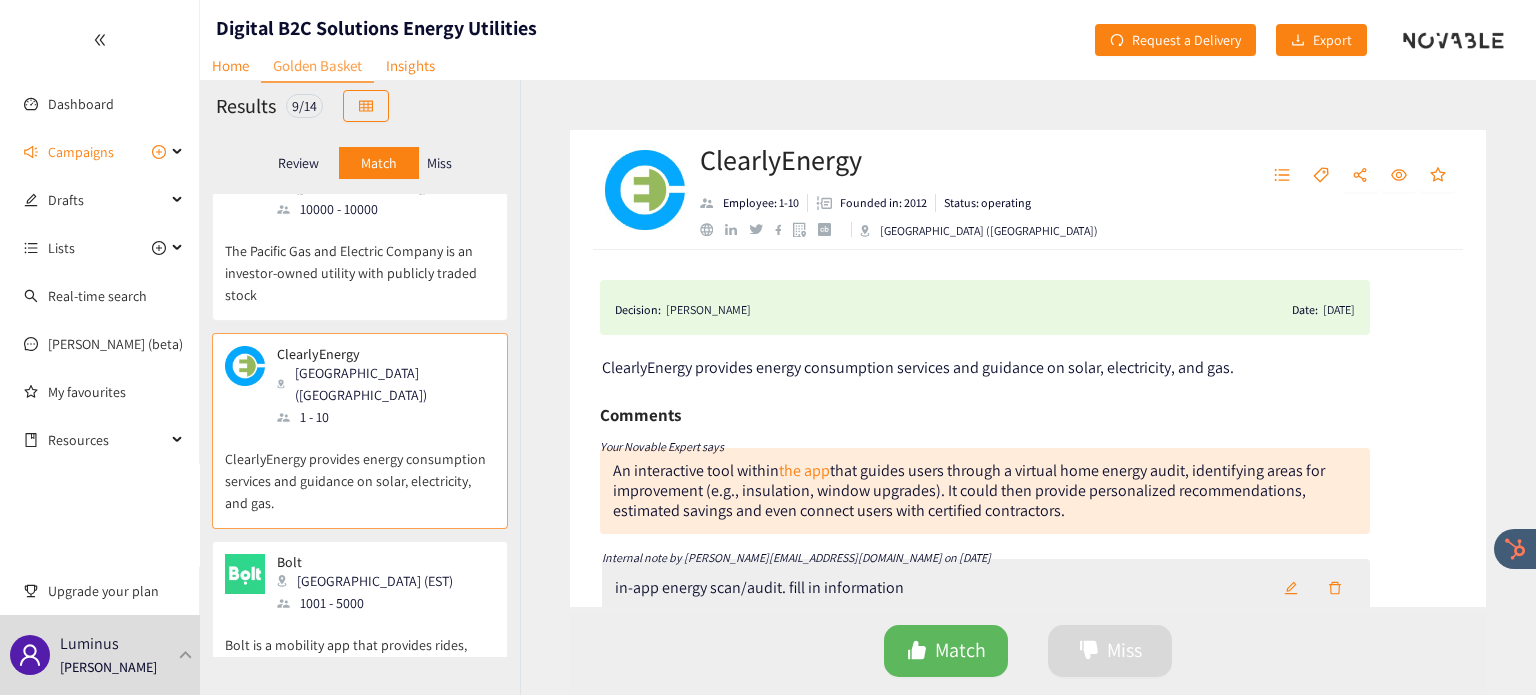 click on "Bolt   Tallinn (EST)     1001 - 5000 Bolt is a mobility app that provides rides, food delivery, scooters, and car-sharing services." at bounding box center (360, 628) 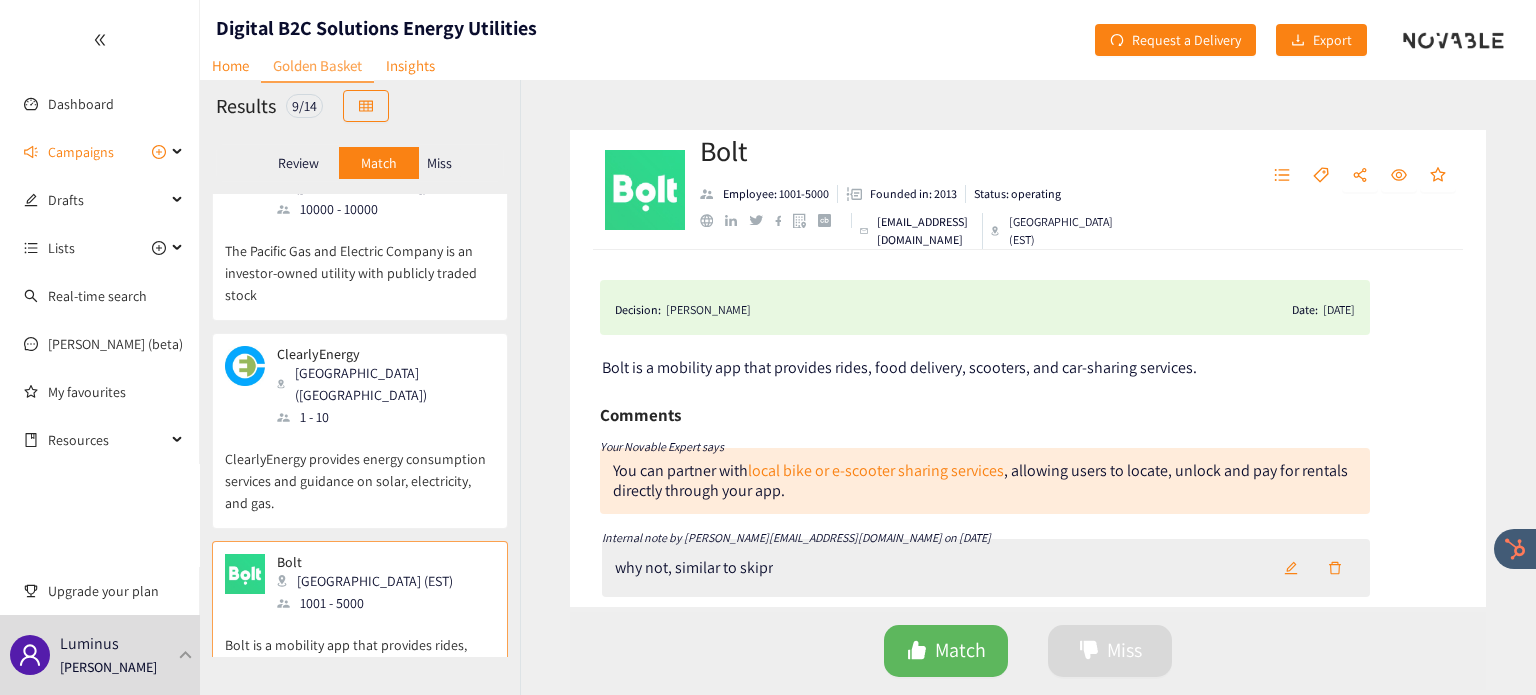 click on "Miss" at bounding box center (439, 163) 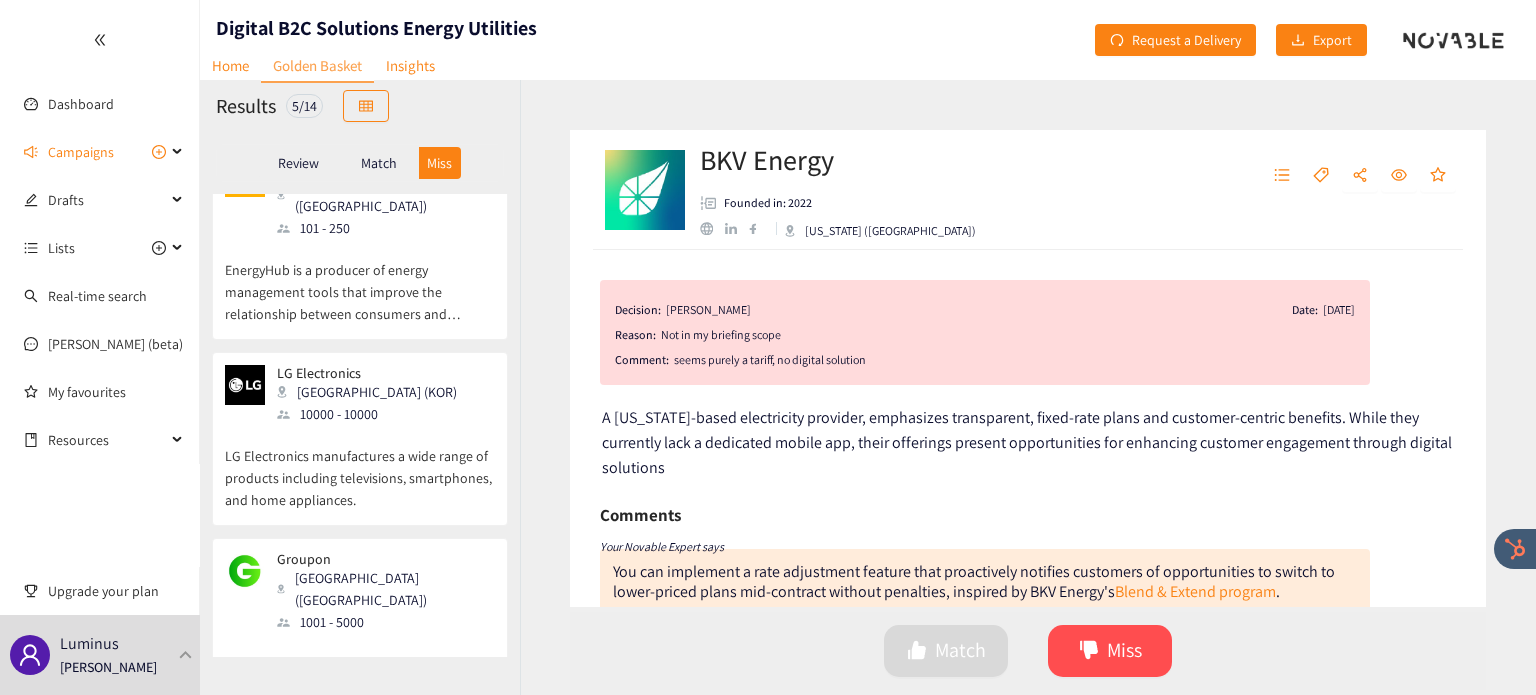 scroll, scrollTop: 0, scrollLeft: 0, axis: both 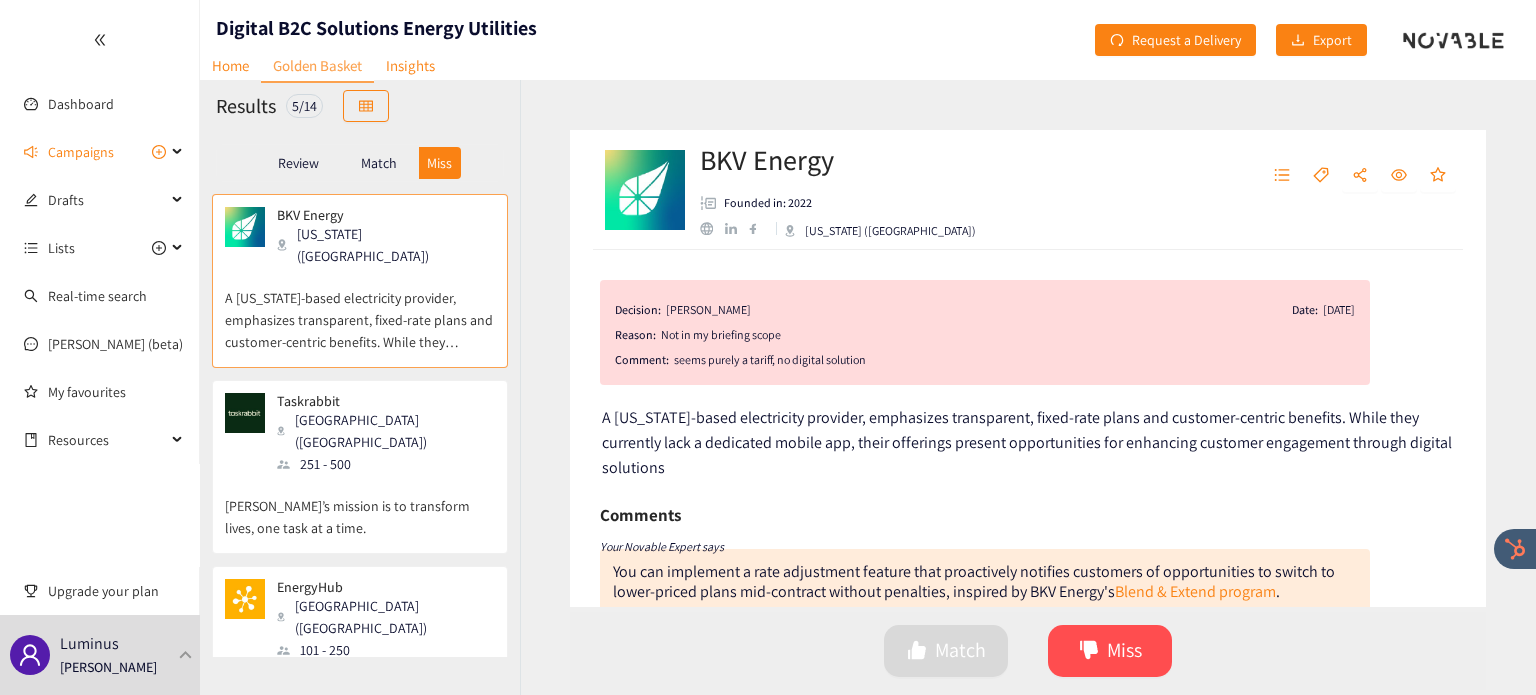 click on "Taskrabbit’s mission is to transform lives, one task at a time." at bounding box center (360, 507) 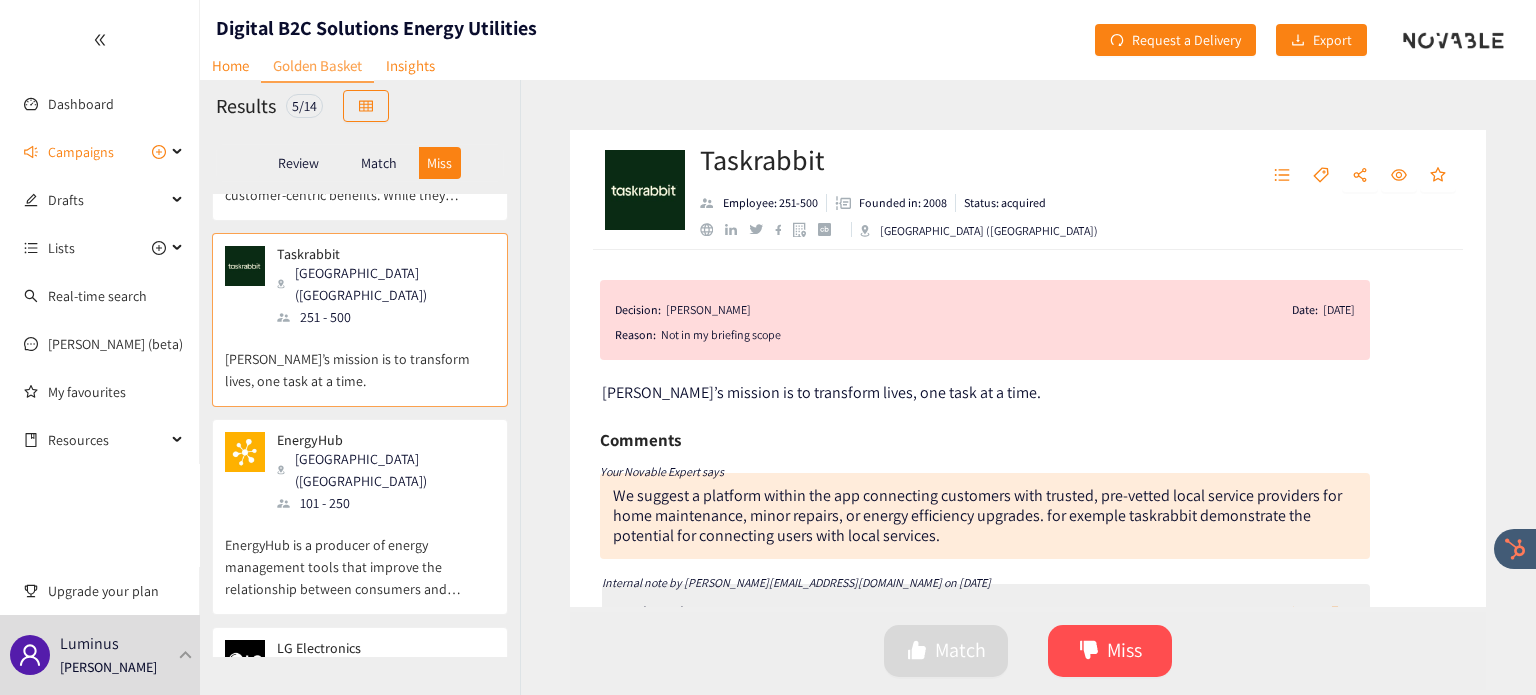 scroll, scrollTop: 148, scrollLeft: 0, axis: vertical 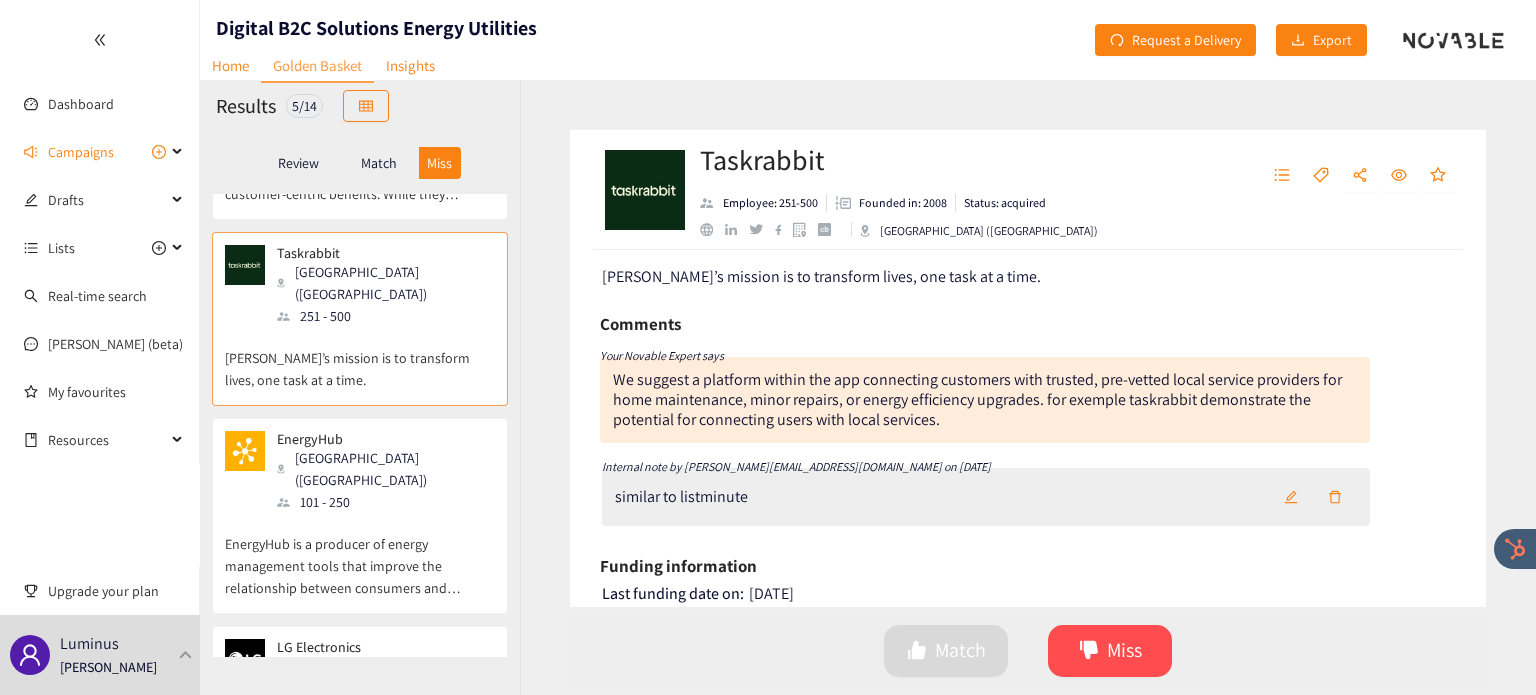 click on "EnergyHub is a producer of energy management tools that improve the relationship between consumers and utilities." at bounding box center (360, 556) 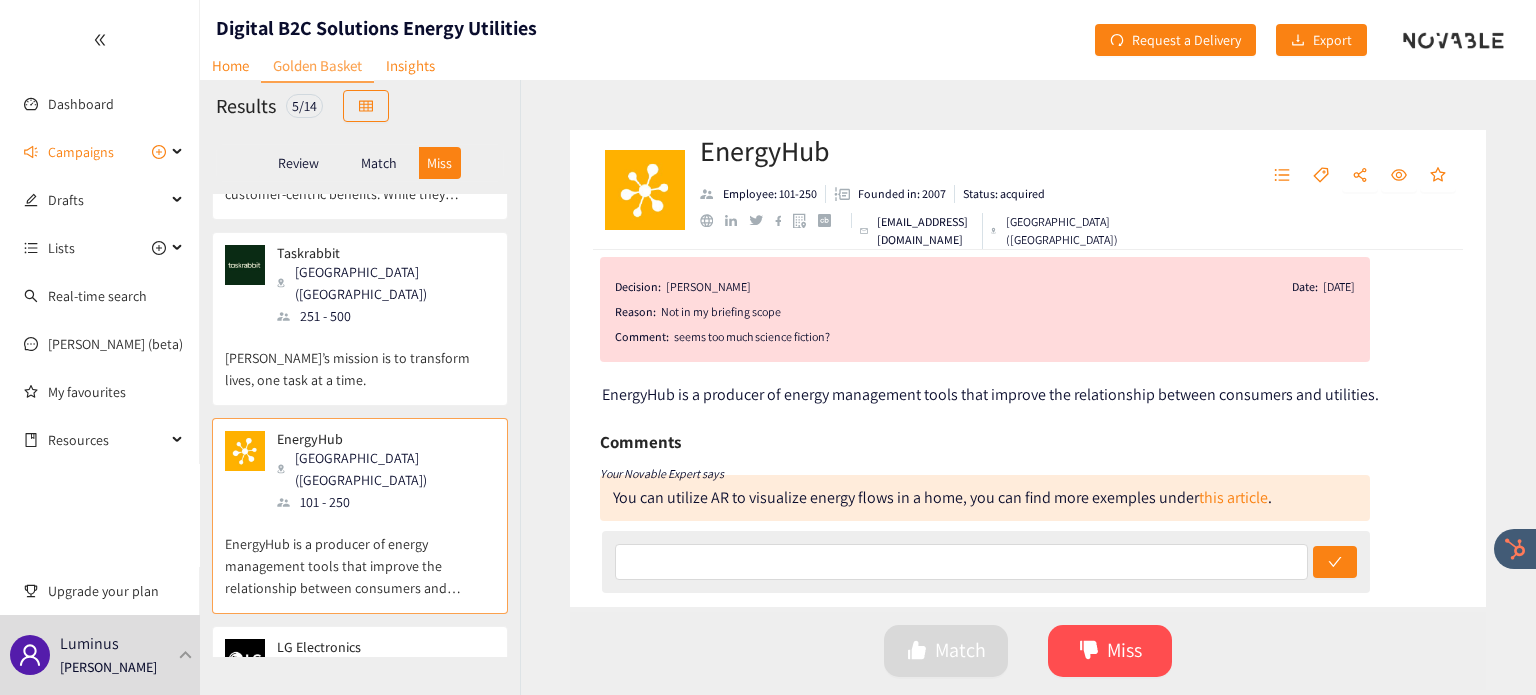 scroll, scrollTop: 0, scrollLeft: 0, axis: both 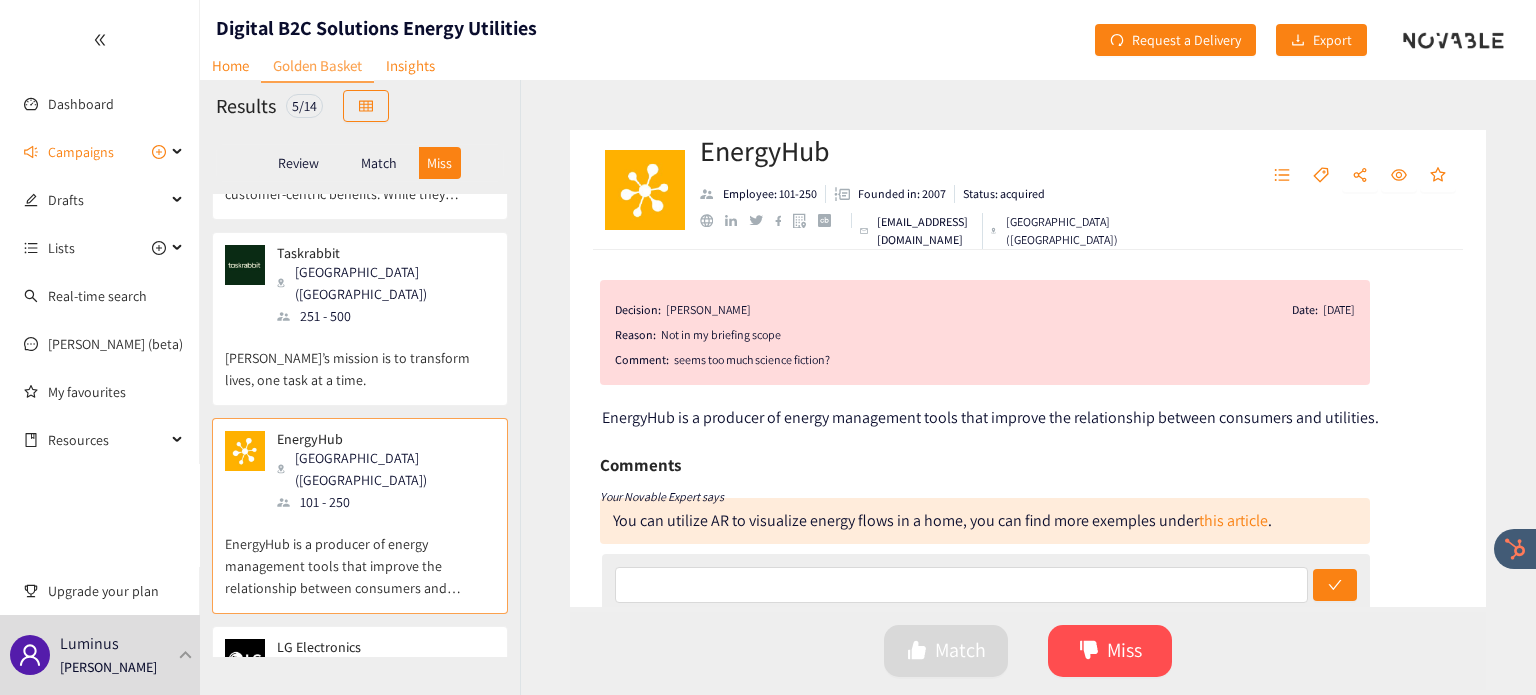 click on "LG Electronics   Seoul (KOR)     10000 - 10000" at bounding box center (360, 669) 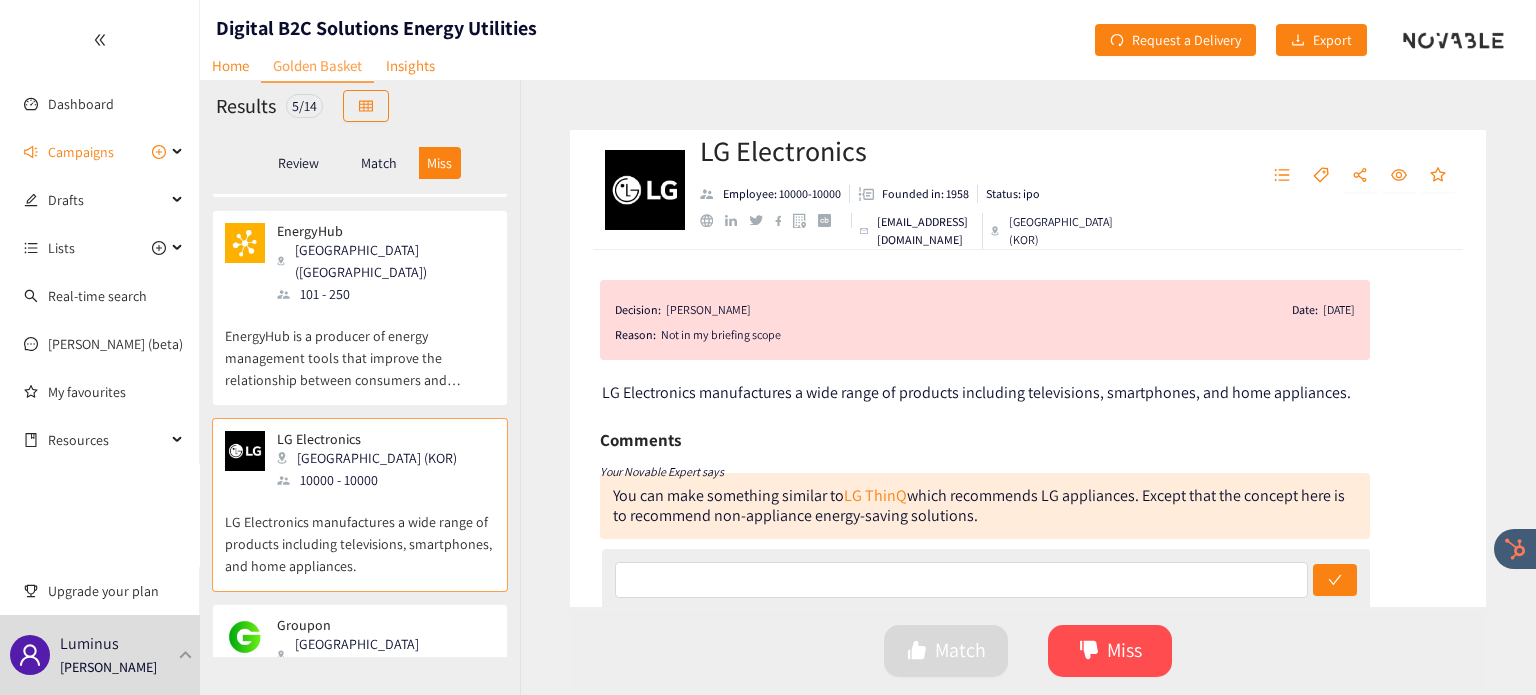 scroll, scrollTop: 359, scrollLeft: 0, axis: vertical 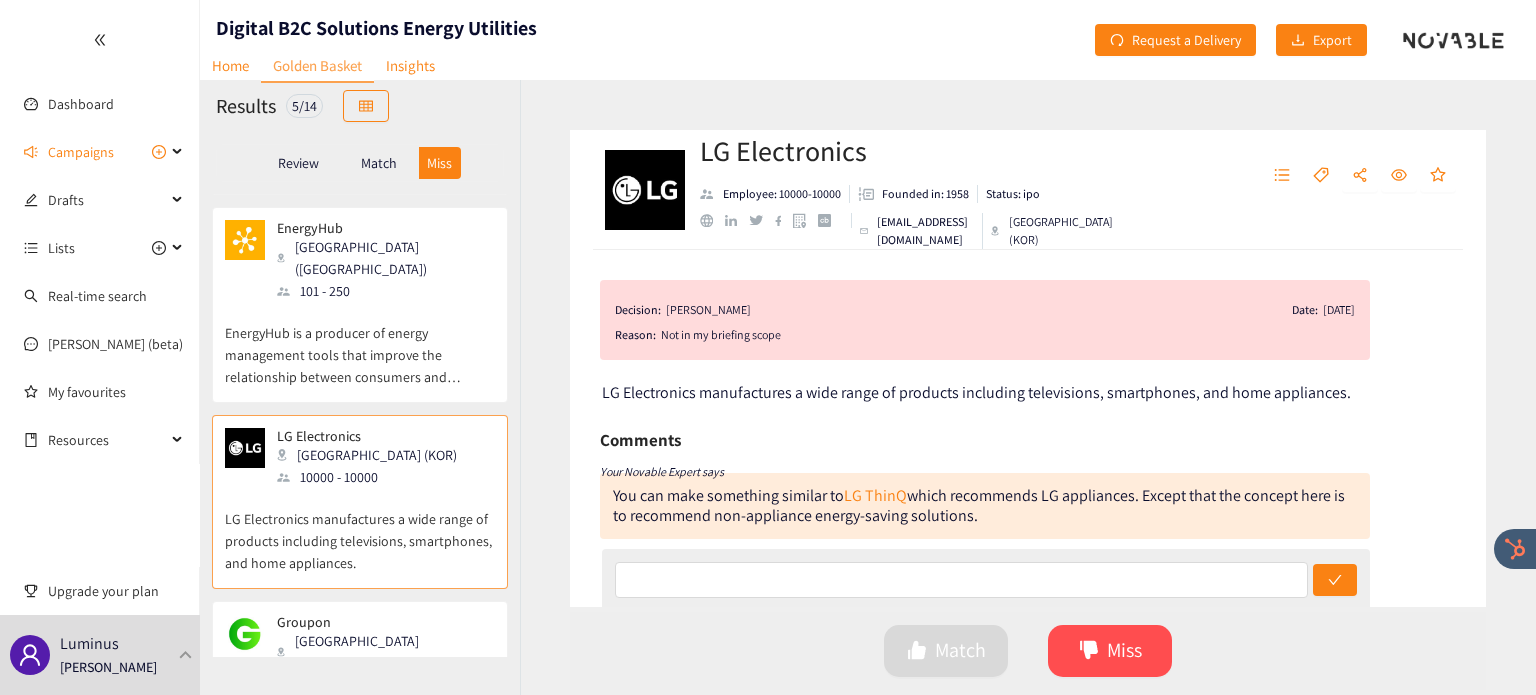 click on "Groupon   Chicago (USA)     1001 - 5000" at bounding box center [360, 655] 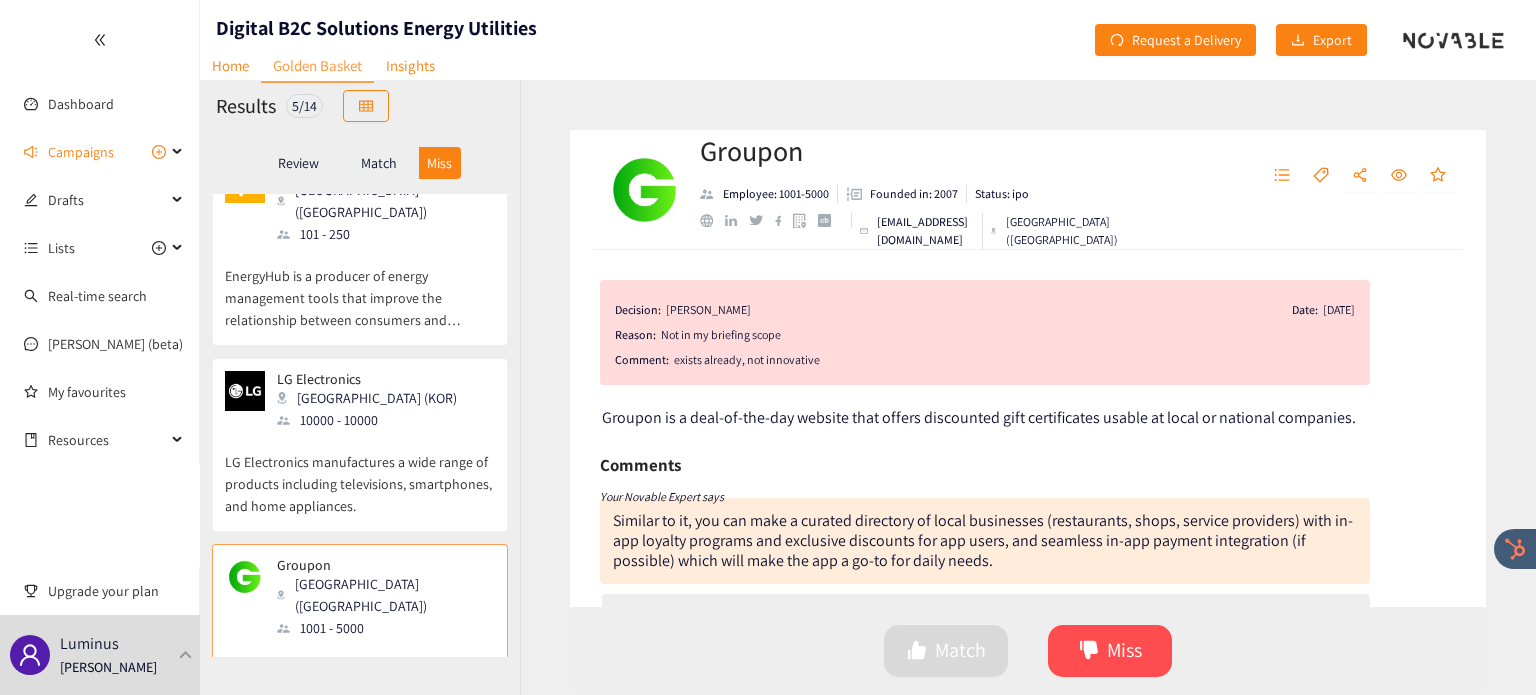 scroll, scrollTop: 422, scrollLeft: 0, axis: vertical 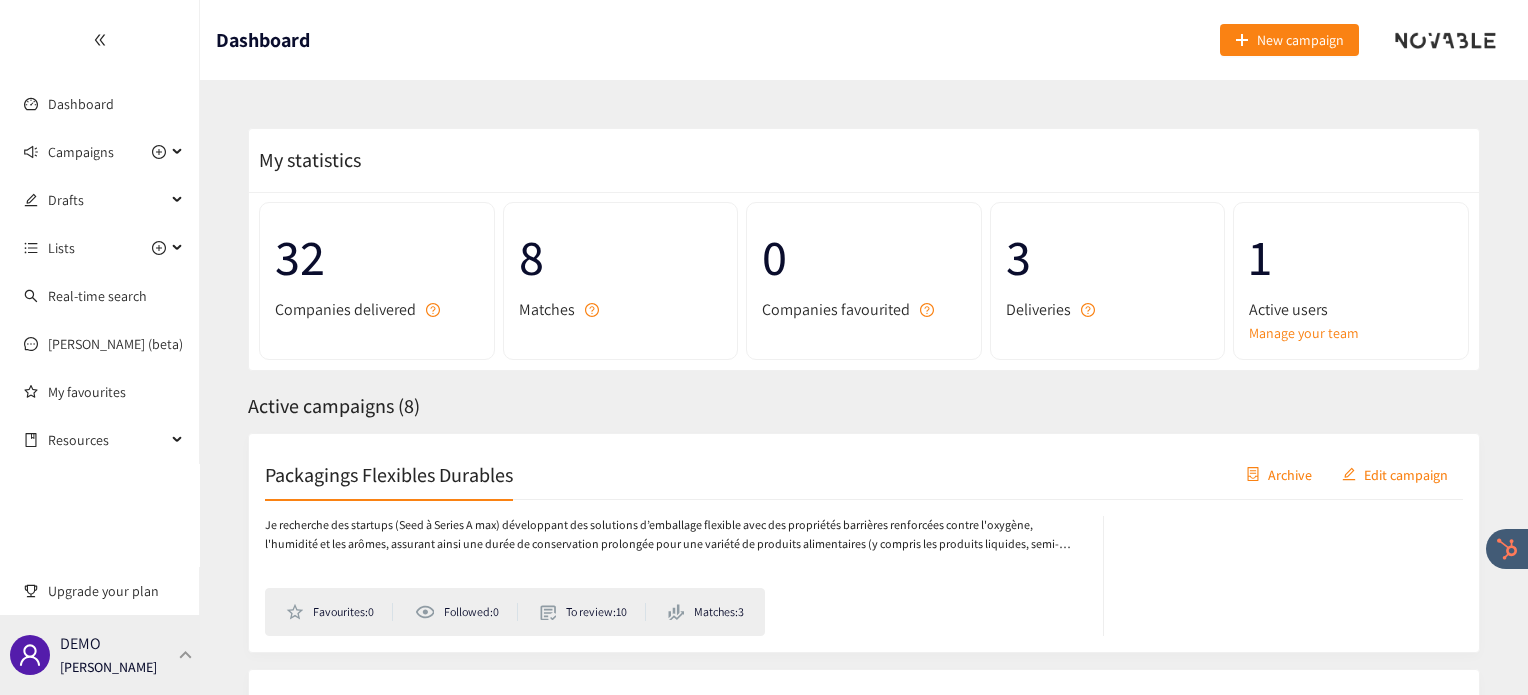 click at bounding box center [186, 654] 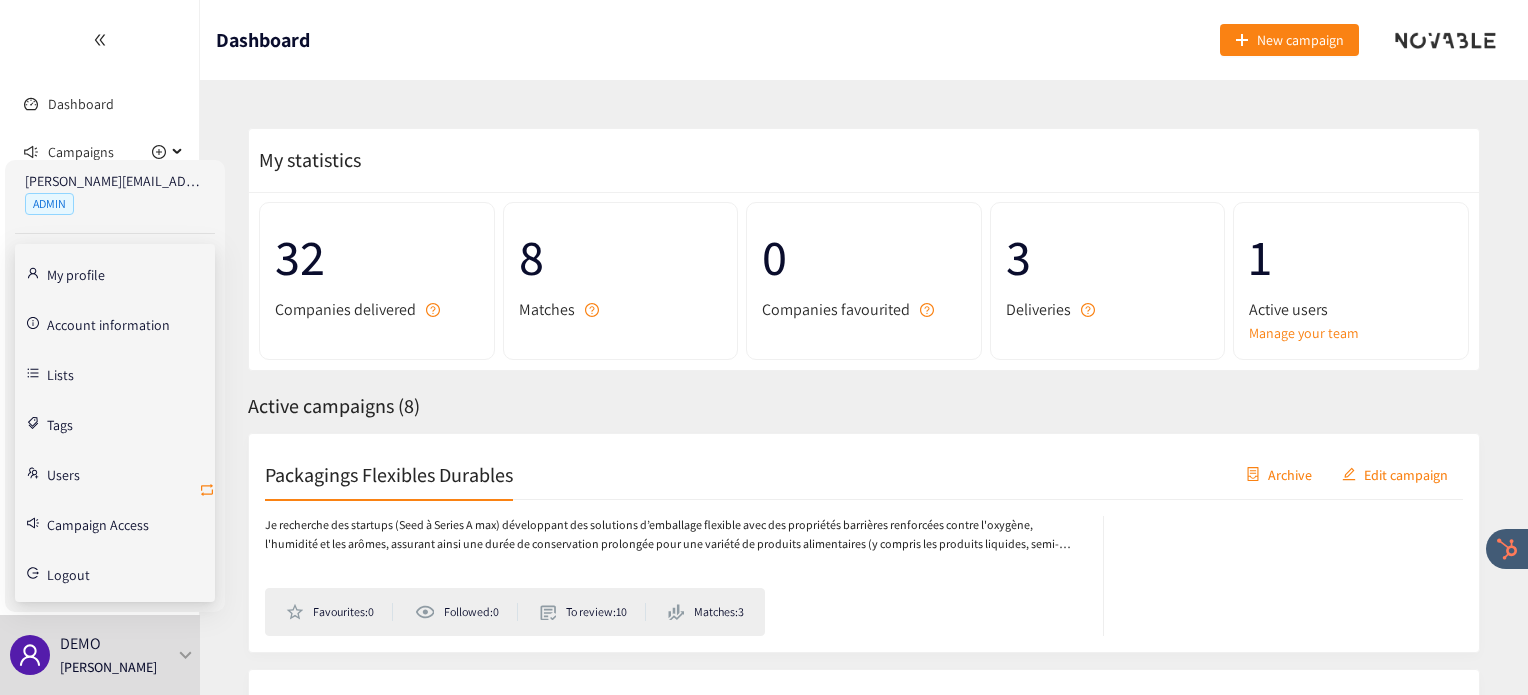click 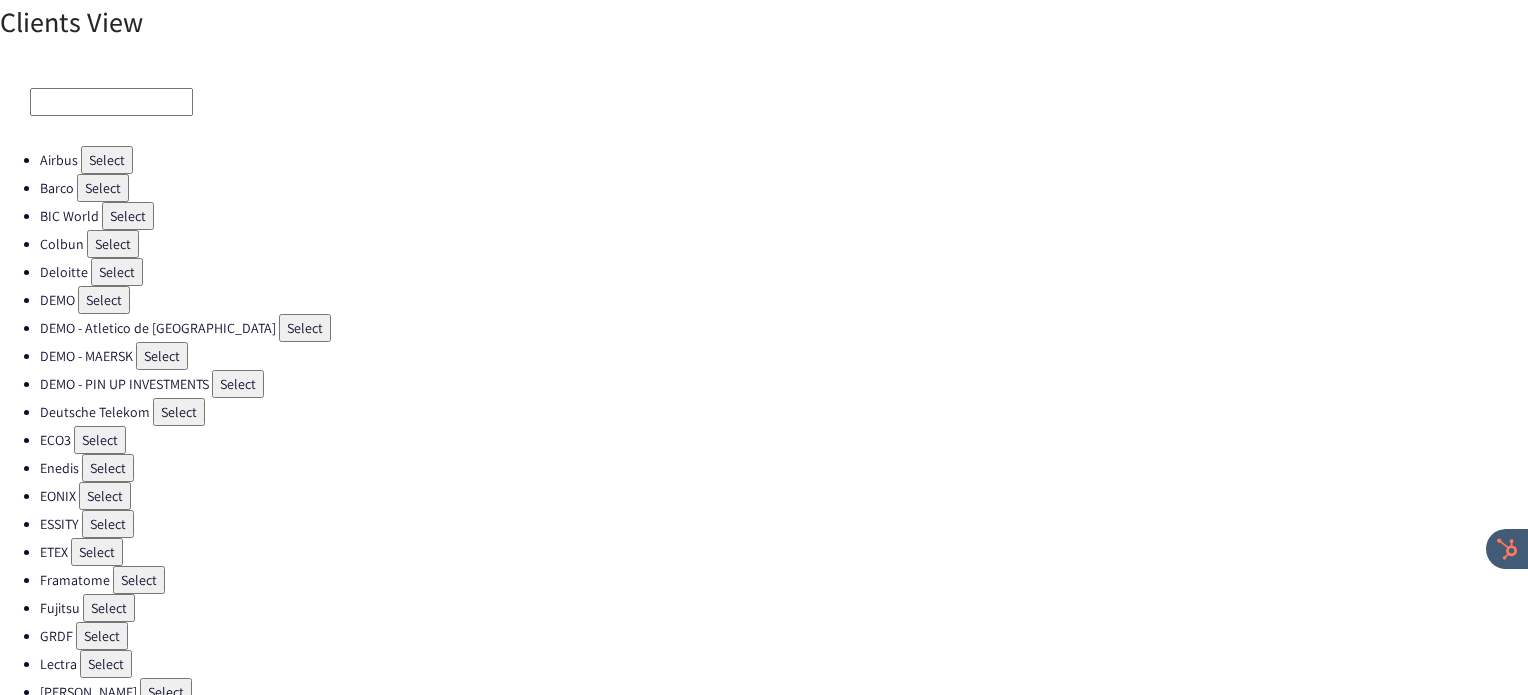 click on "Select" at bounding box center (100, 440) 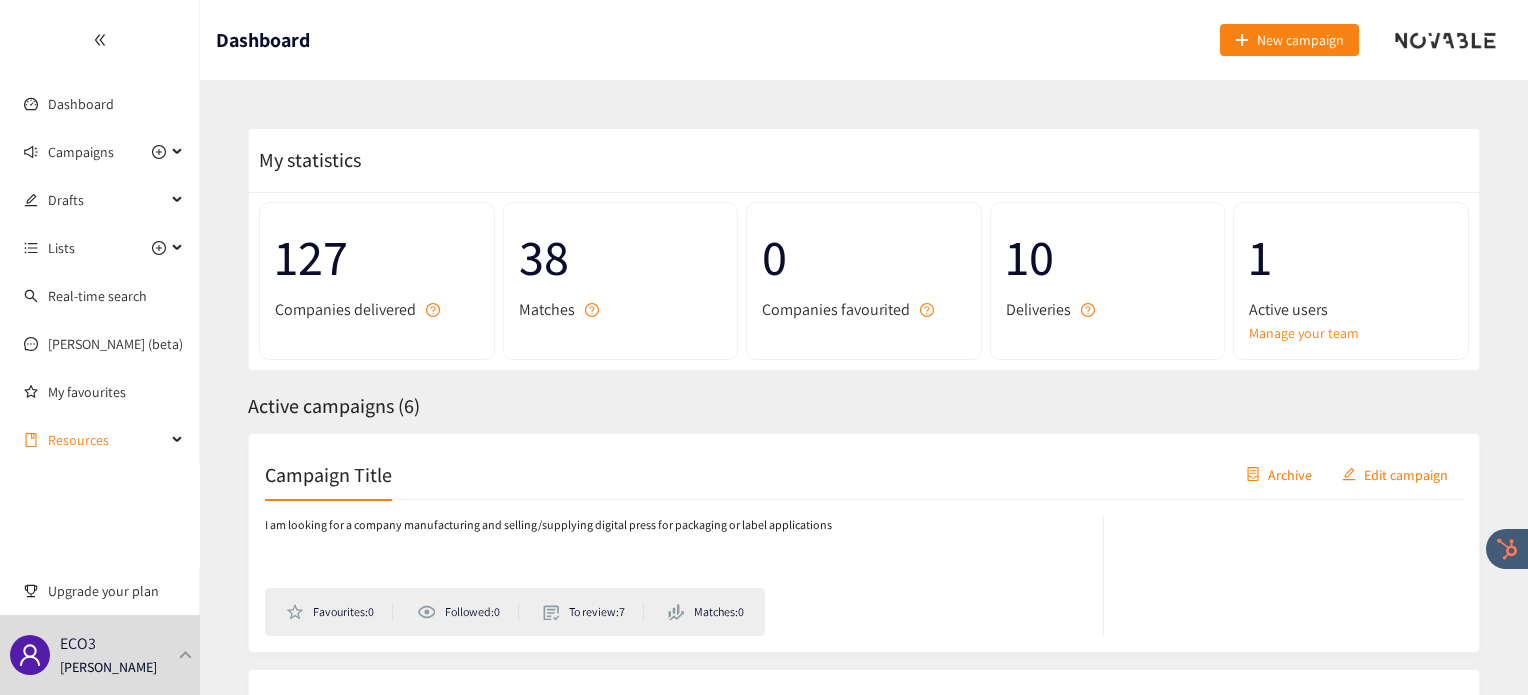scroll, scrollTop: 254, scrollLeft: 0, axis: vertical 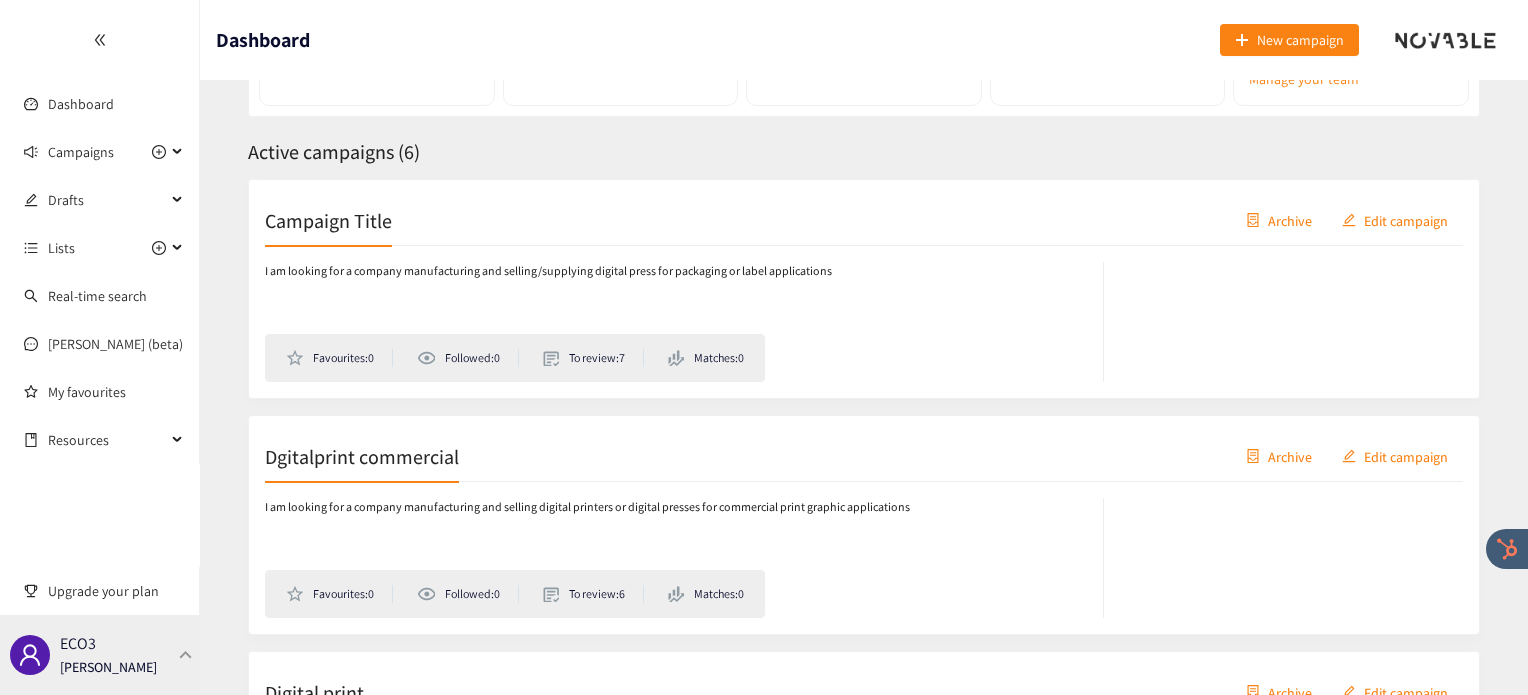 click at bounding box center [186, 654] 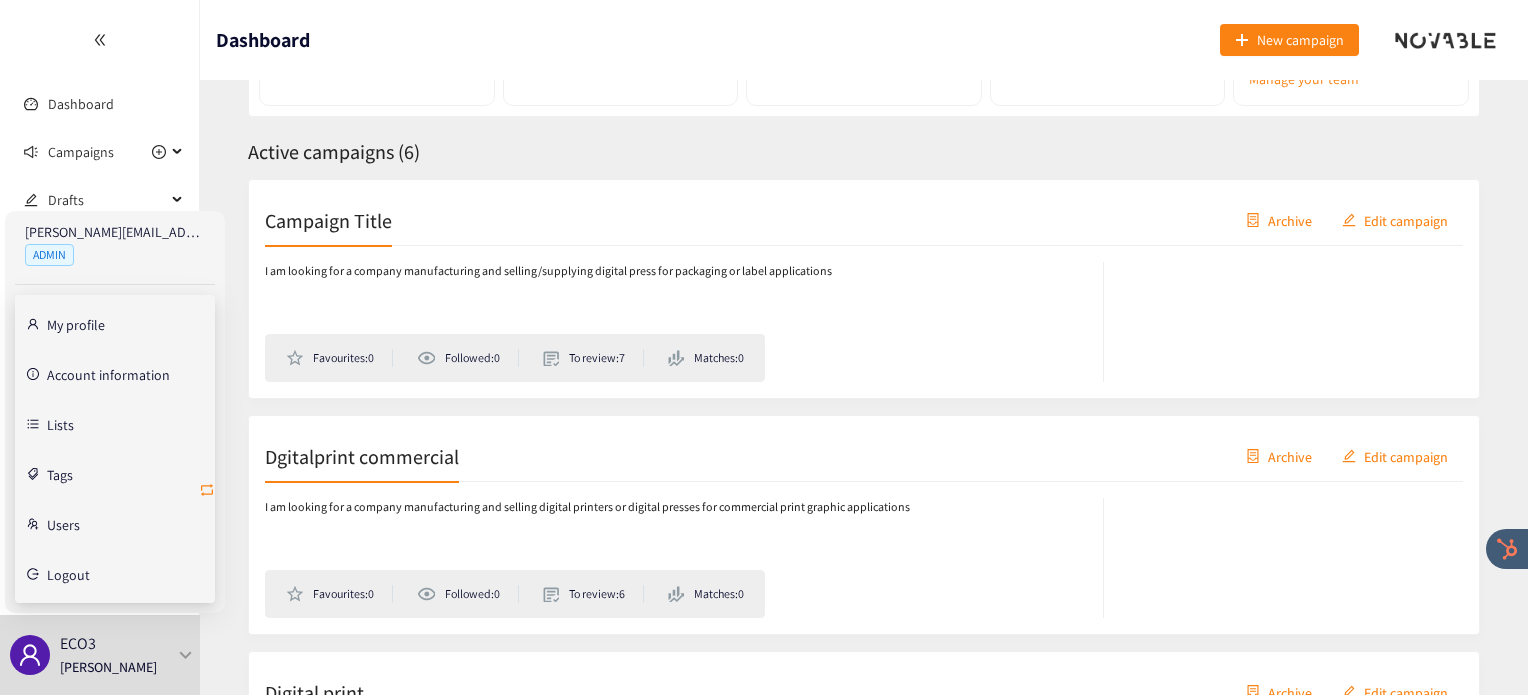 click 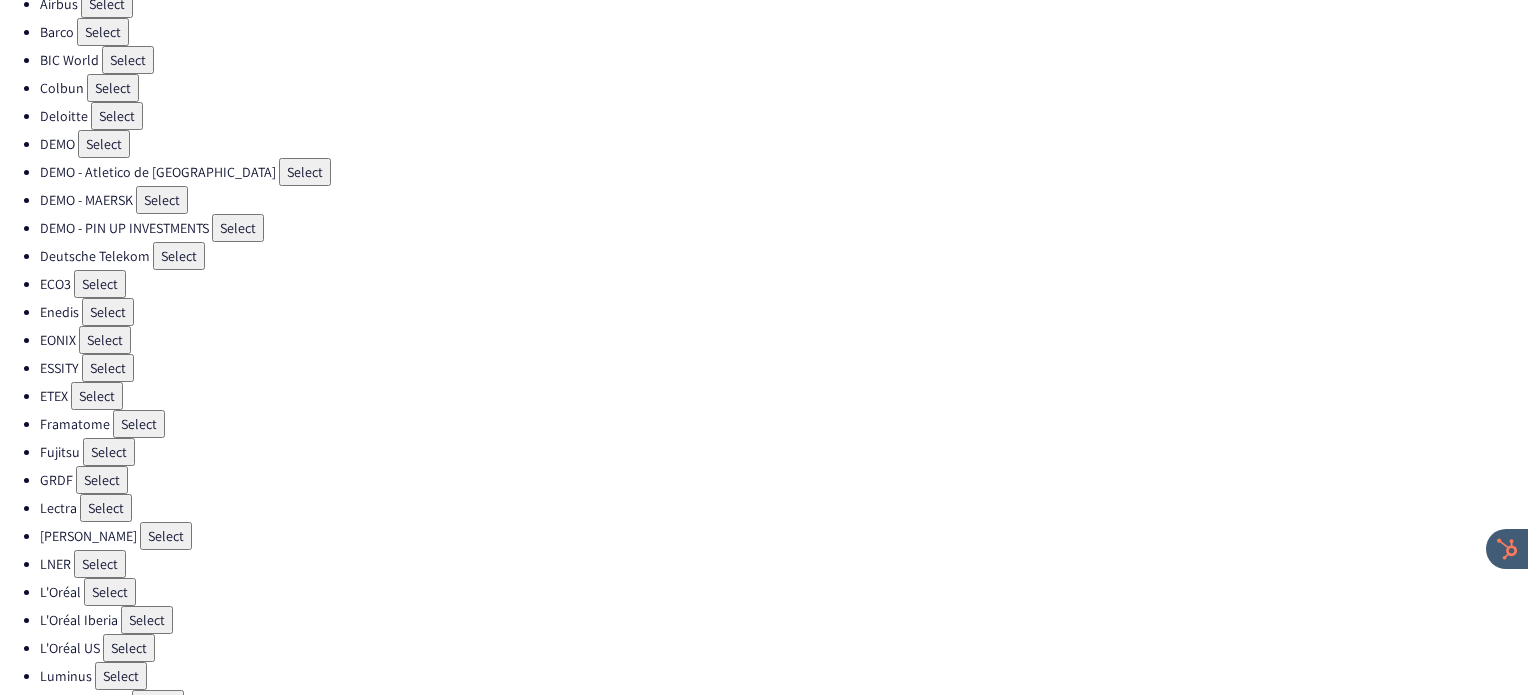 scroll, scrollTop: 276, scrollLeft: 0, axis: vertical 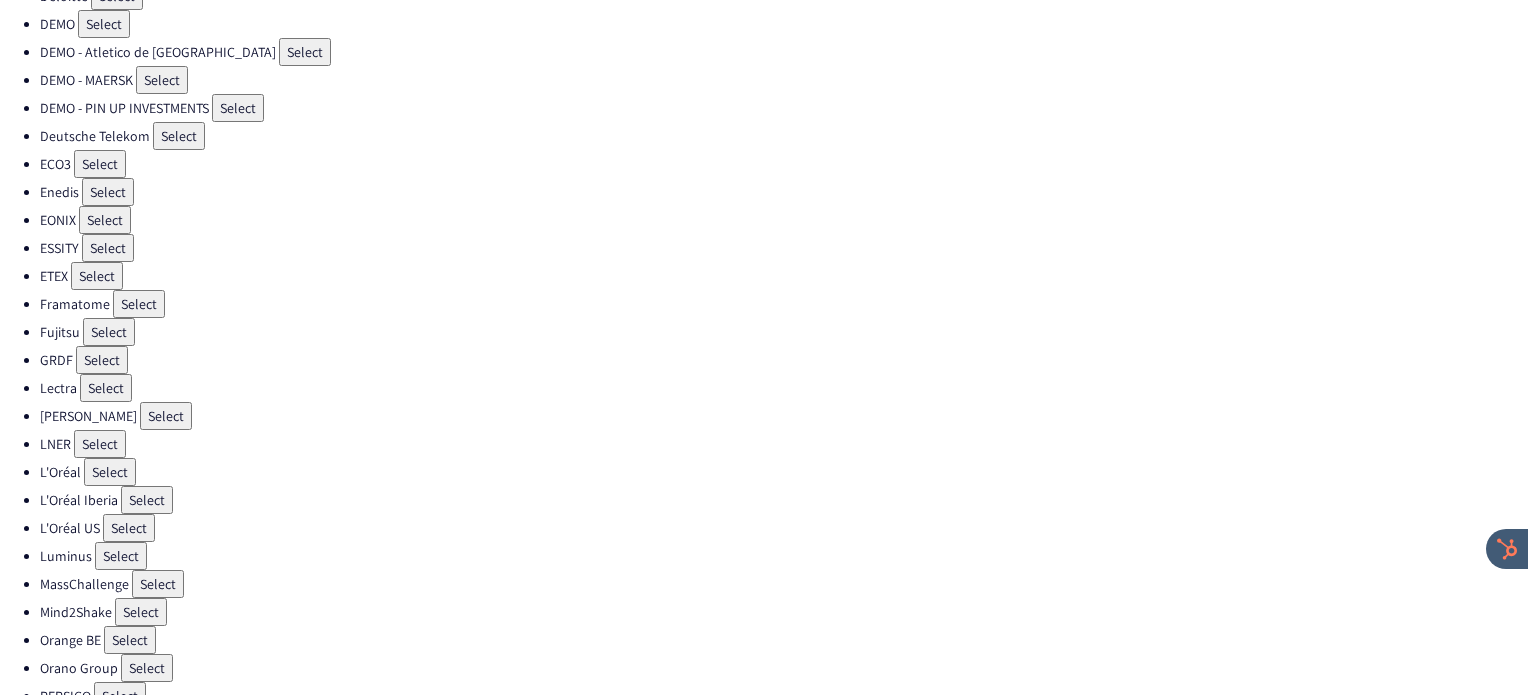 click on "Select" at bounding box center (108, 248) 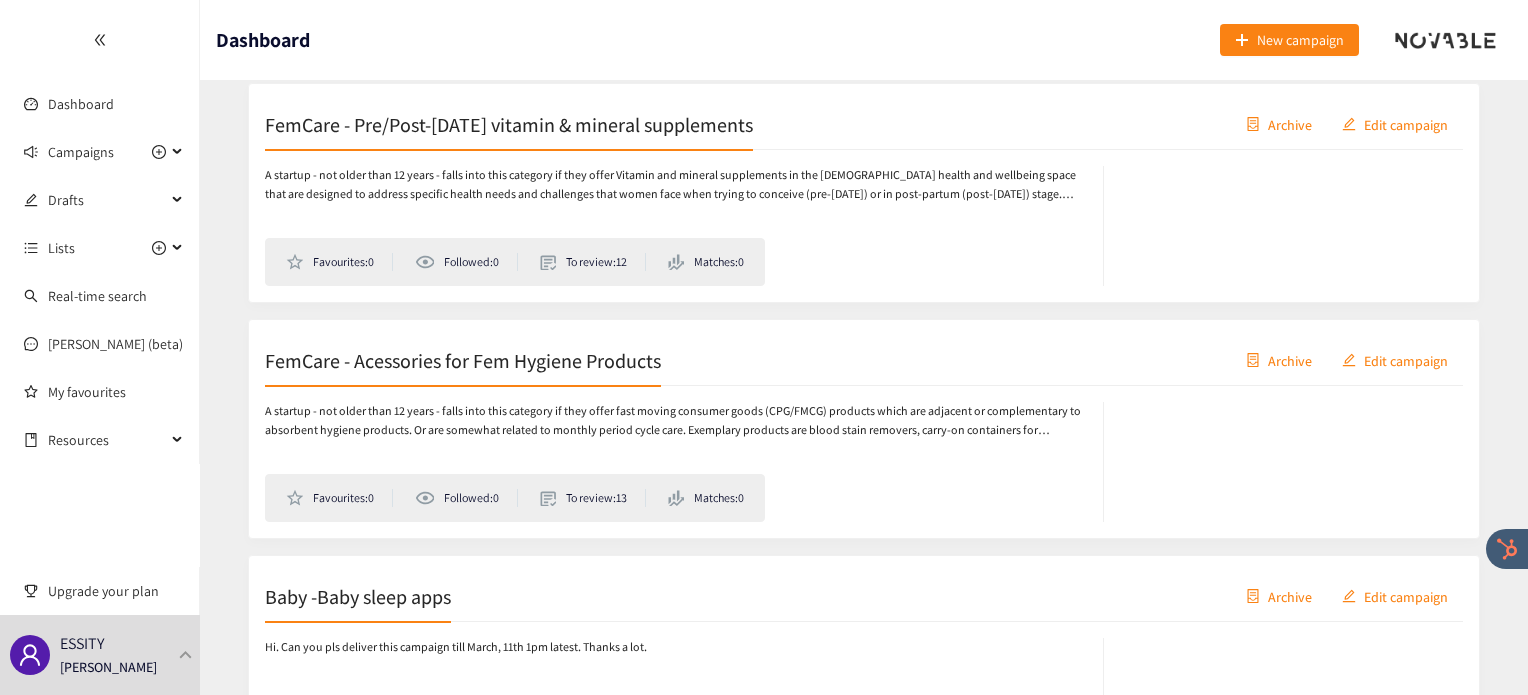 scroll, scrollTop: 0, scrollLeft: 0, axis: both 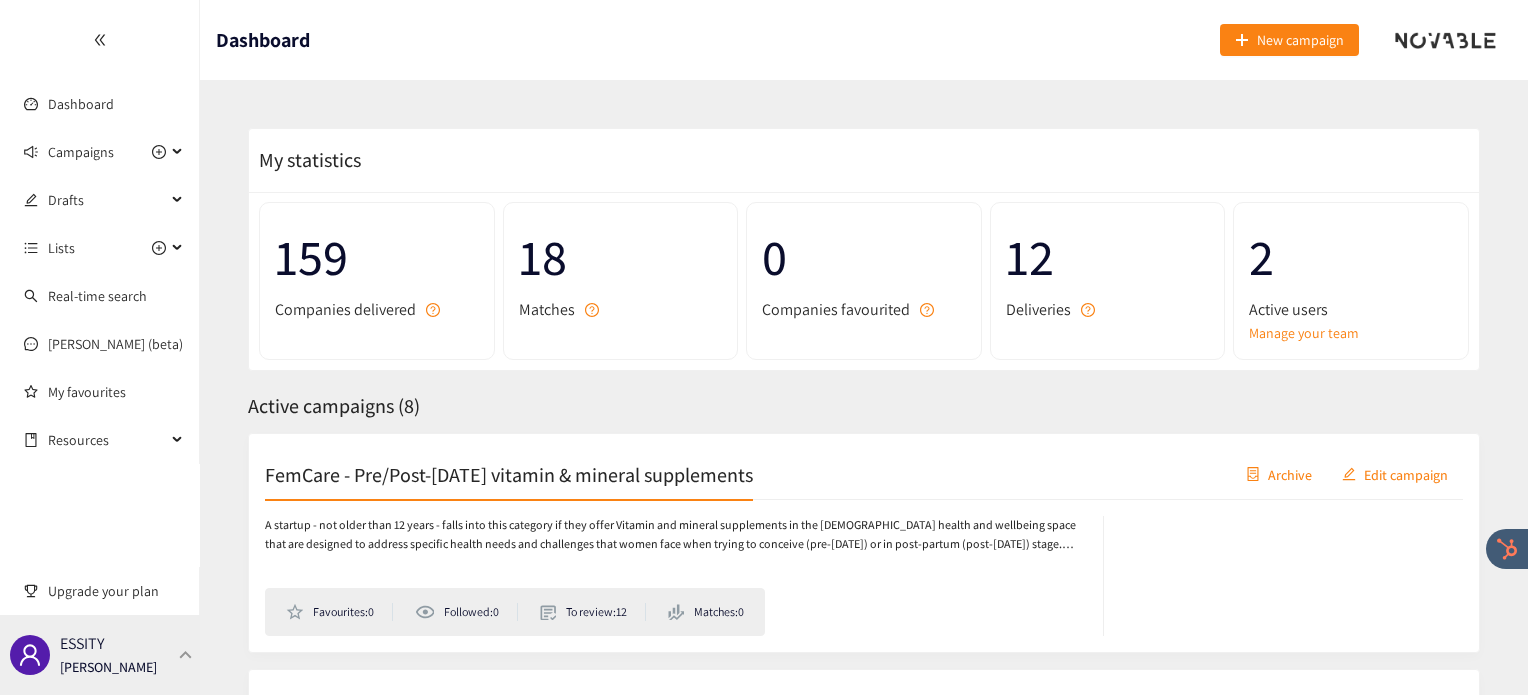 drag, startPoint x: 412, startPoint y: 0, endPoint x: 186, endPoint y: 658, distance: 695.72986 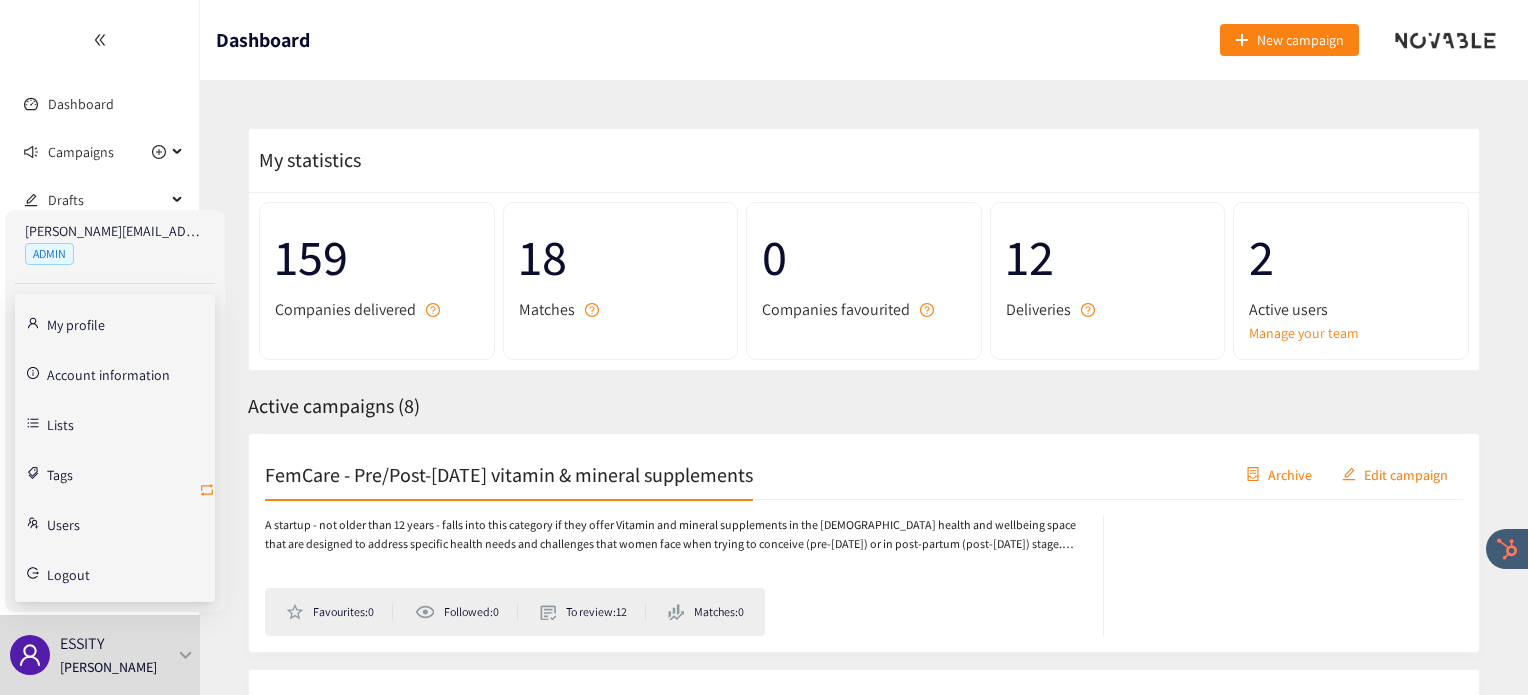 click 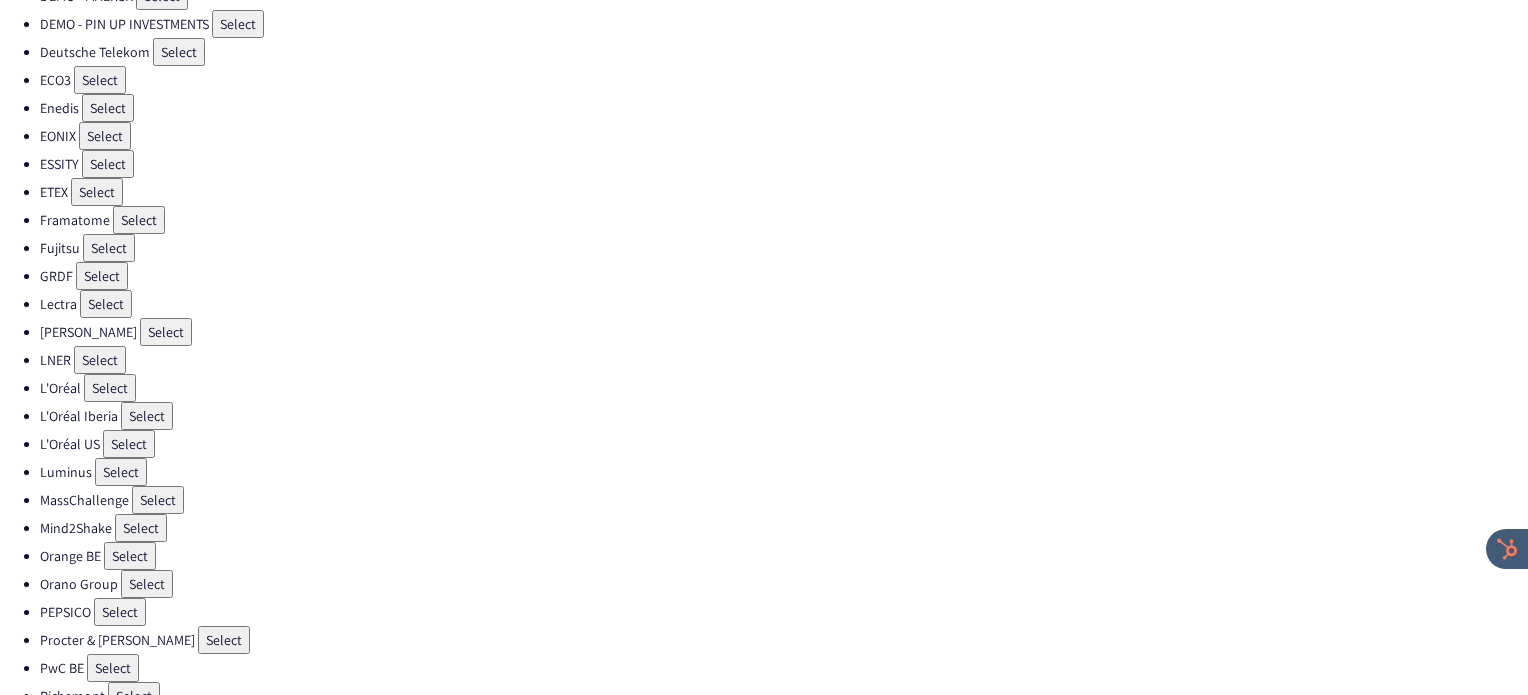scroll, scrollTop: 511, scrollLeft: 0, axis: vertical 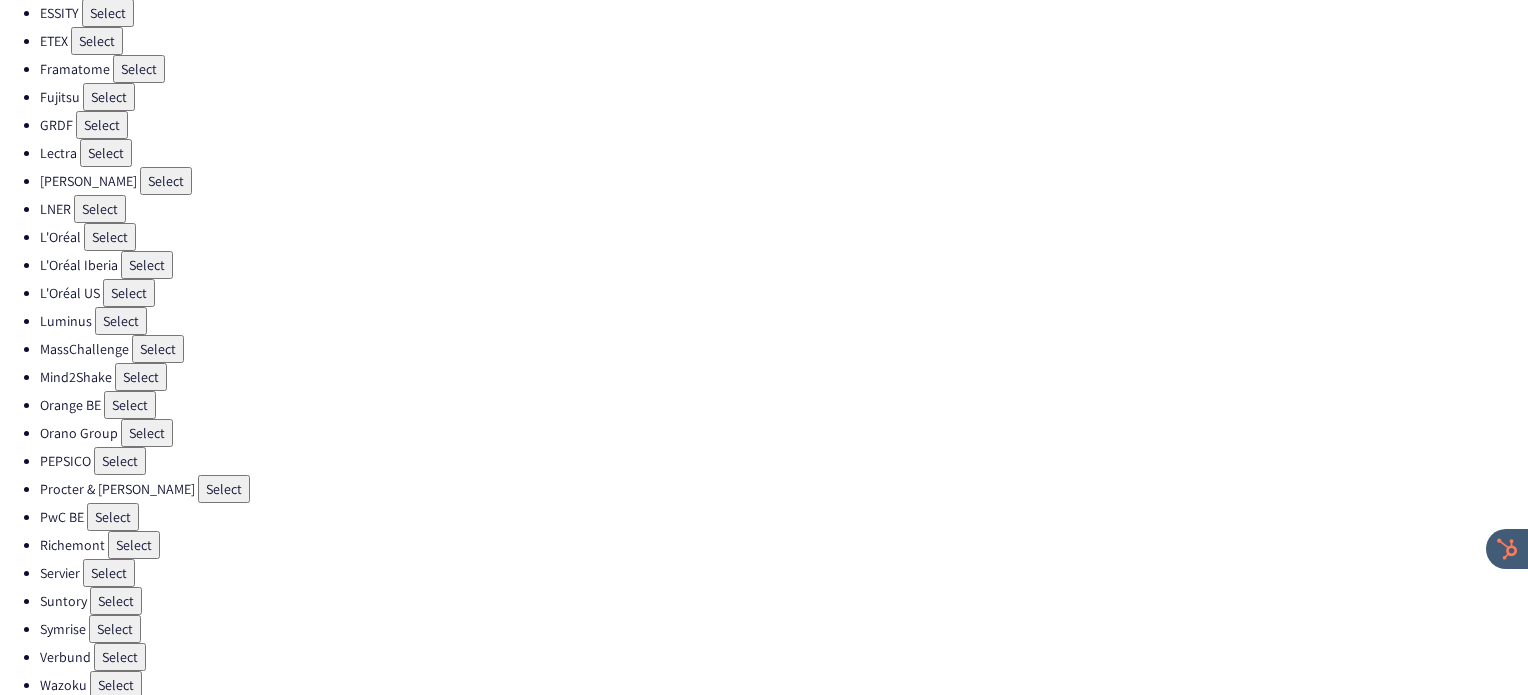 click on "Select" at bounding box center [120, 461] 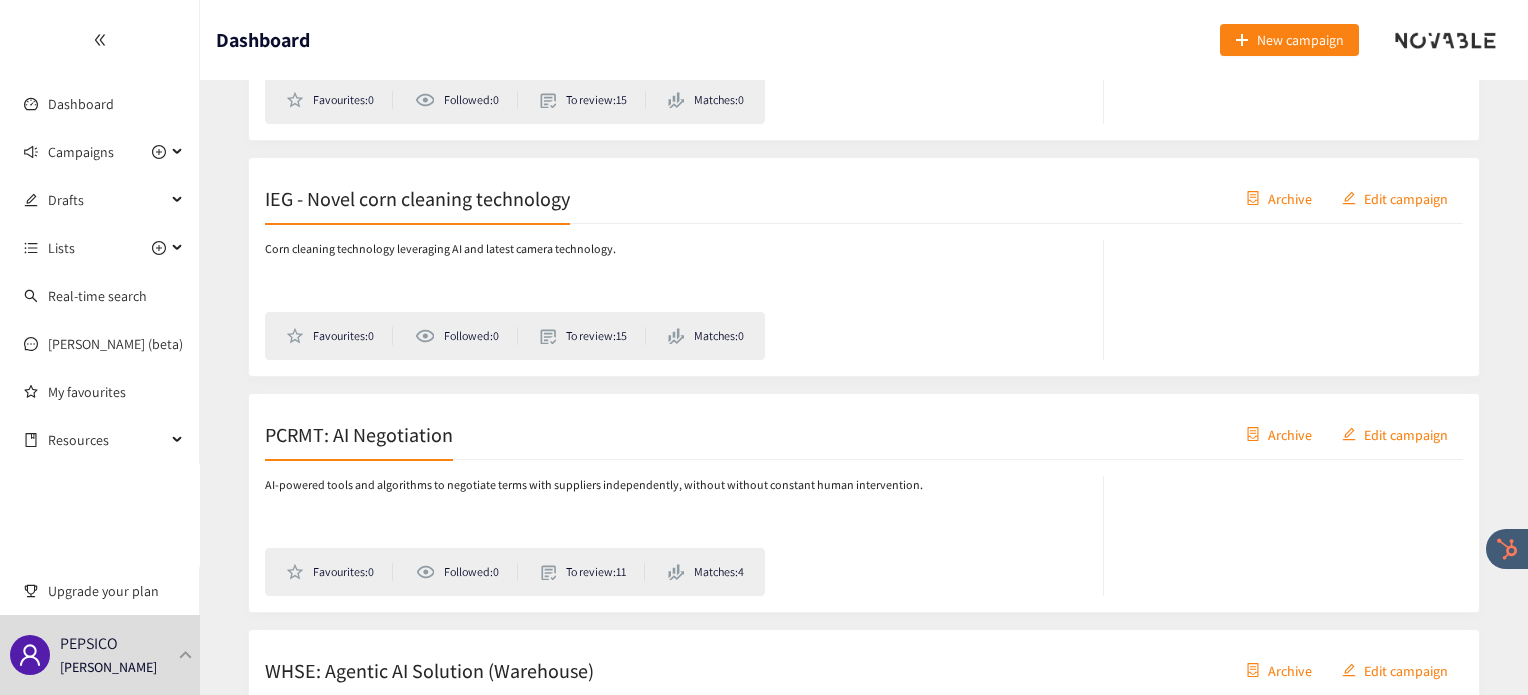 scroll, scrollTop: 1320, scrollLeft: 0, axis: vertical 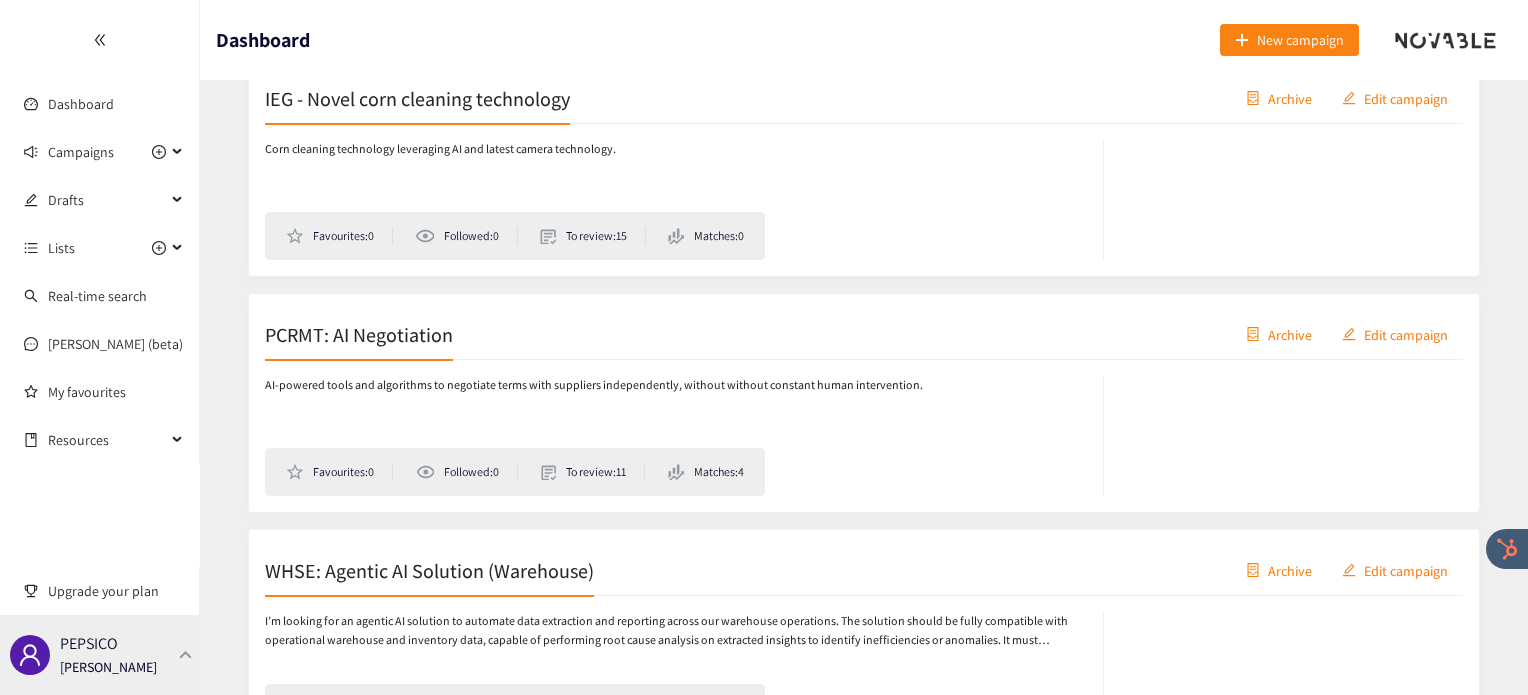 click at bounding box center [186, 654] 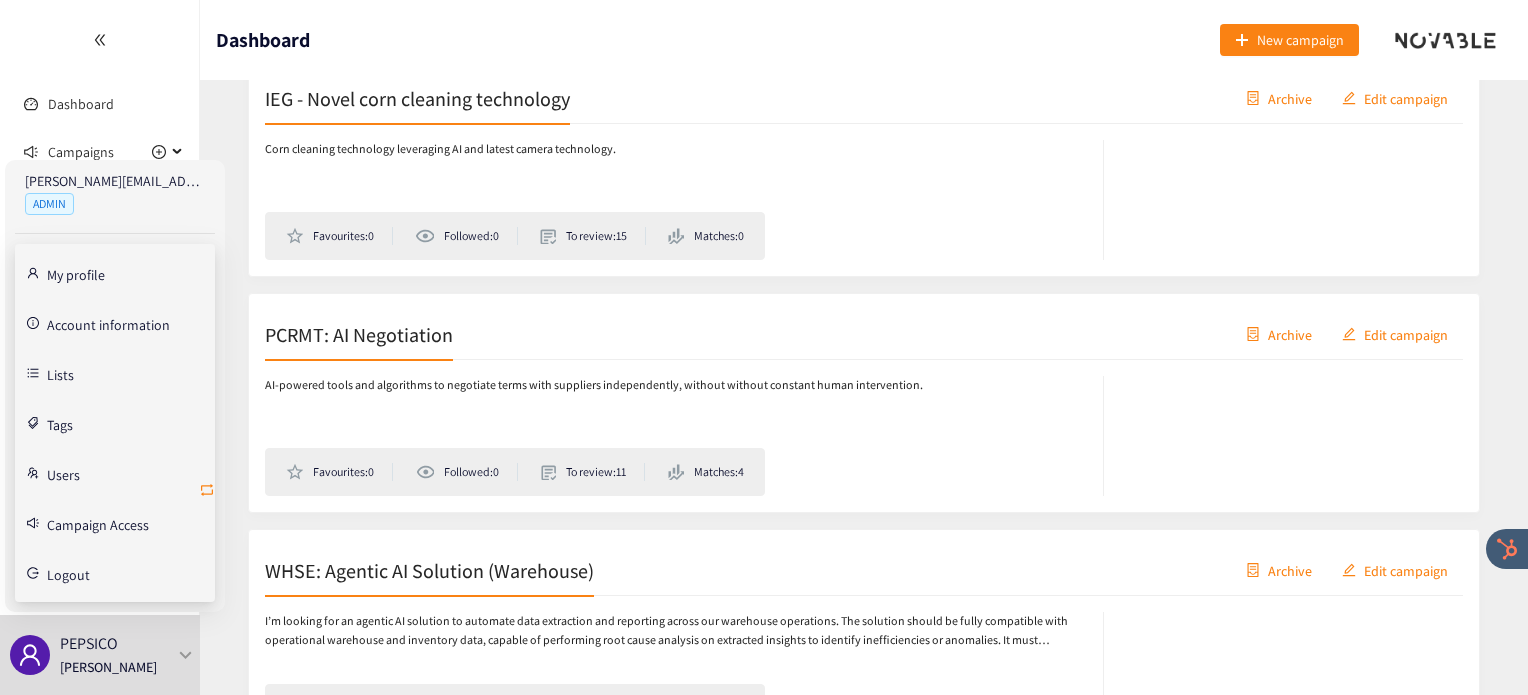click 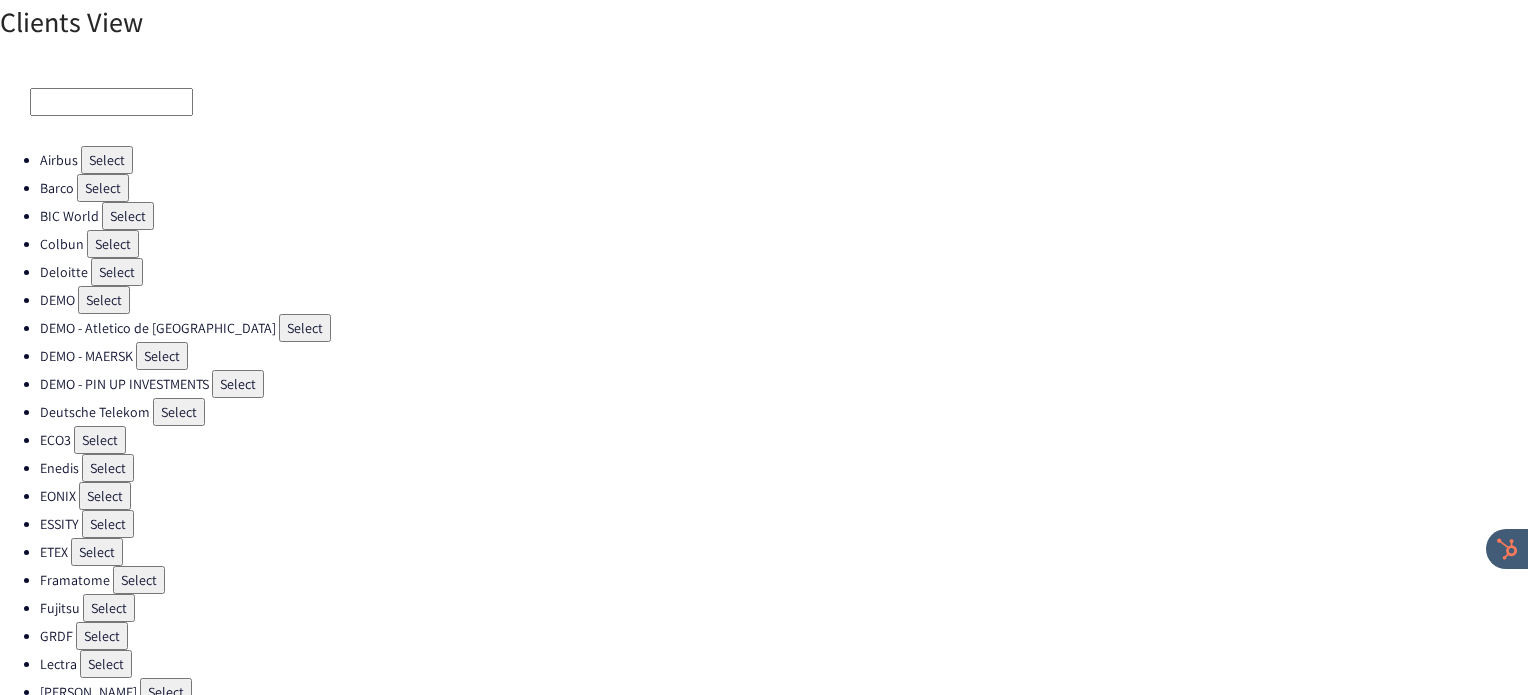 scroll, scrollTop: 511, scrollLeft: 0, axis: vertical 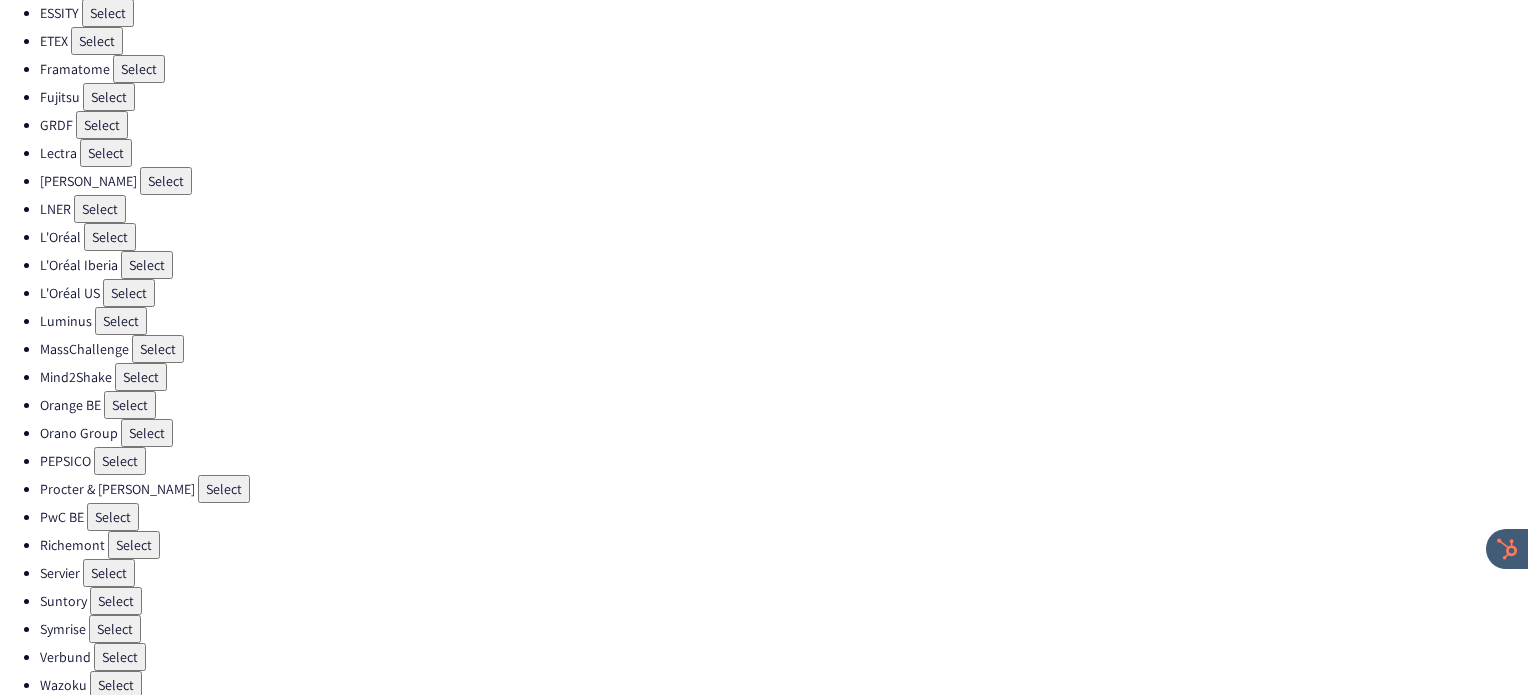 click on "Select" at bounding box center (116, 601) 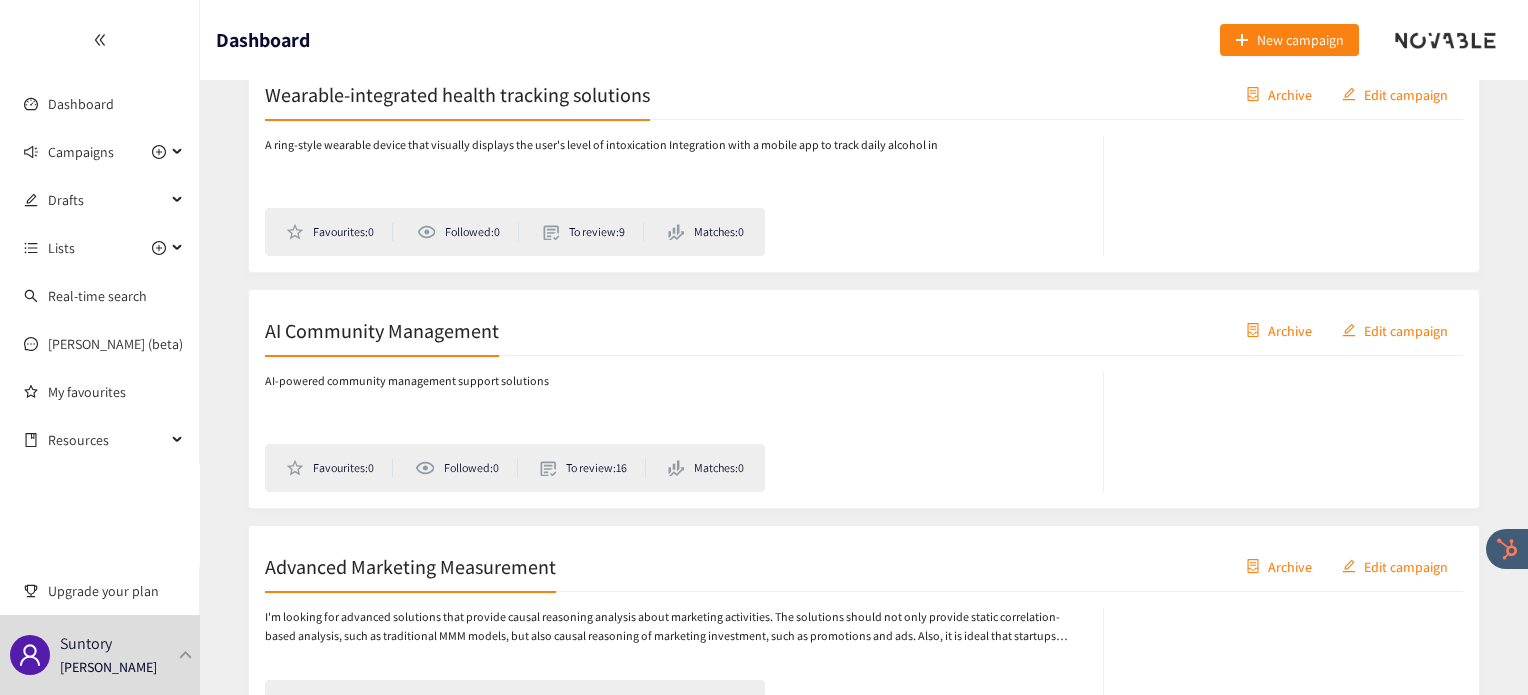 scroll, scrollTop: 859, scrollLeft: 0, axis: vertical 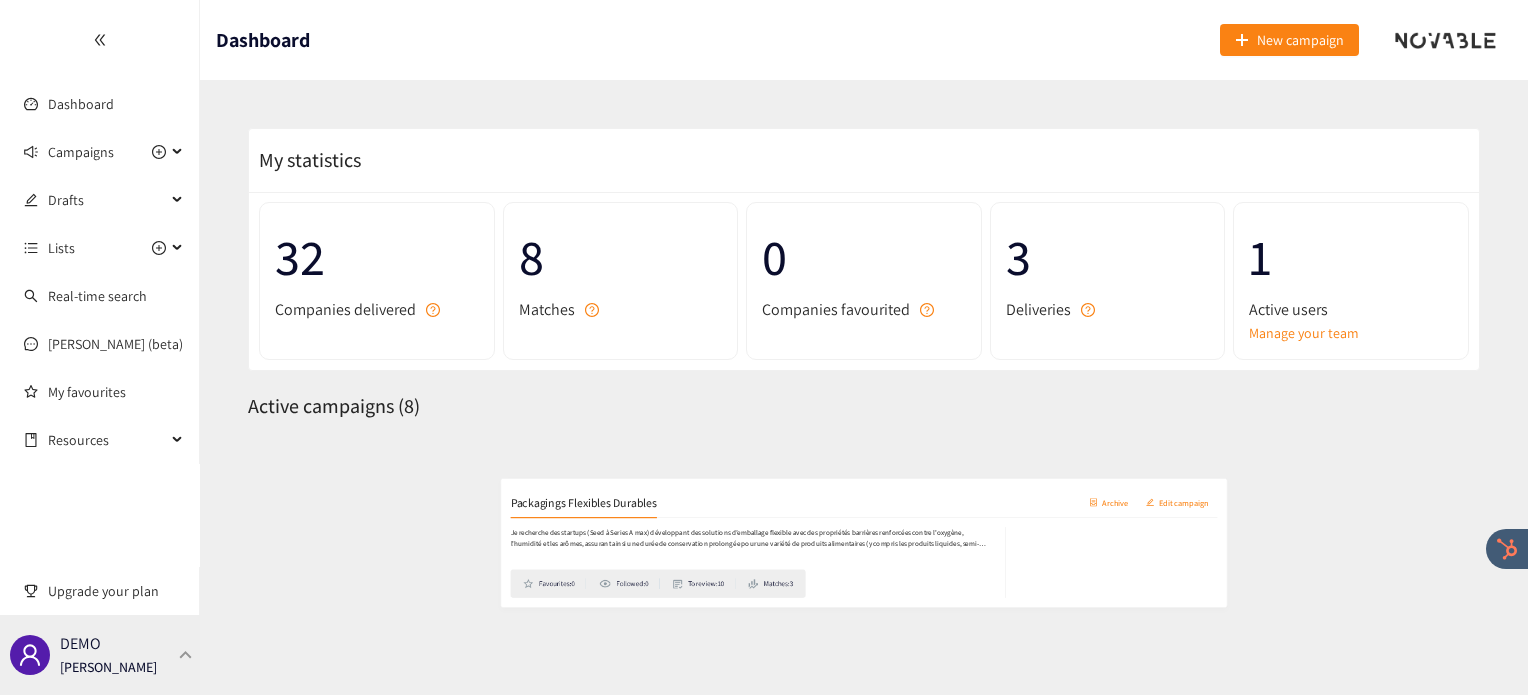 click at bounding box center (186, 654) 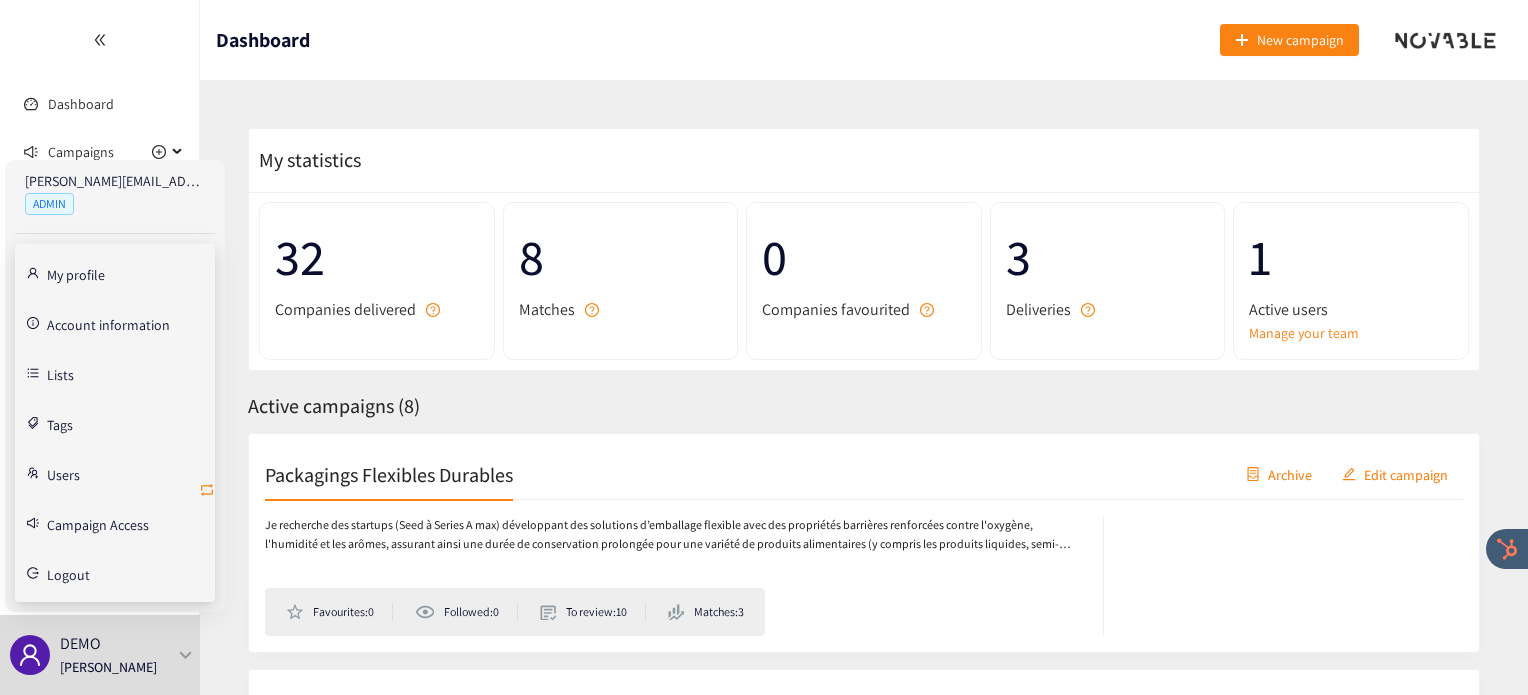 click 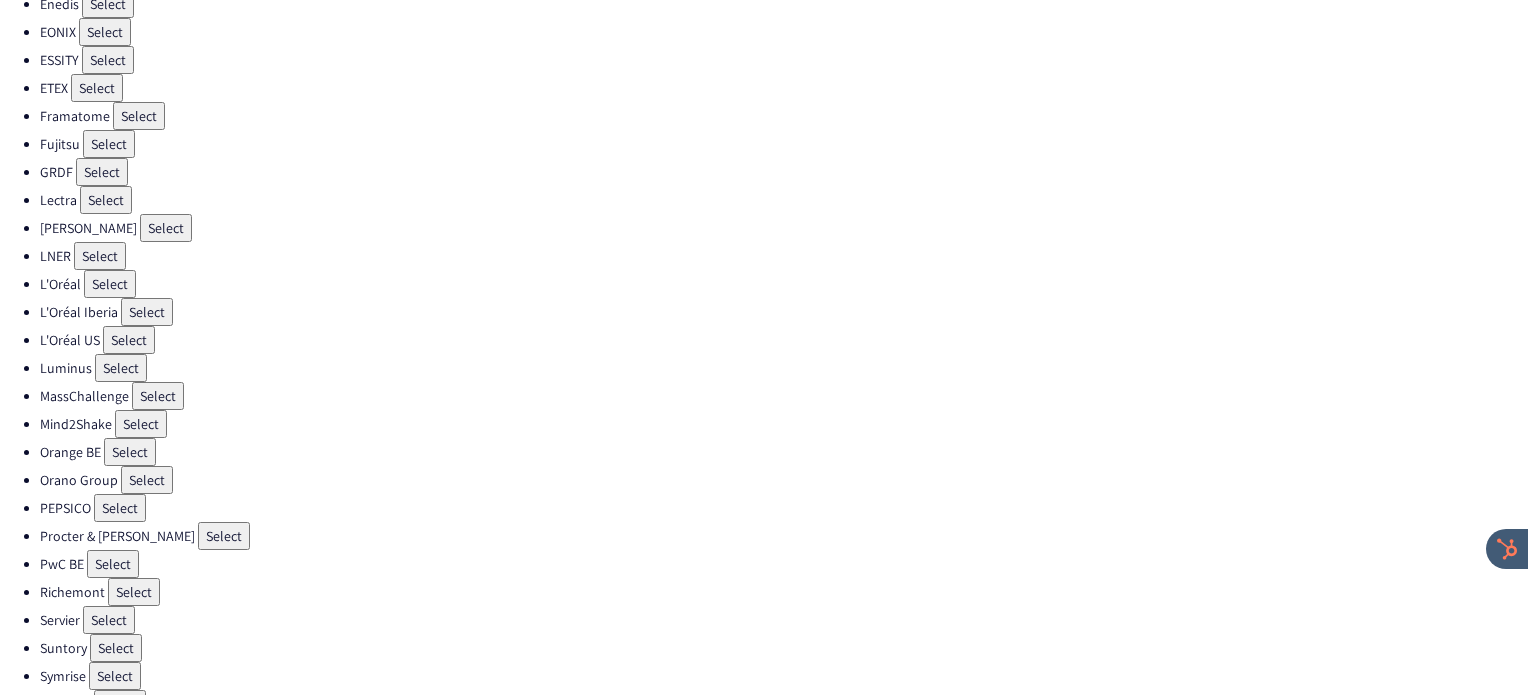 scroll, scrollTop: 511, scrollLeft: 0, axis: vertical 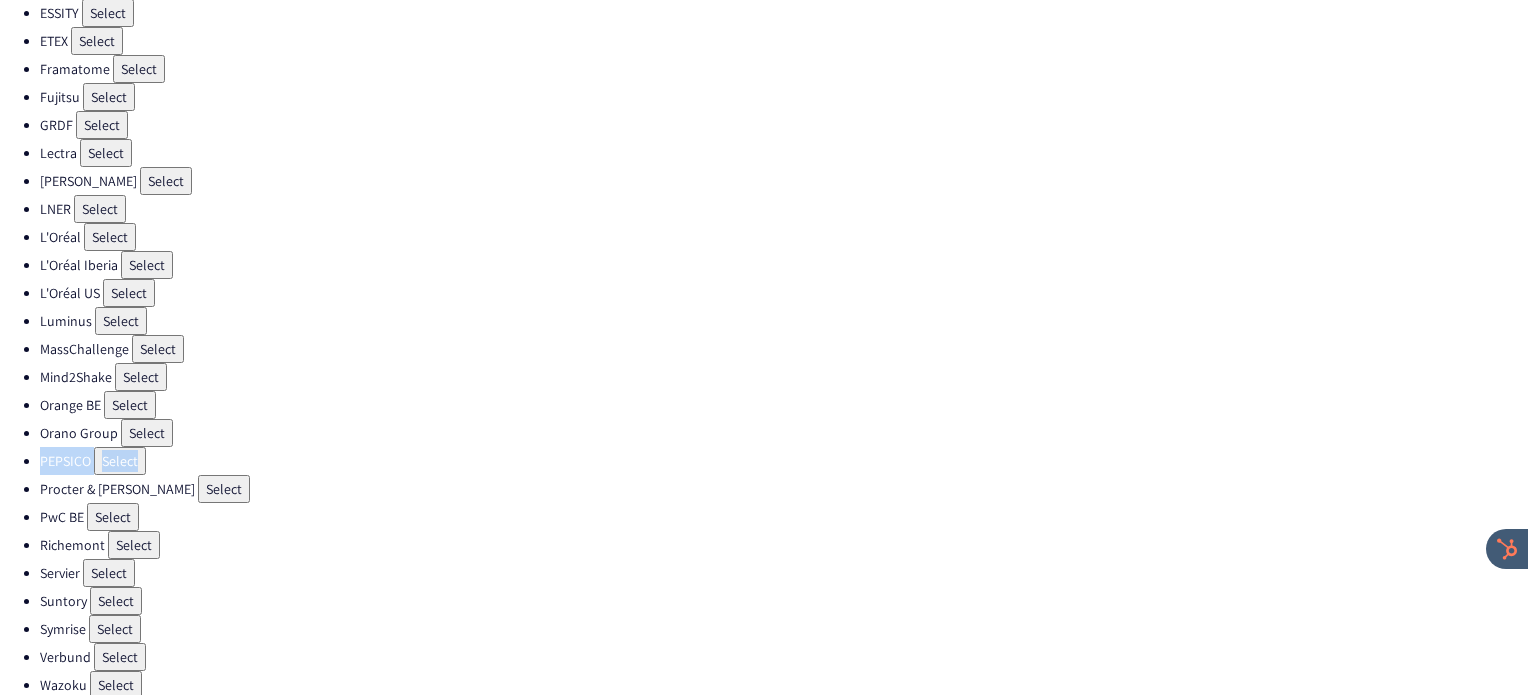 click on "Airbus   Select Barco   Select BIC World   Select Colbun   Select Deloitte   Select DEMO   Select DEMO - Atletico de [GEOGRAPHIC_DATA]   Select DEMO - MAERSK   Select DEMO - PIN UP INVESTMENTS   Select Deutsche Telekom   Select ECO3   Select Enedis   Select EONIX   Select ESSITY   Select ETEX   Select Framatome   Select Fujitsu   Select GRDF   Select Lectra   Select [PERSON_NAME]   Select LNER   Select L'Oréal   Select L'Oréal Iberia   Select L'Oréal US   Select Luminus   Select MassChallenge   Select Mind2Shake   Select Orange BE   Select Orano Group   Select PEPSICO   Select Procter & [PERSON_NAME]   Select PwC BE   Select Richemont   Select Servier   Select Suntory   Select Symrise   Select Verbund   Select Wazoku   Select logout" at bounding box center (764, 181) 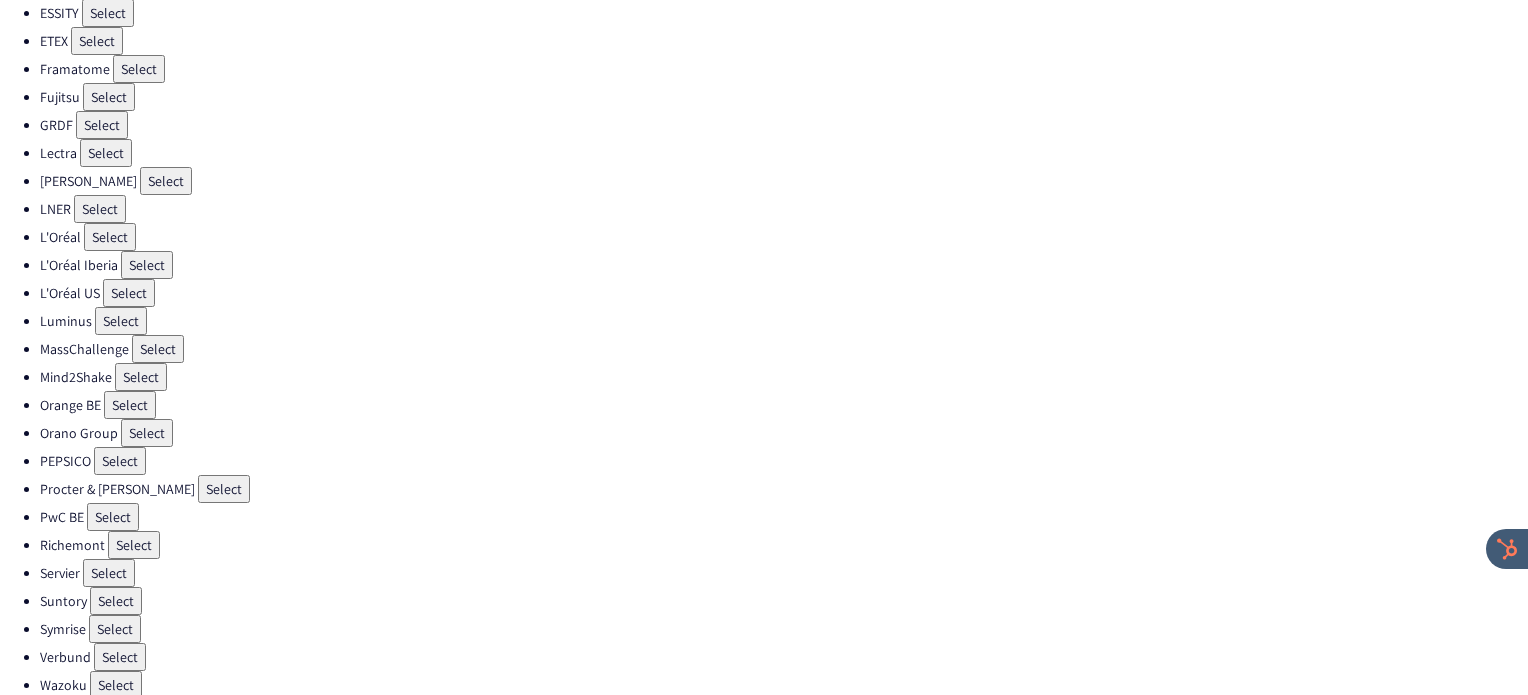 click on "PEPSICO   Select" at bounding box center (784, 461) 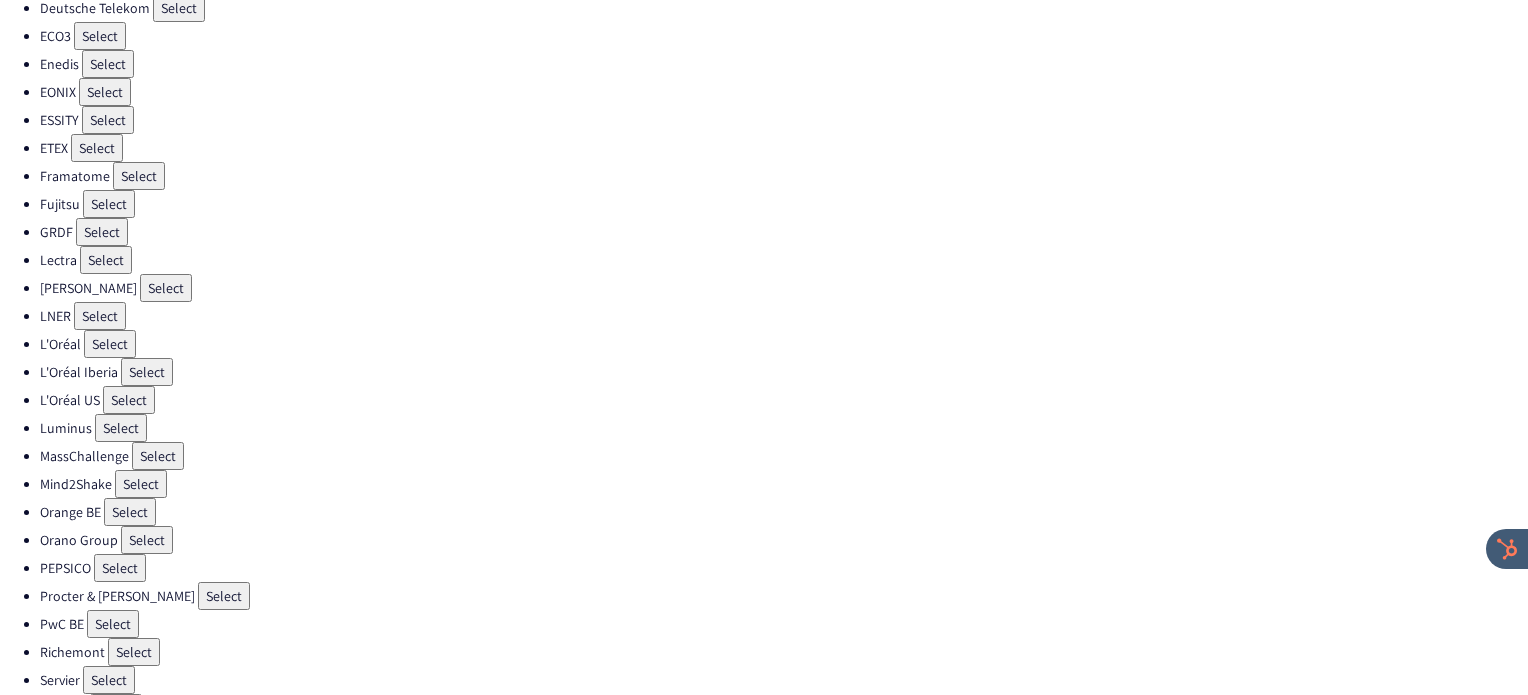 scroll, scrollTop: 361, scrollLeft: 0, axis: vertical 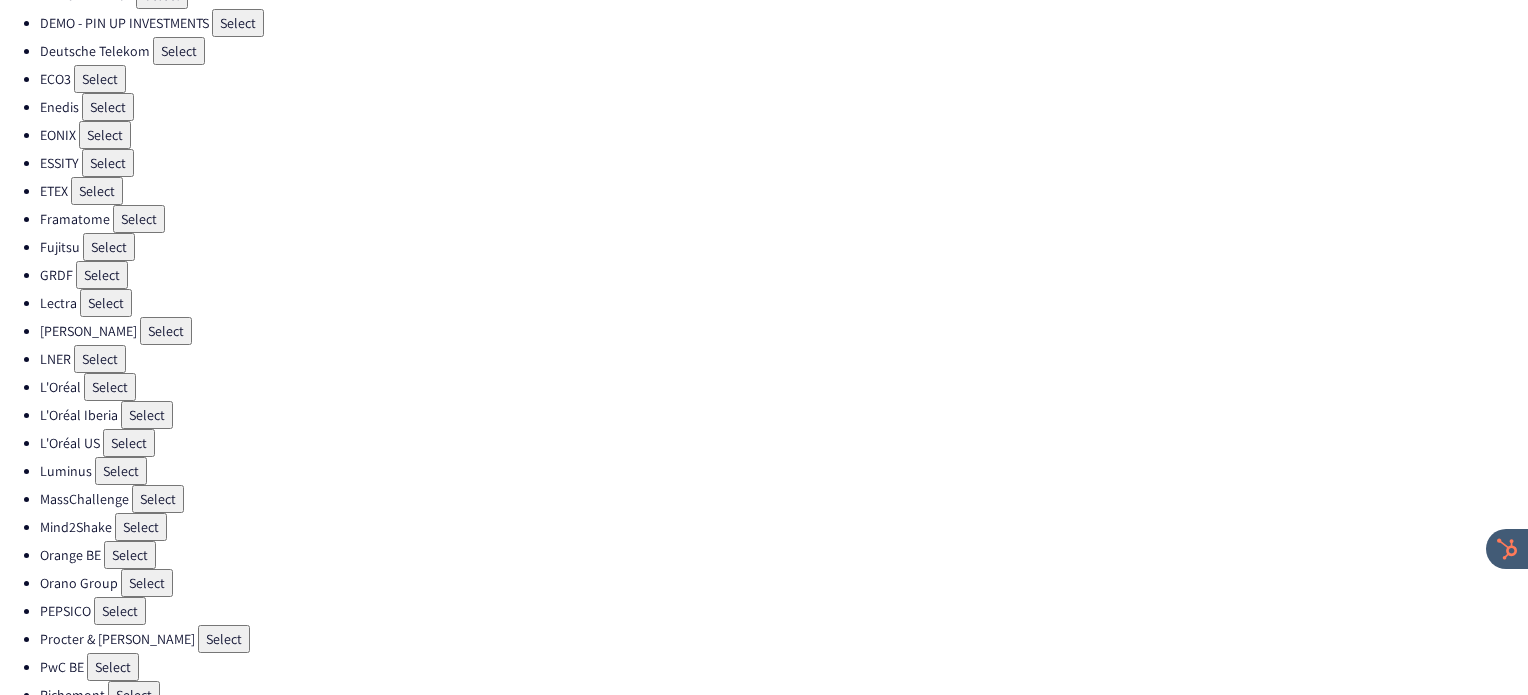 click on "Select" at bounding box center [134, 695] 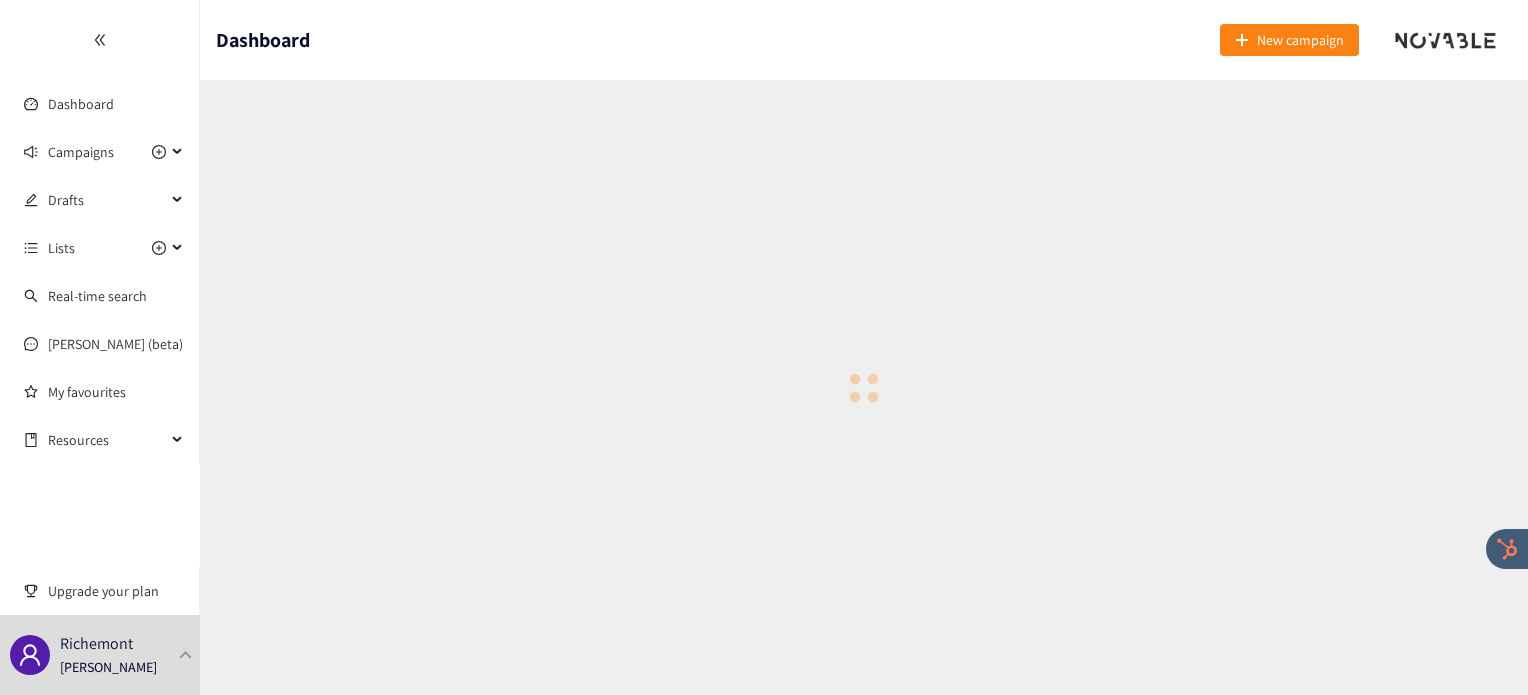 scroll, scrollTop: 0, scrollLeft: 0, axis: both 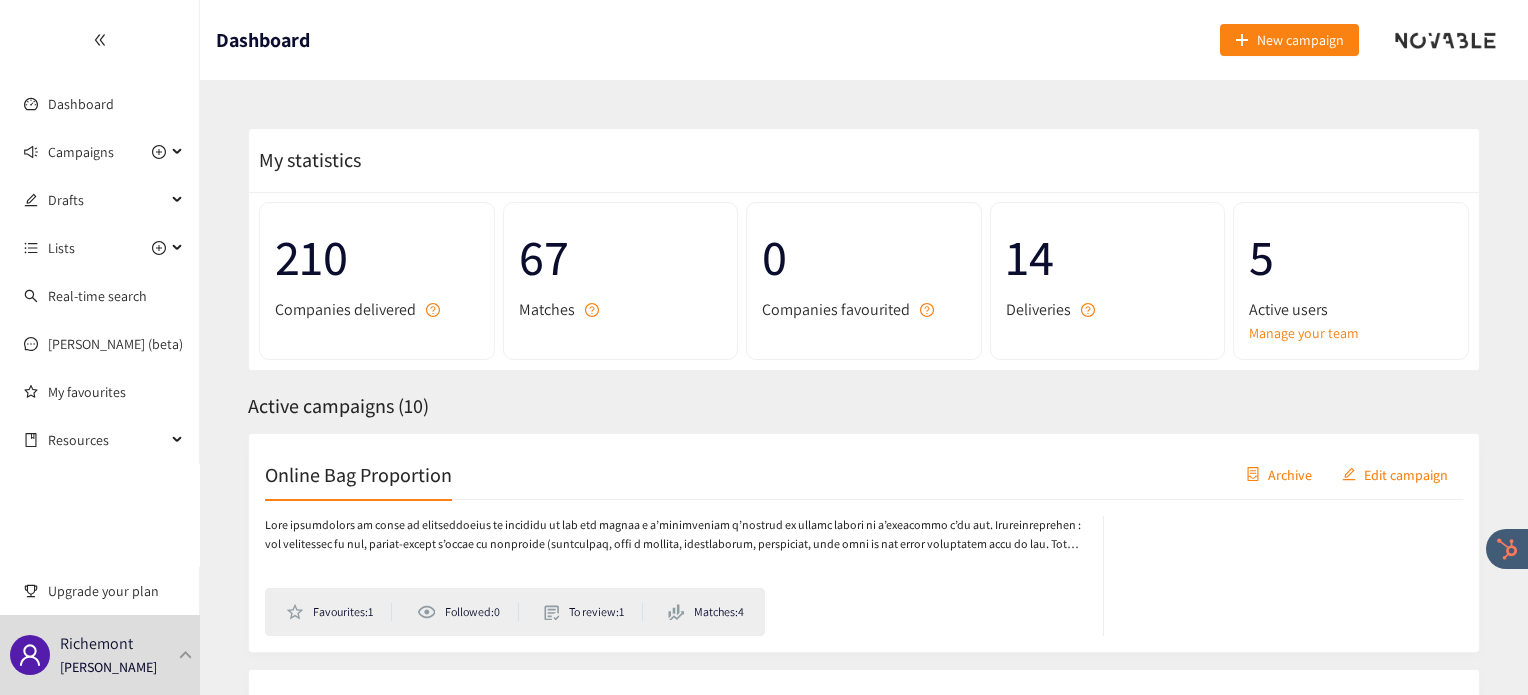 click on "Online Bag Proportion" at bounding box center (358, 474) 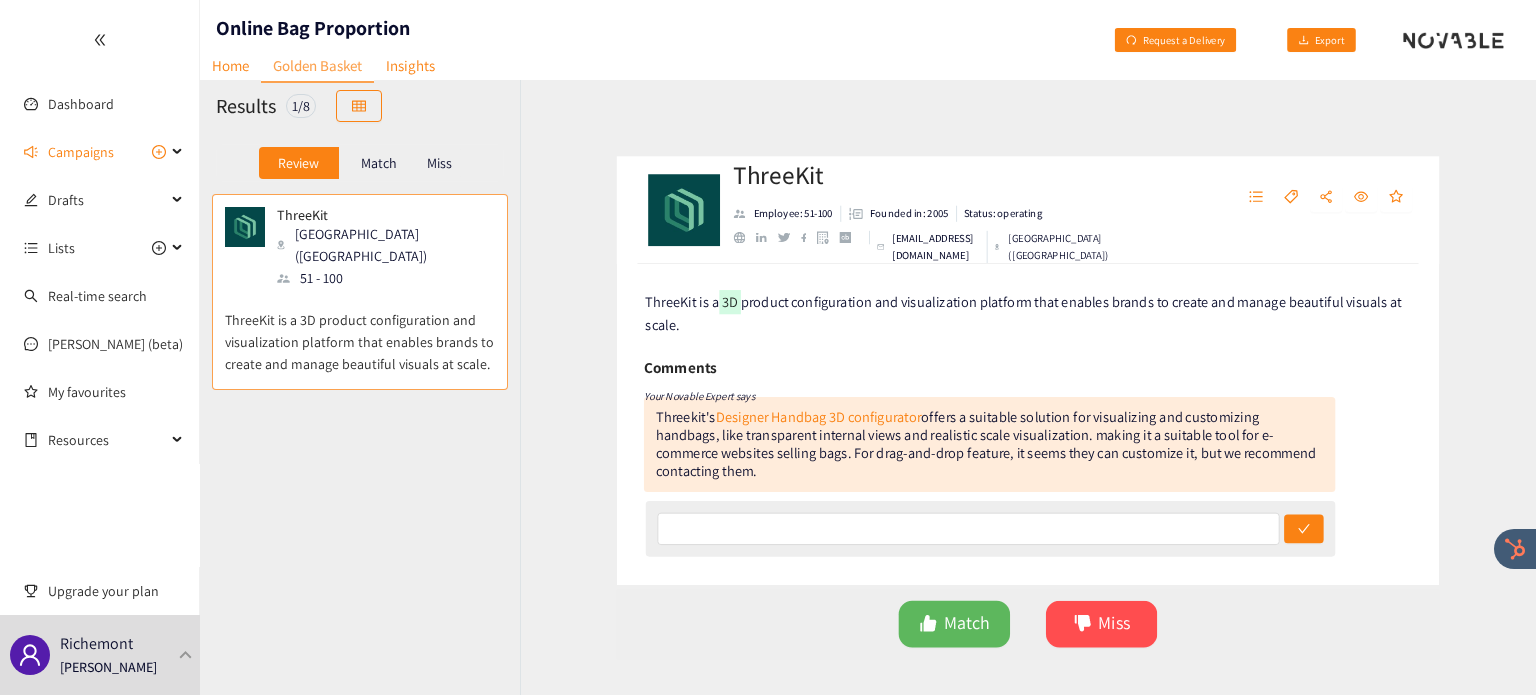 click on "Match" at bounding box center [379, 163] 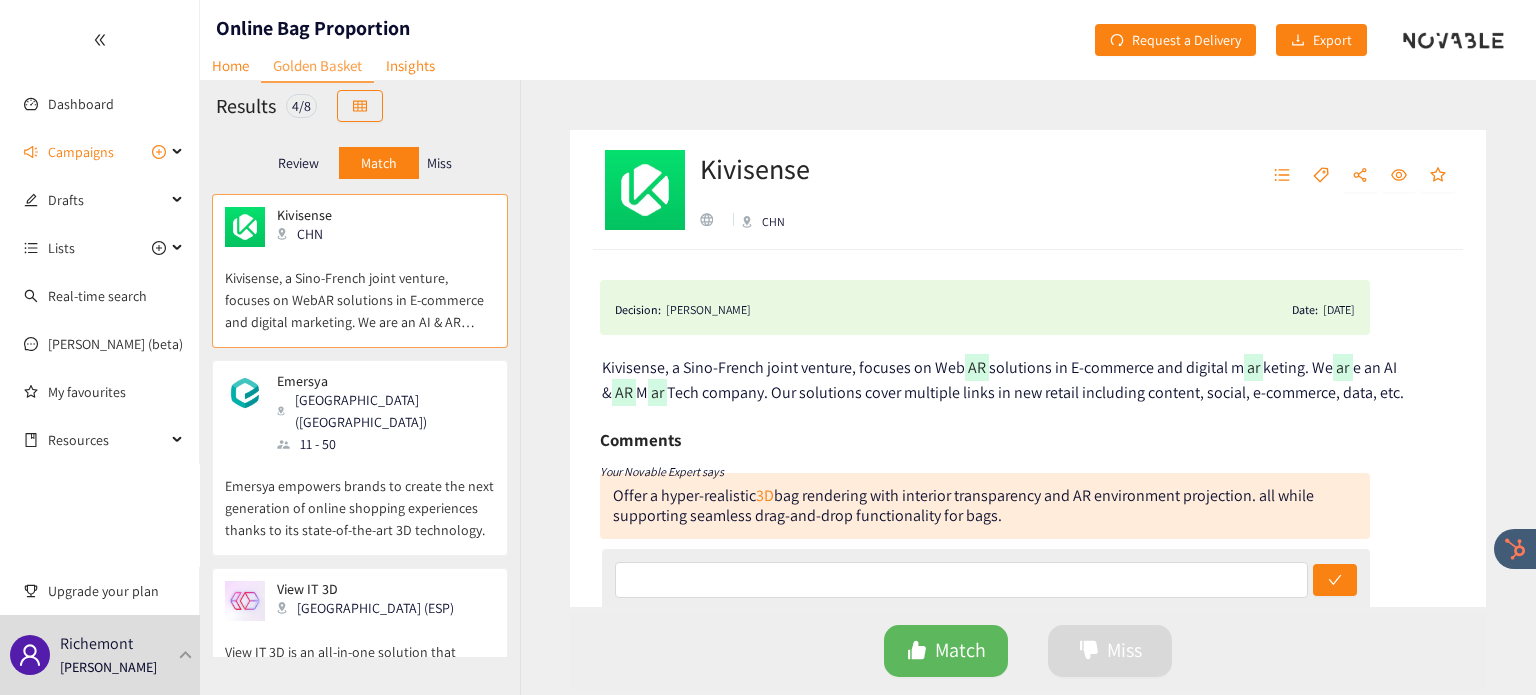 click on "View IT 3D is an all-in-one solution that enables the creation of 3D and augmented reality (AR) experiences." at bounding box center [360, 664] 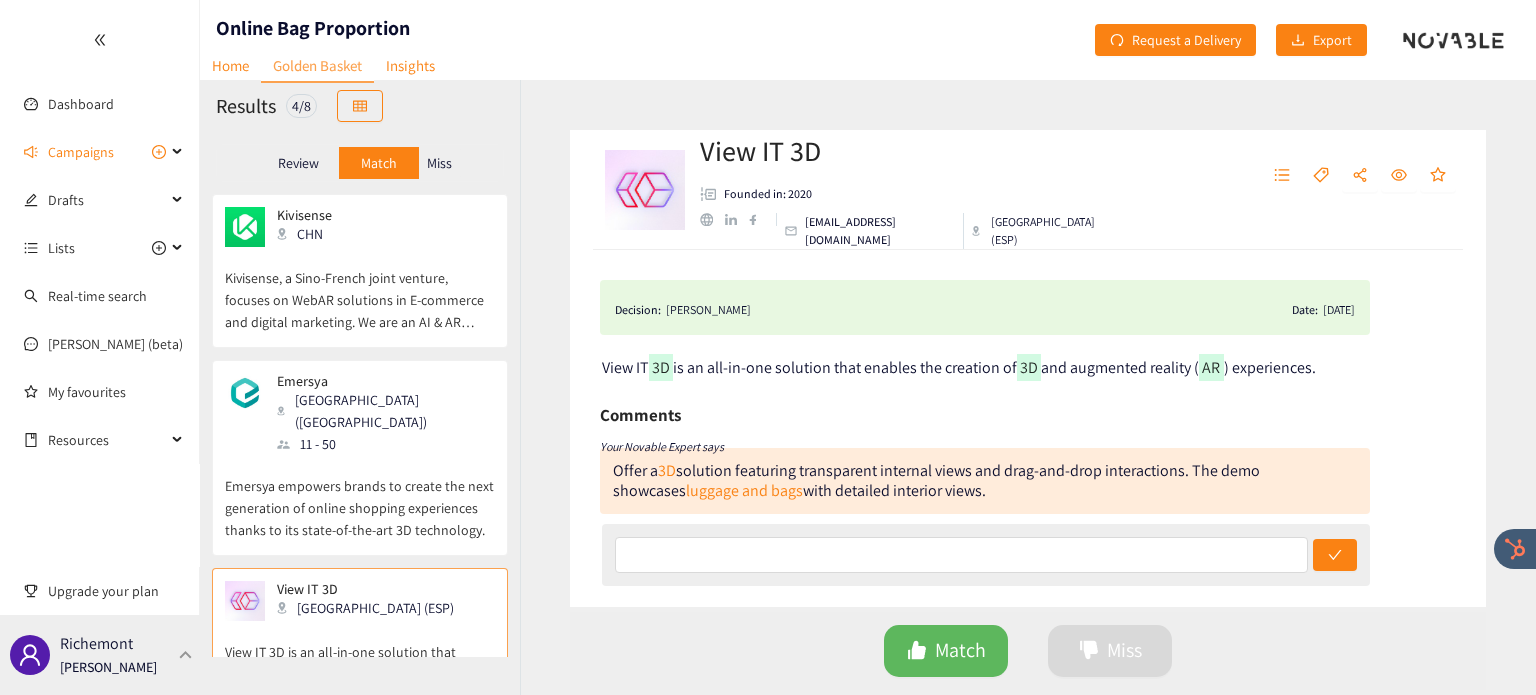 click on "Richemont [PERSON_NAME]" at bounding box center (100, 655) 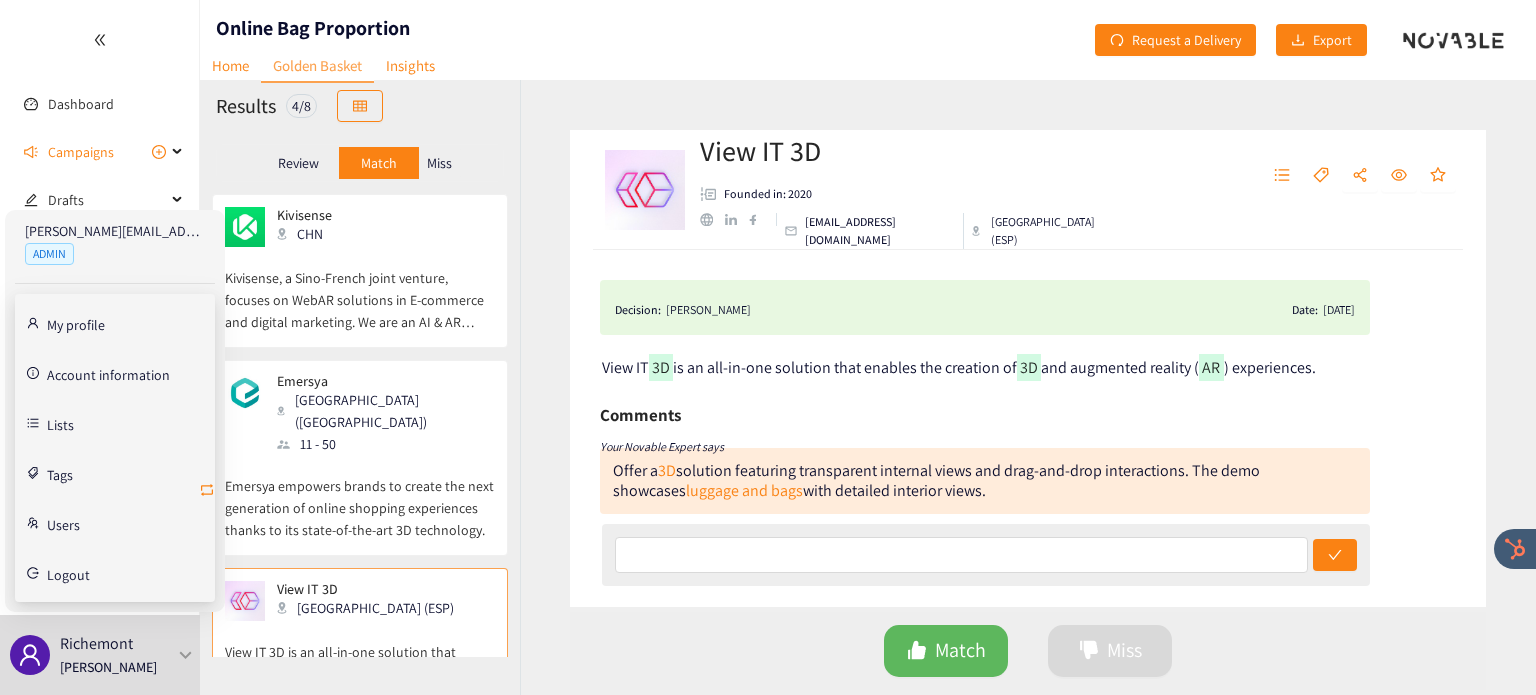 click 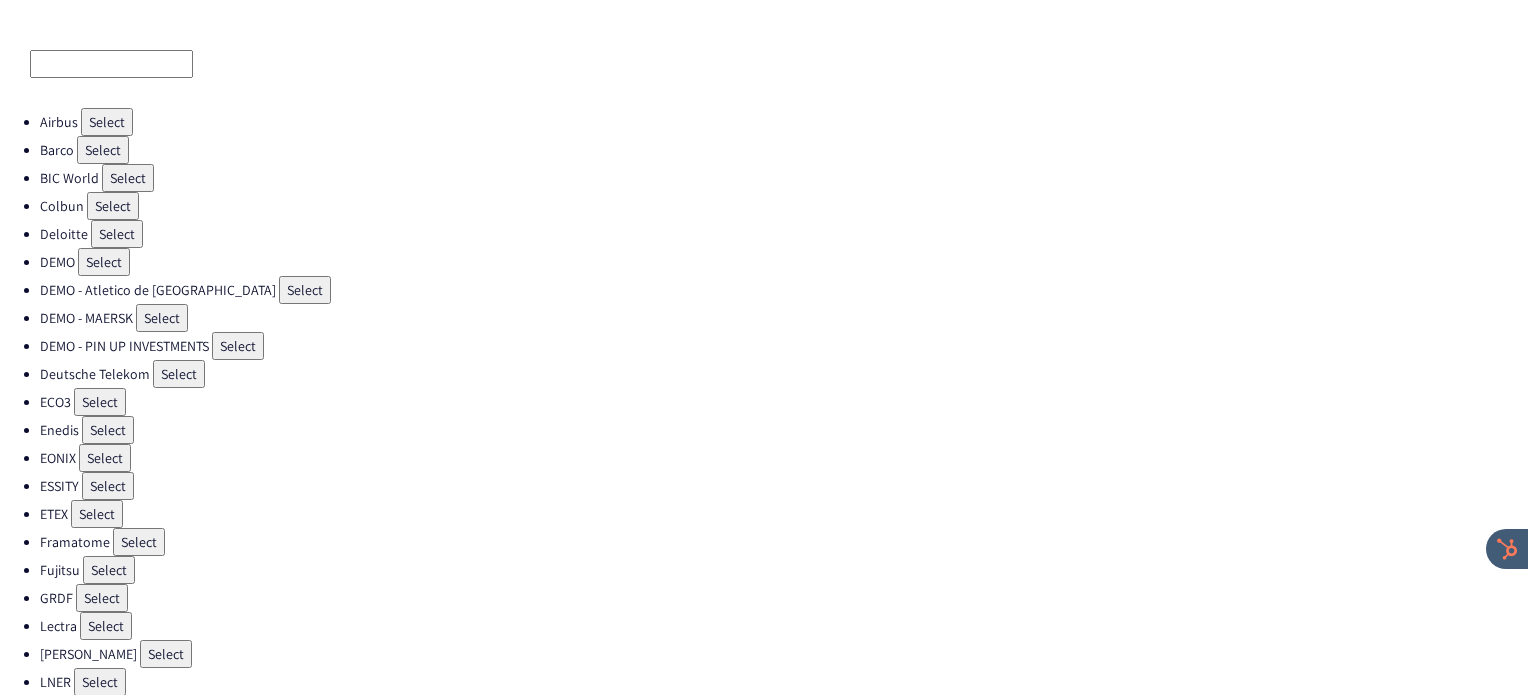 scroll, scrollTop: 39, scrollLeft: 0, axis: vertical 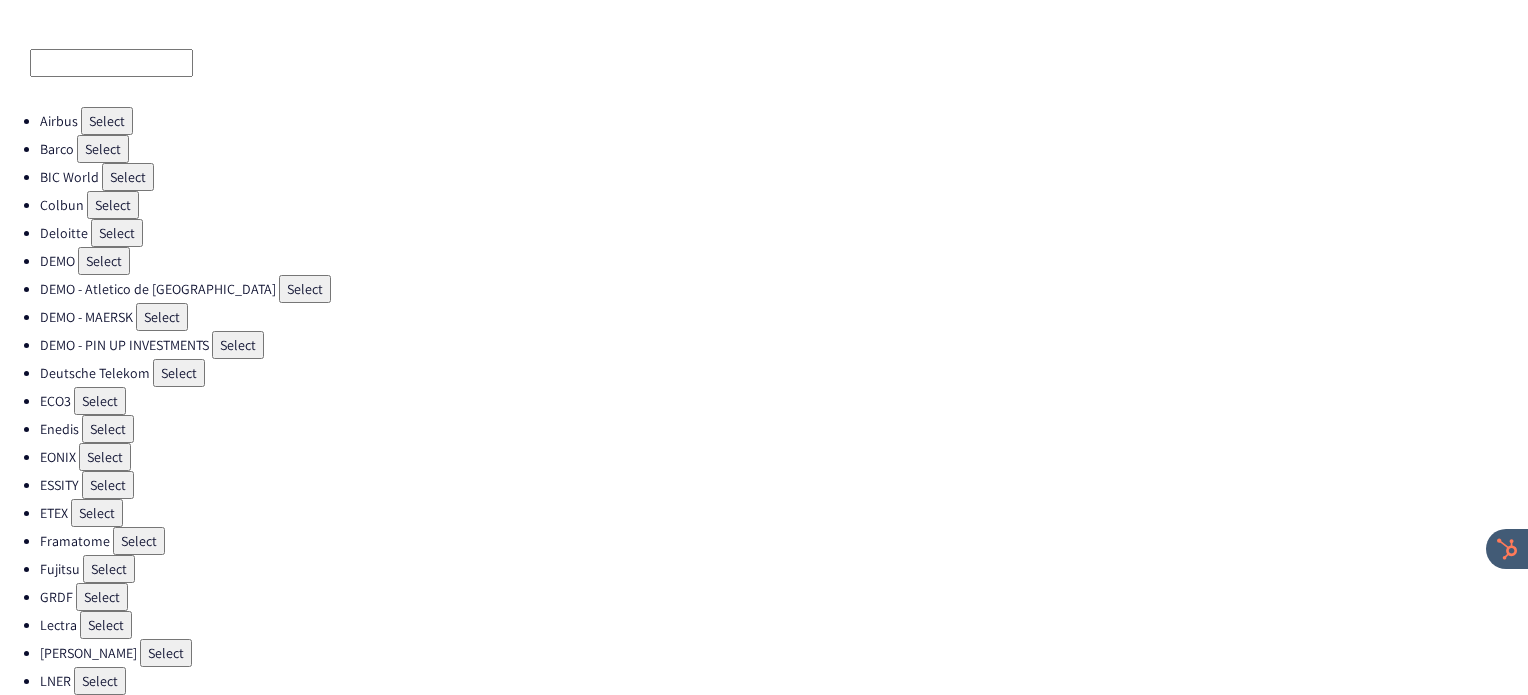 click on "Select" at bounding box center (113, 205) 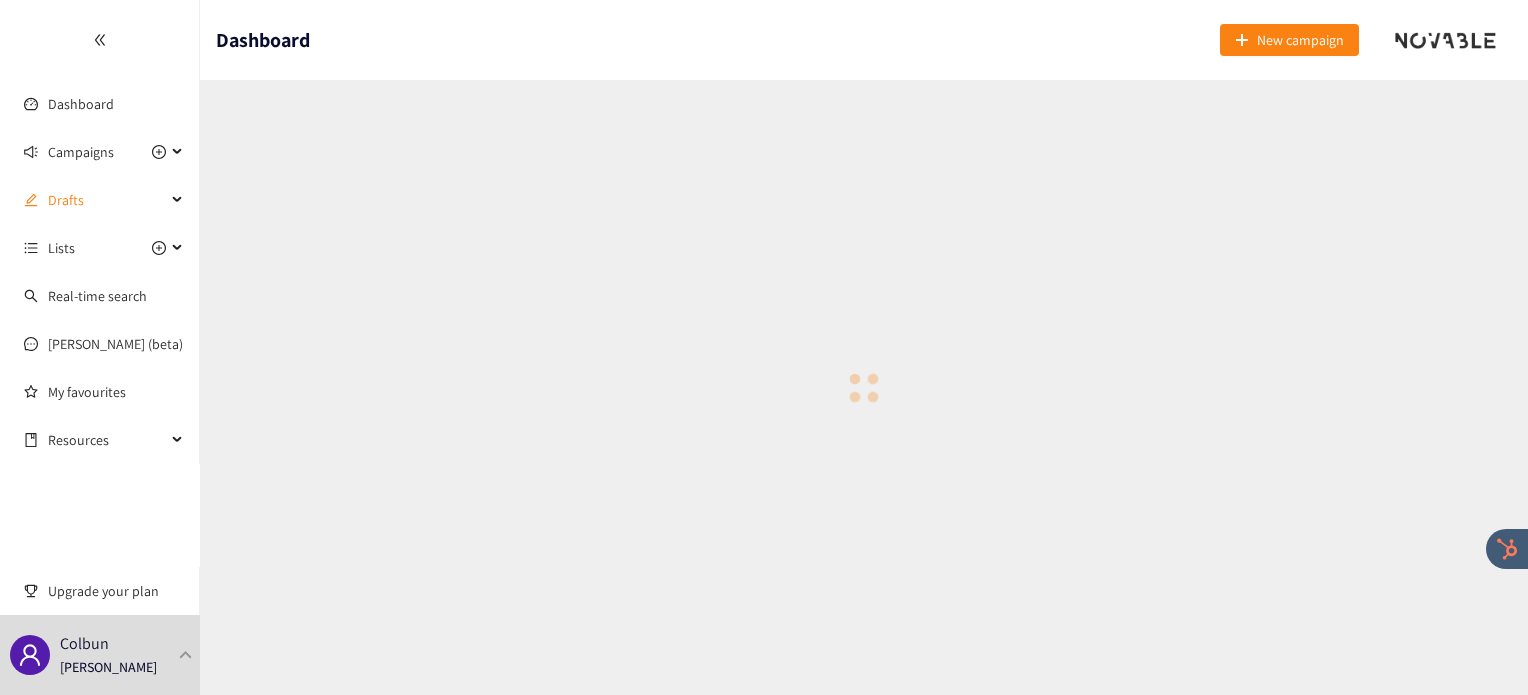 scroll, scrollTop: 0, scrollLeft: 0, axis: both 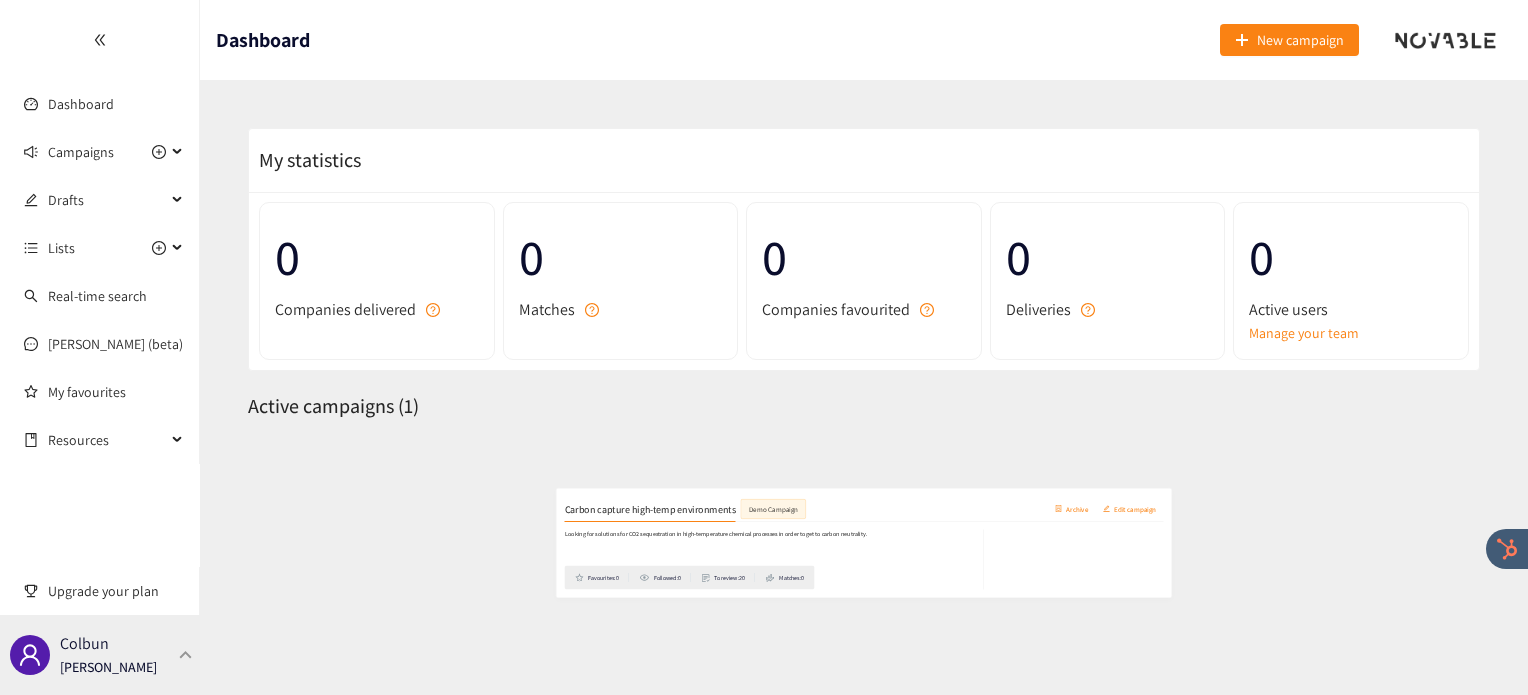 click on "Colbun [PERSON_NAME]" at bounding box center [100, 655] 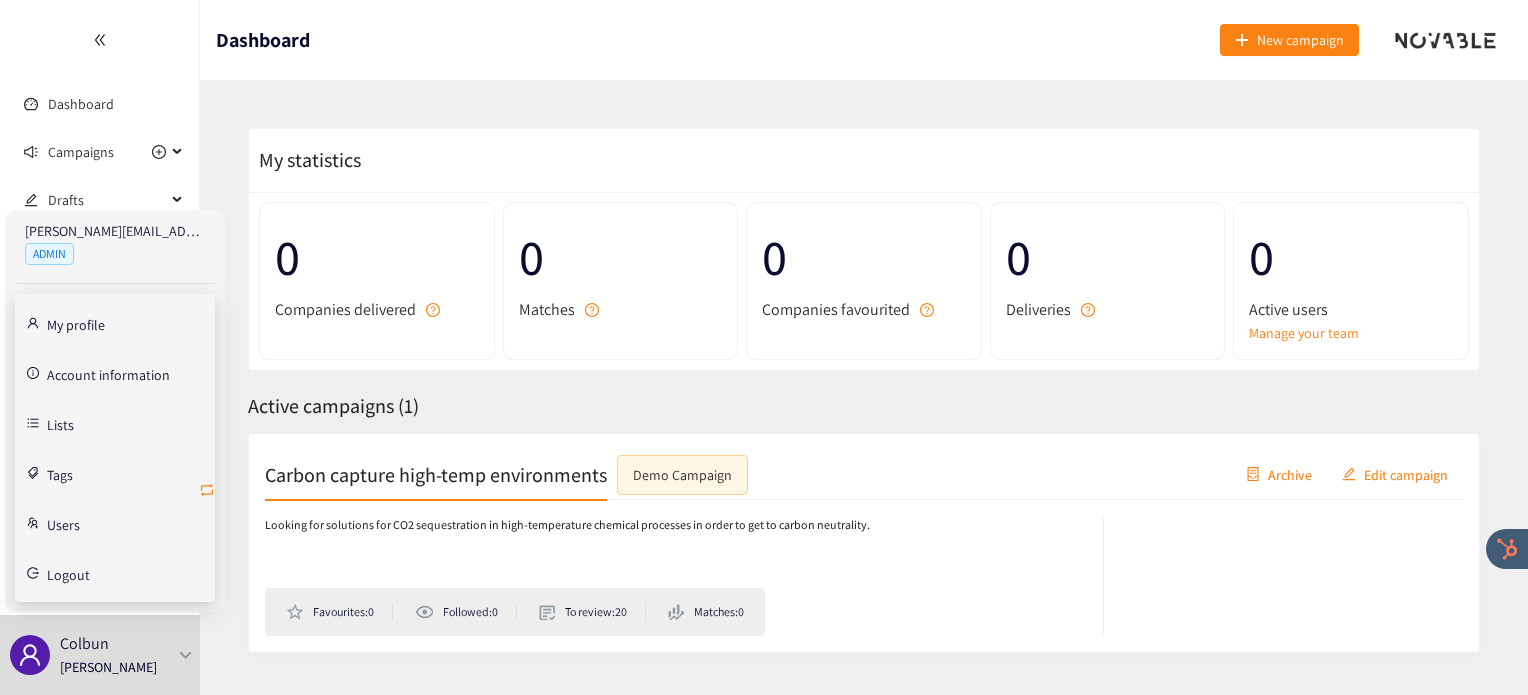 click 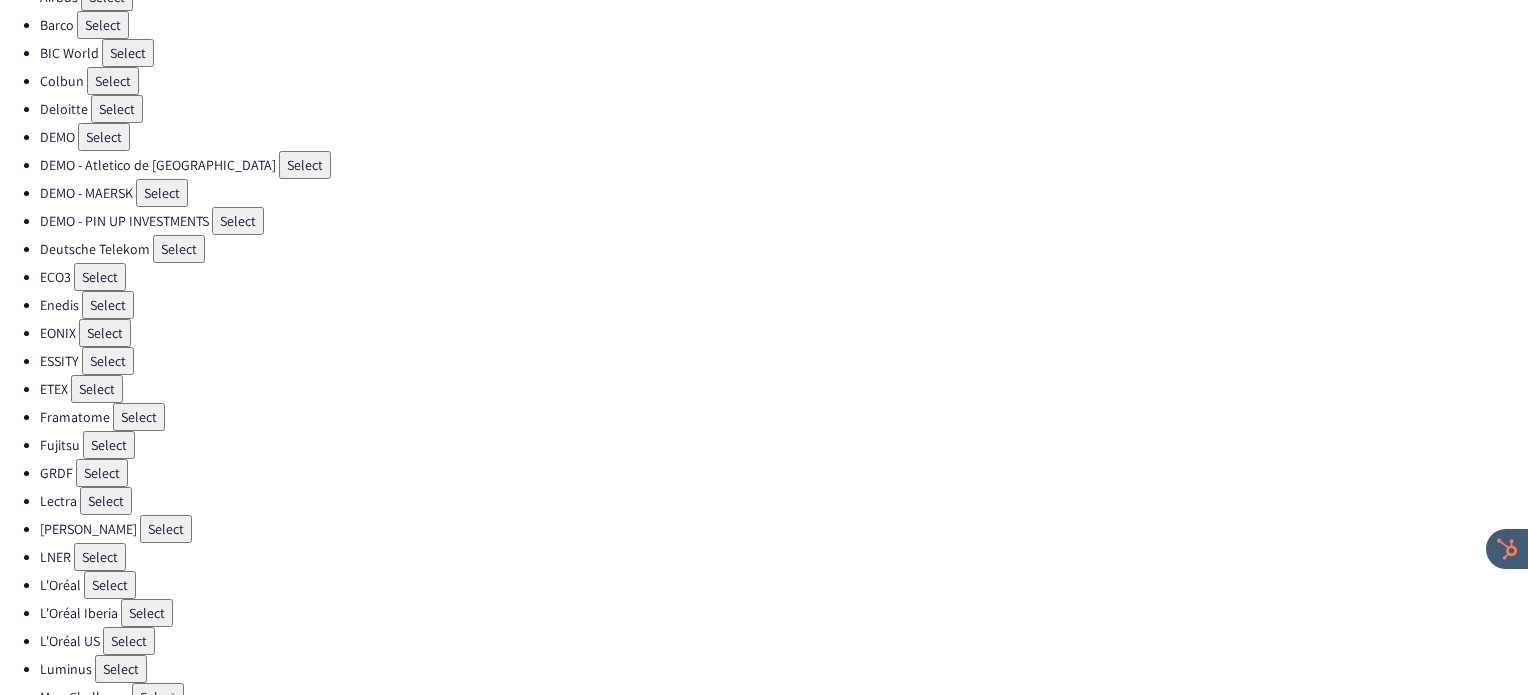scroll, scrollTop: 180, scrollLeft: 0, axis: vertical 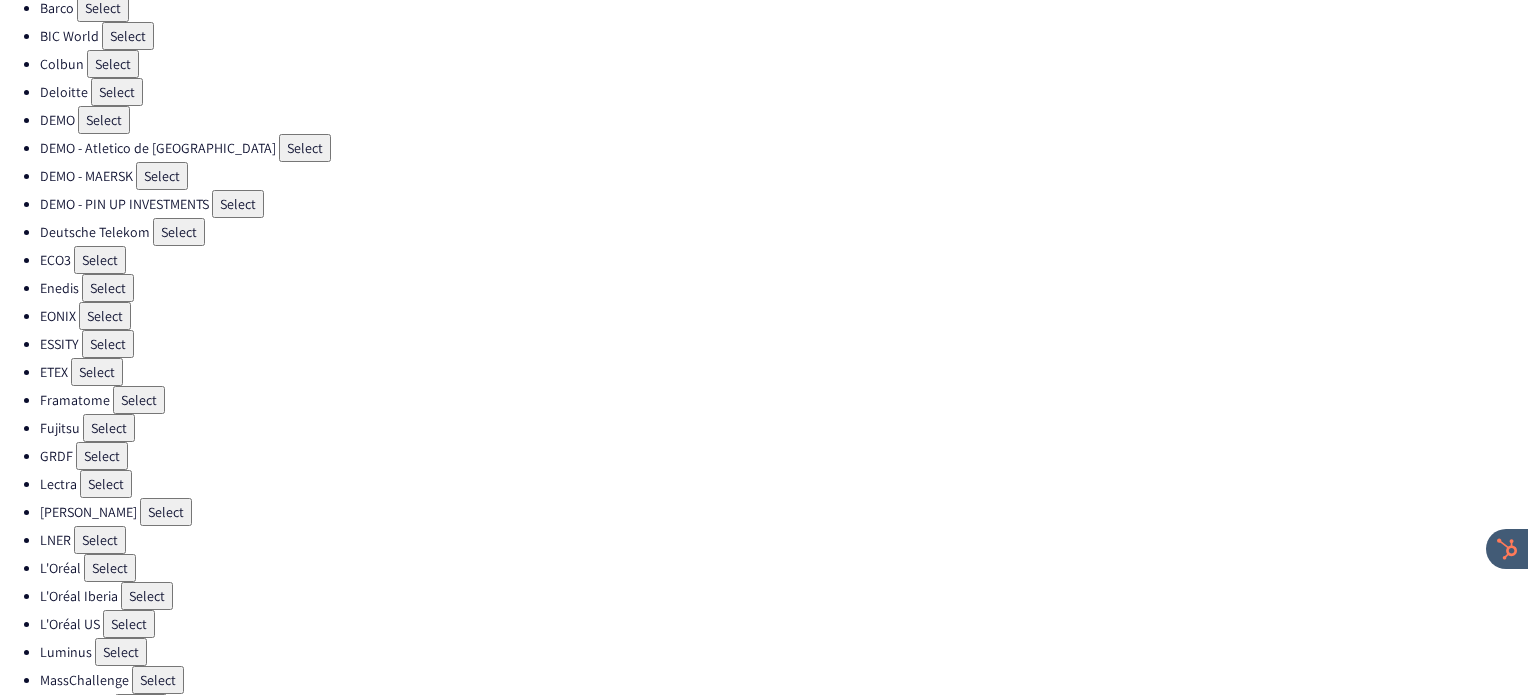 click on "Select" at bounding box center (106, 484) 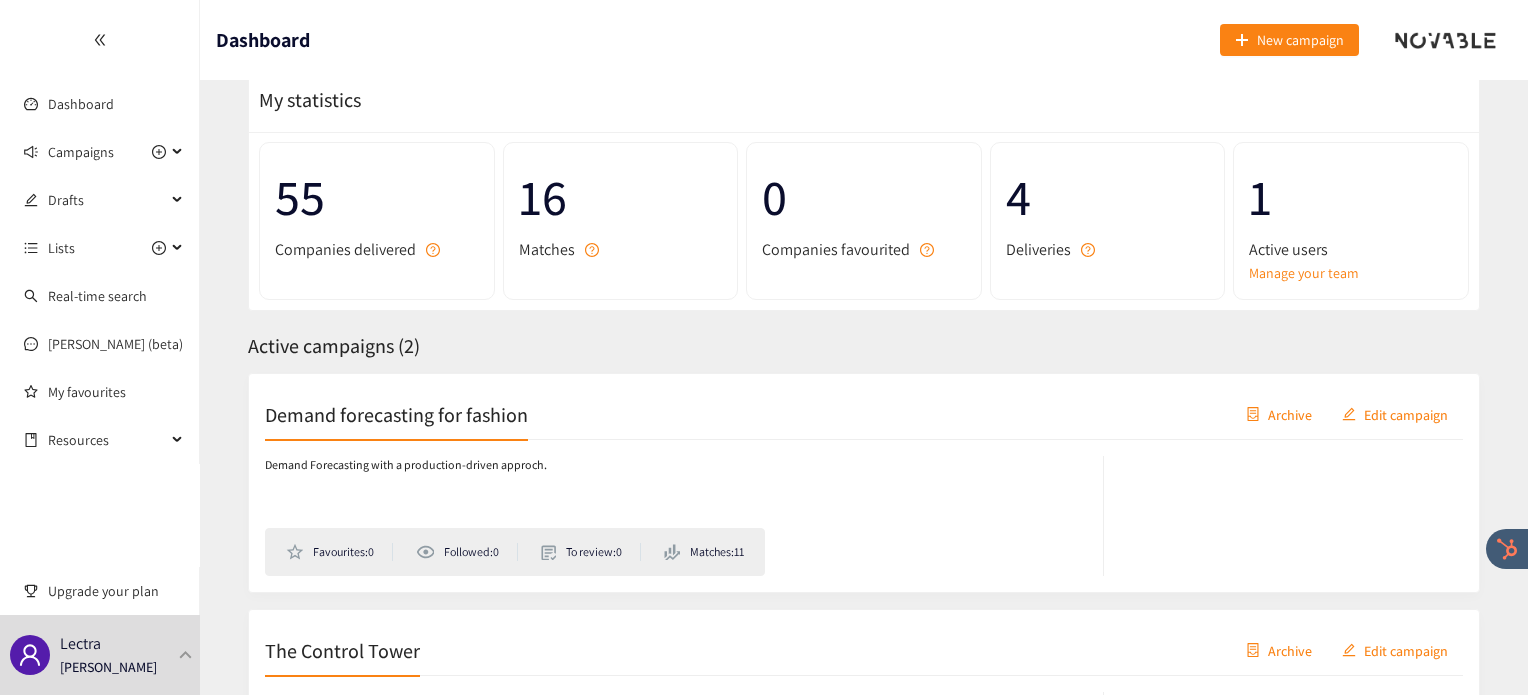 scroll, scrollTop: 0, scrollLeft: 0, axis: both 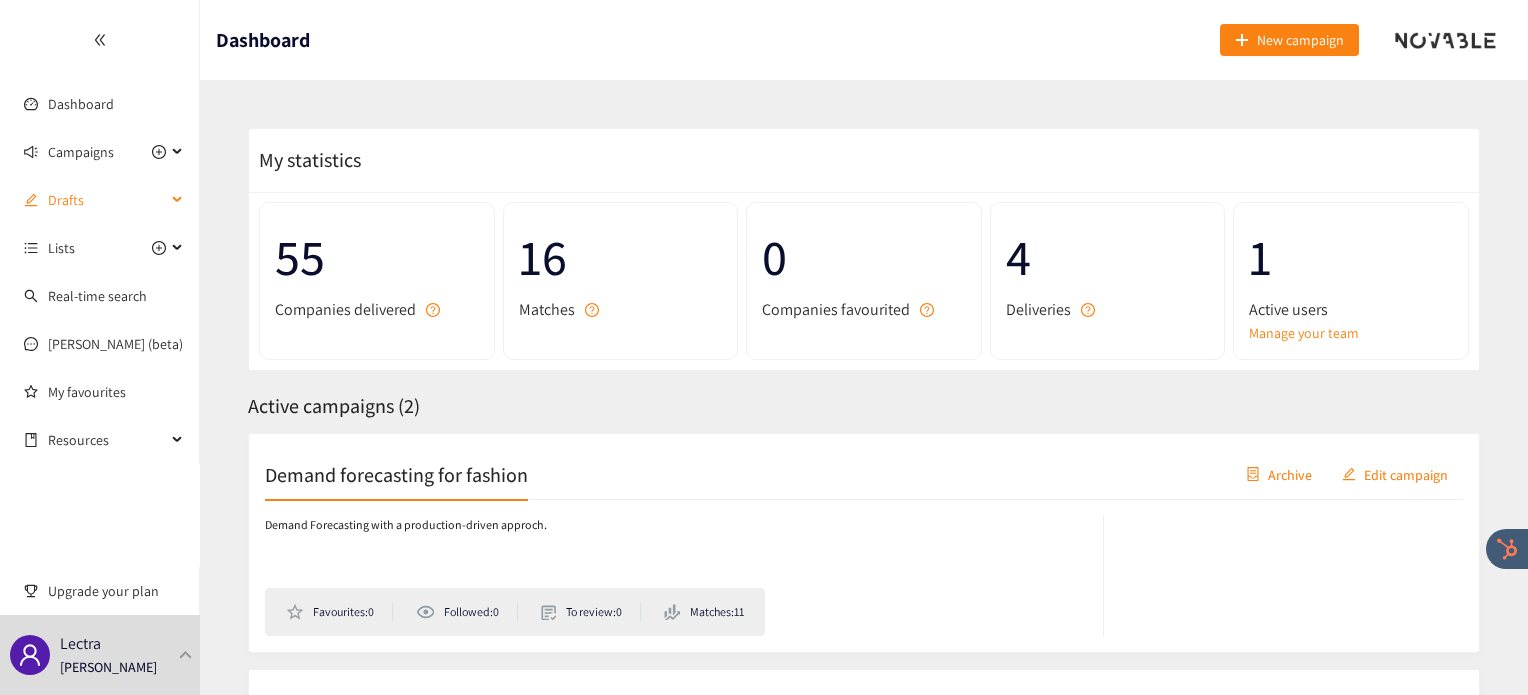 click on "Drafts" at bounding box center [107, 200] 